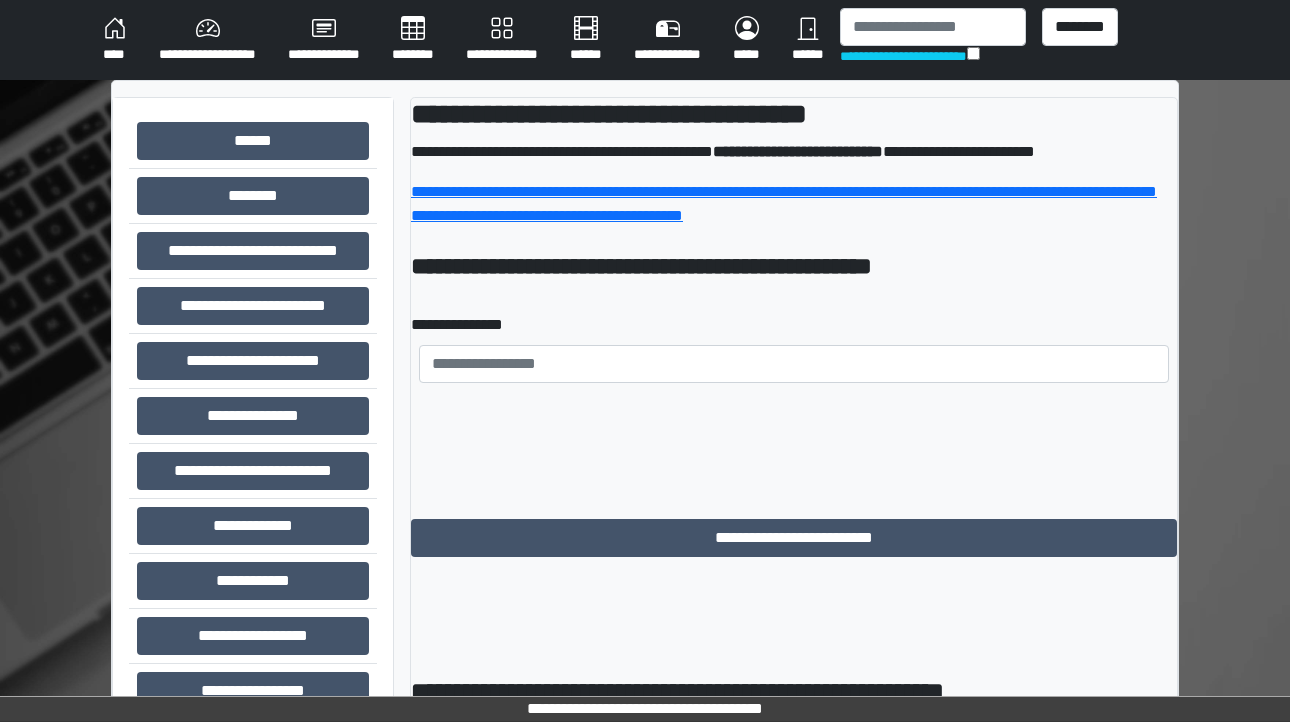 select 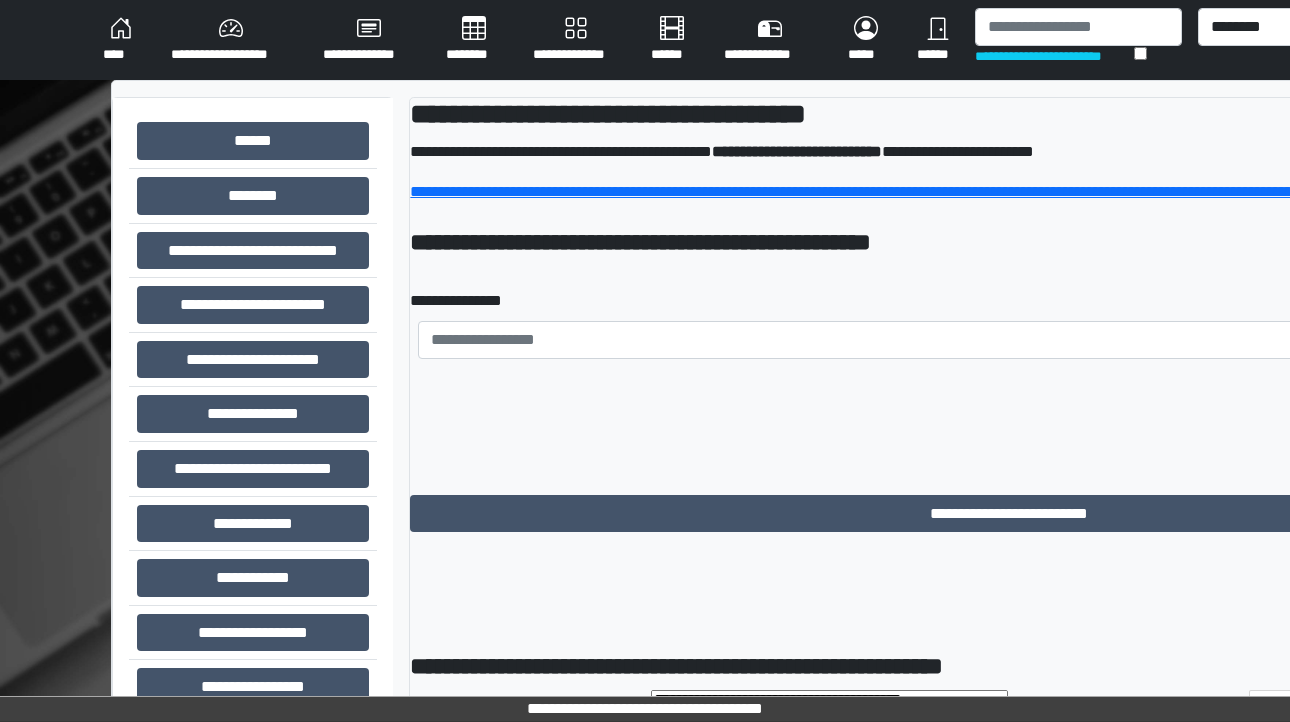 scroll, scrollTop: 0, scrollLeft: 0, axis: both 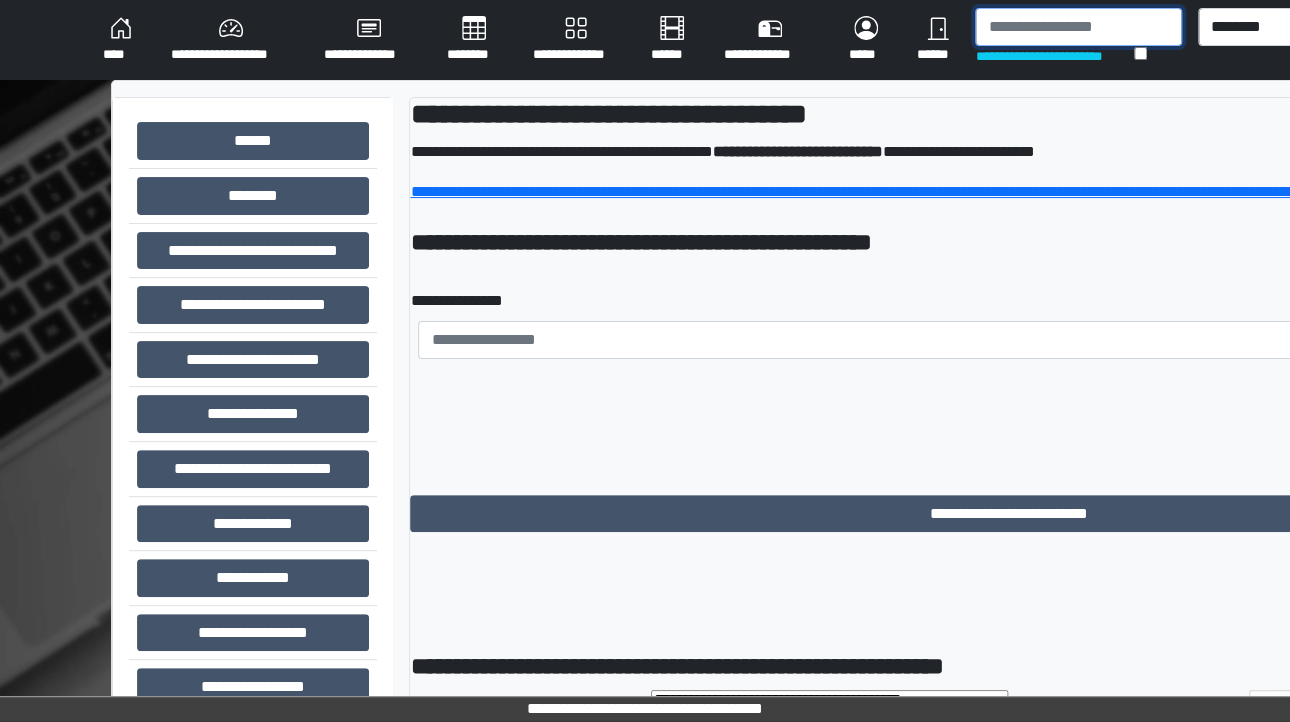 click at bounding box center [1078, 27] 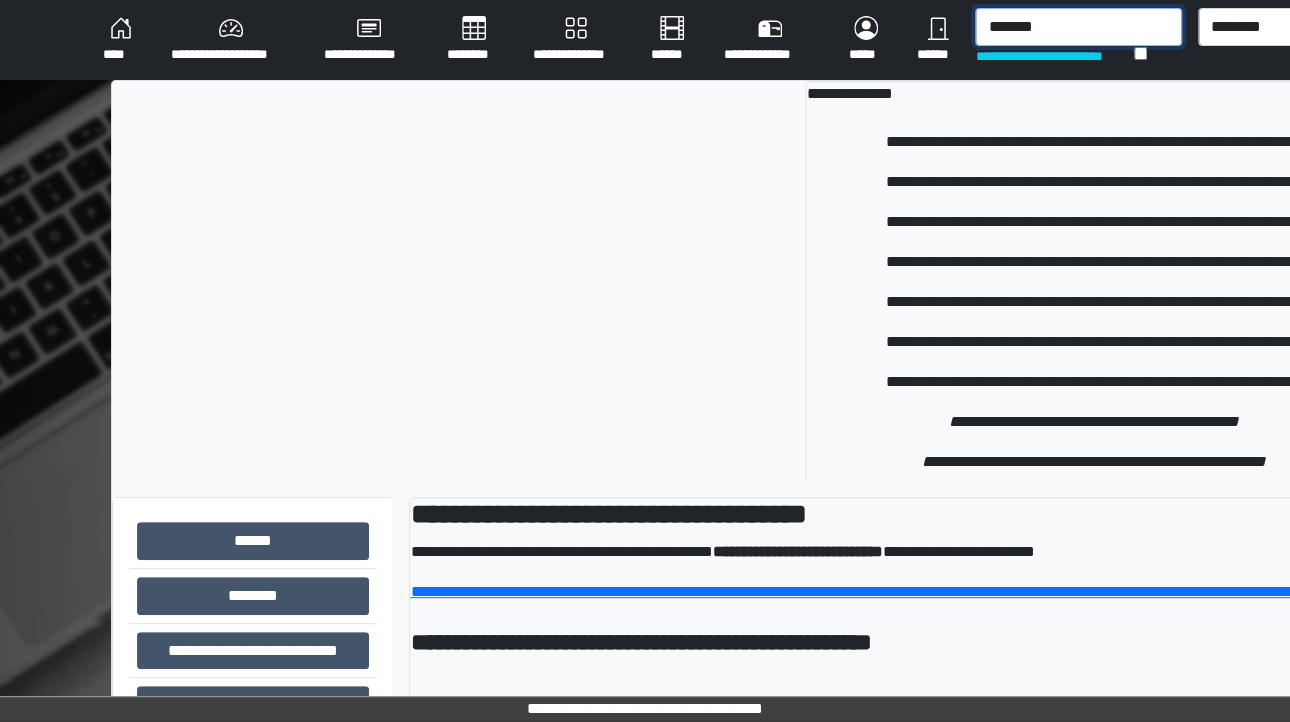 type on "*******" 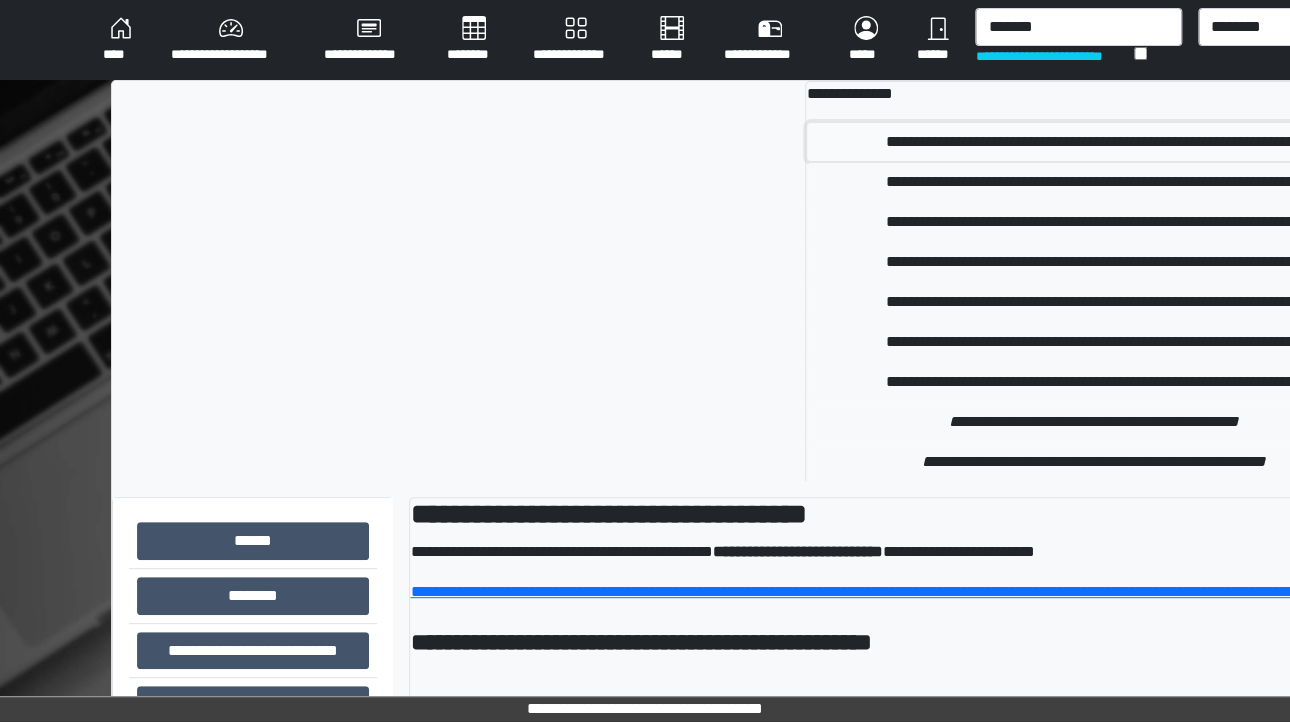 click on "**********" at bounding box center (1093, 142) 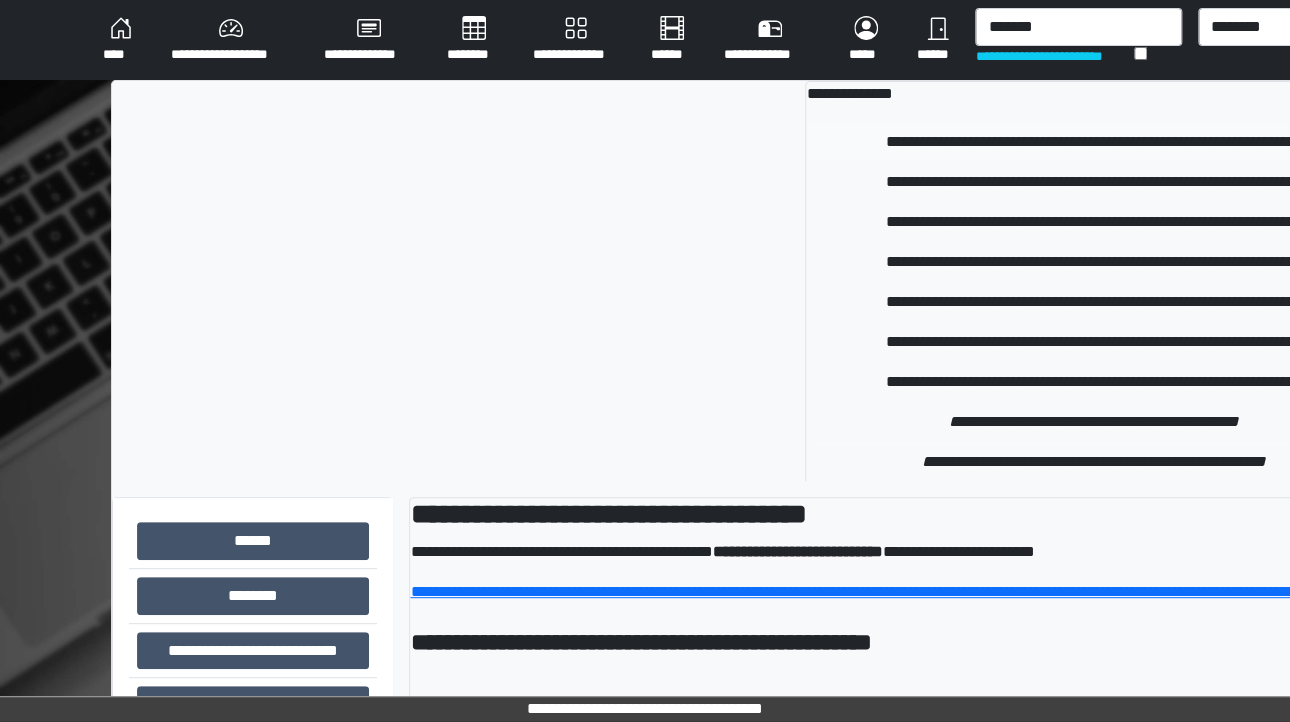 type 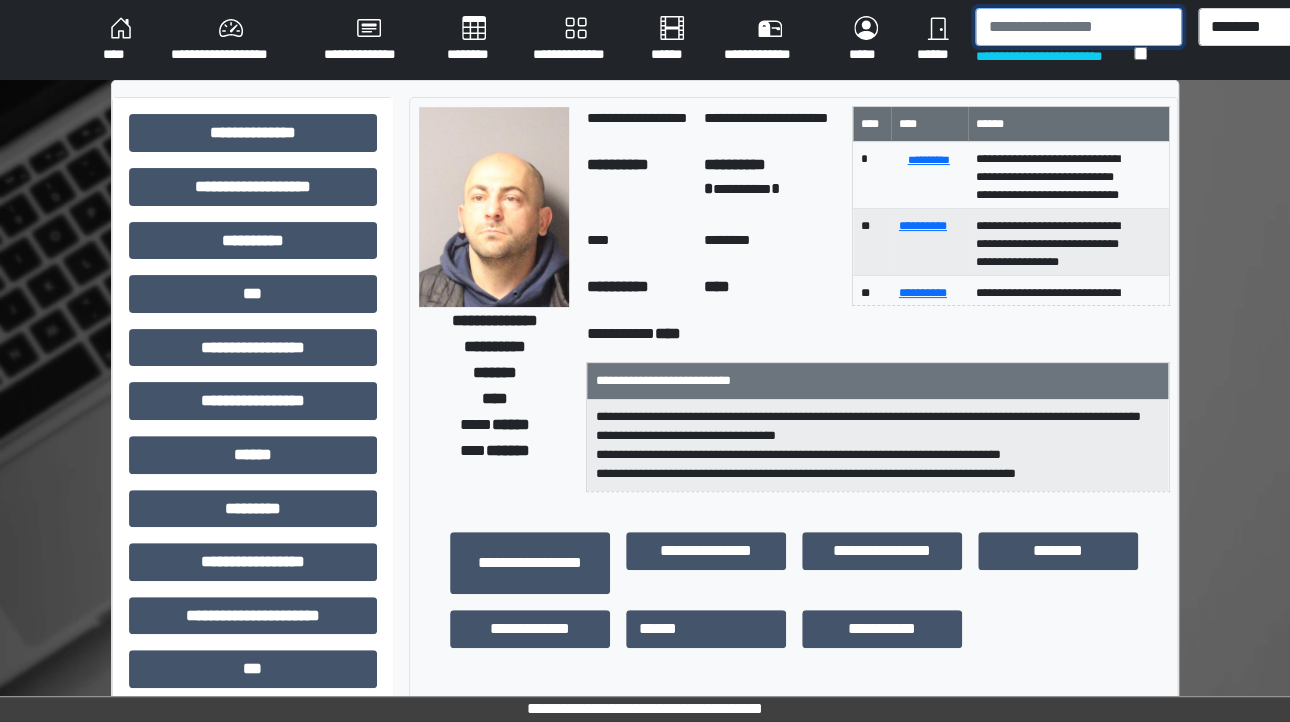 click at bounding box center [1078, 27] 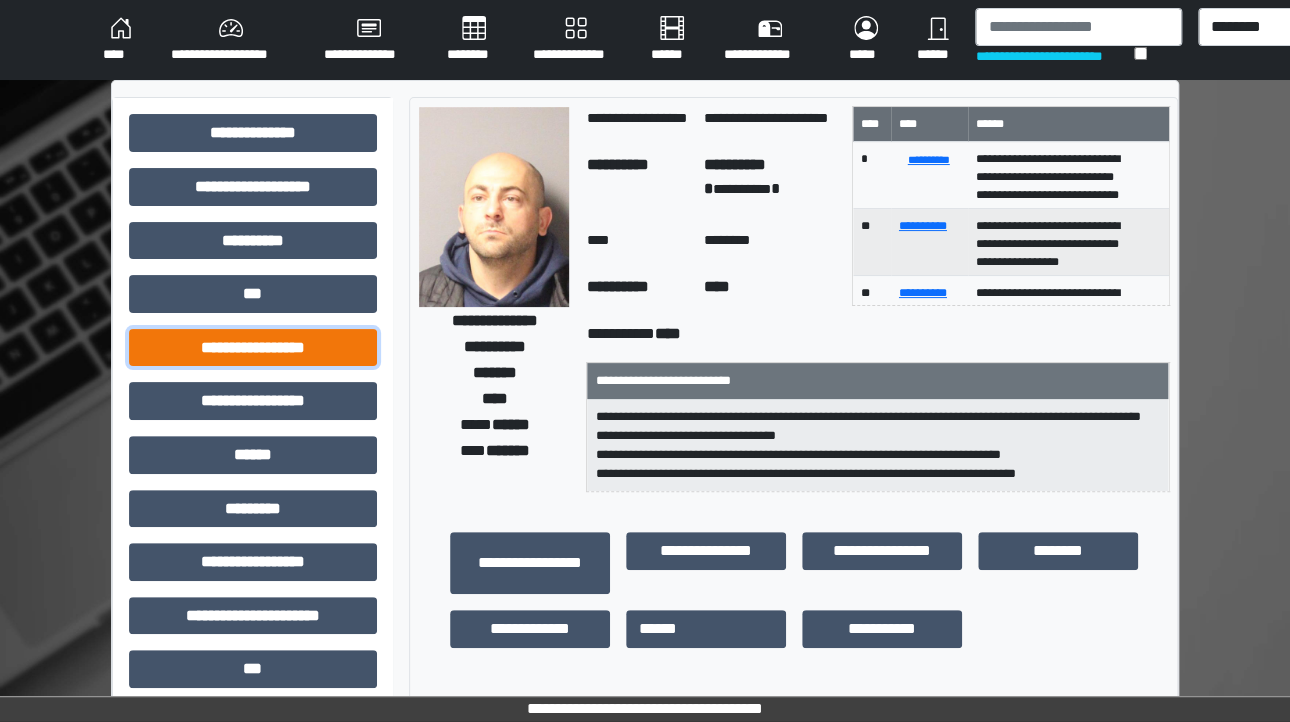 click on "**********" at bounding box center [253, 348] 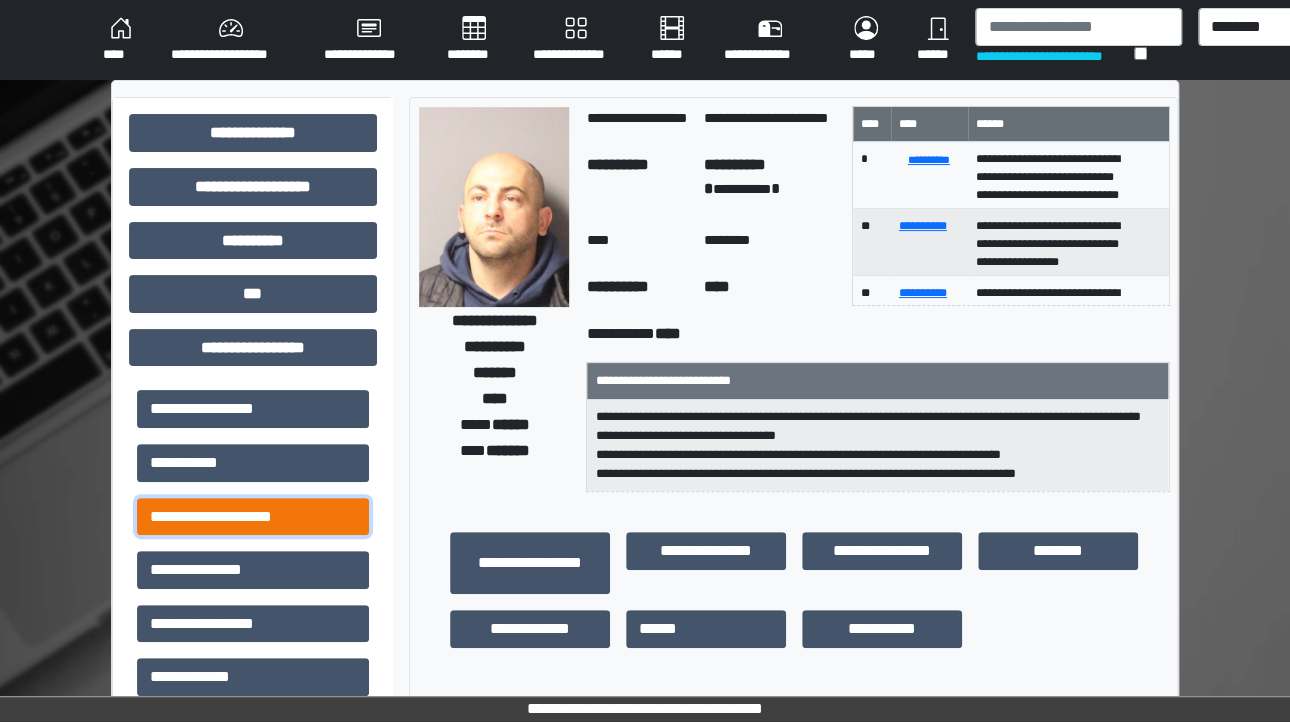 click on "**********" at bounding box center [253, 517] 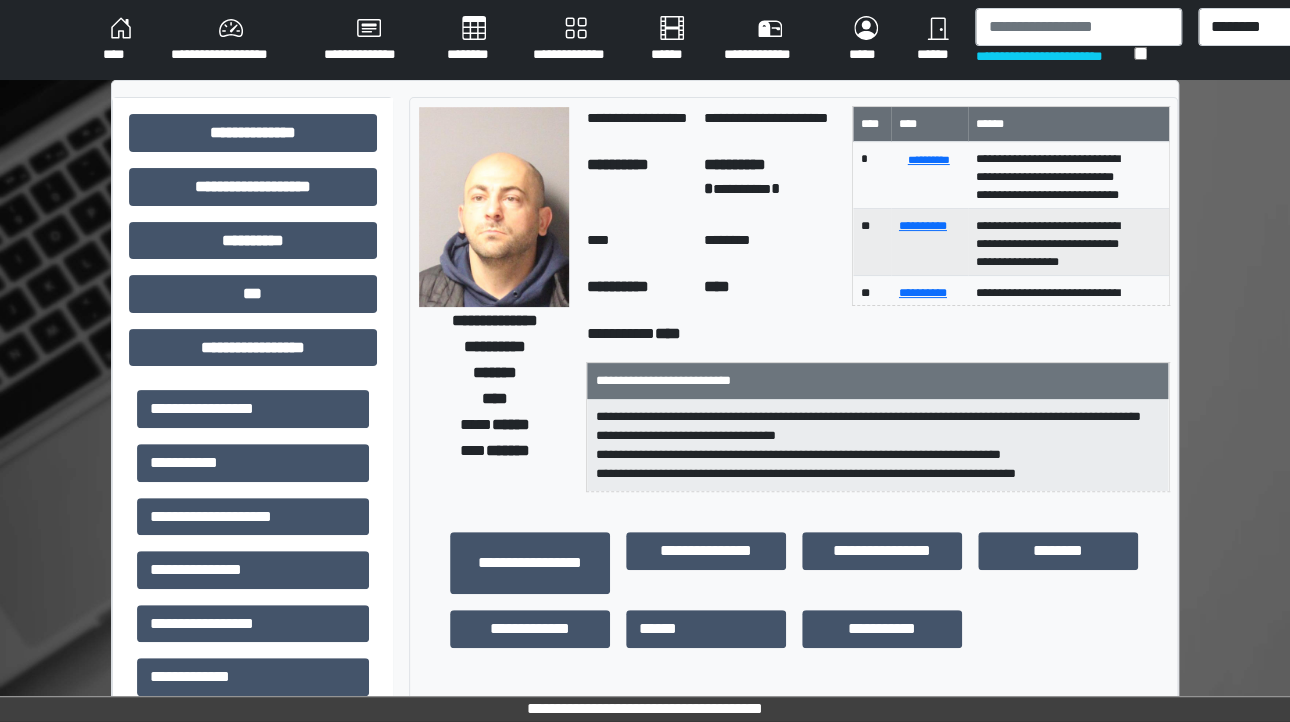 click on "**********" at bounding box center (231, 40) 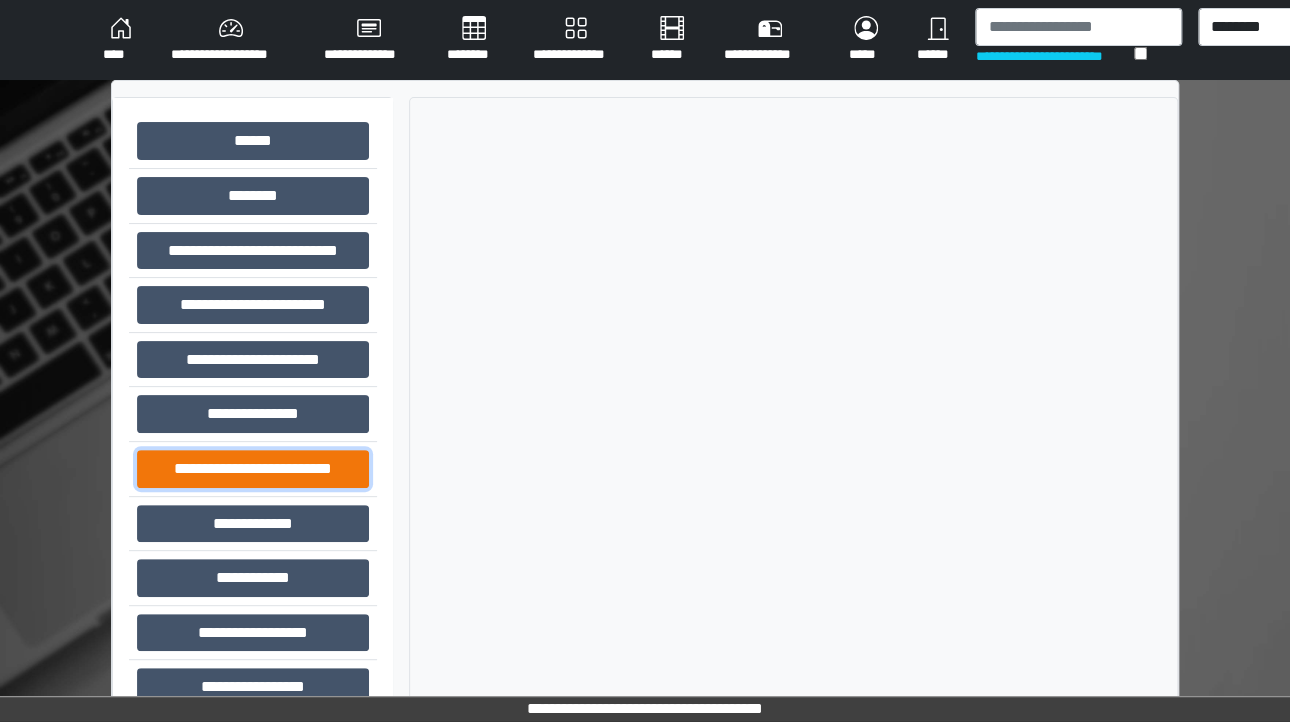 click on "**********" at bounding box center [253, 469] 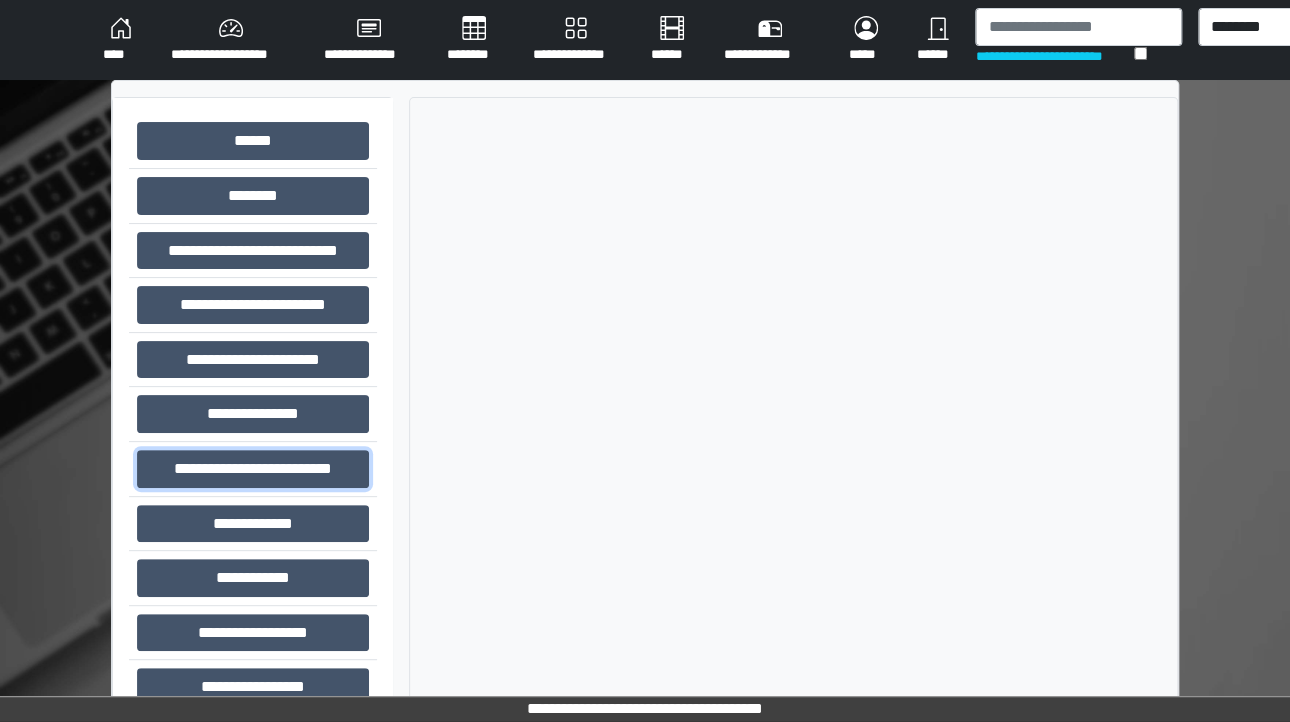 select 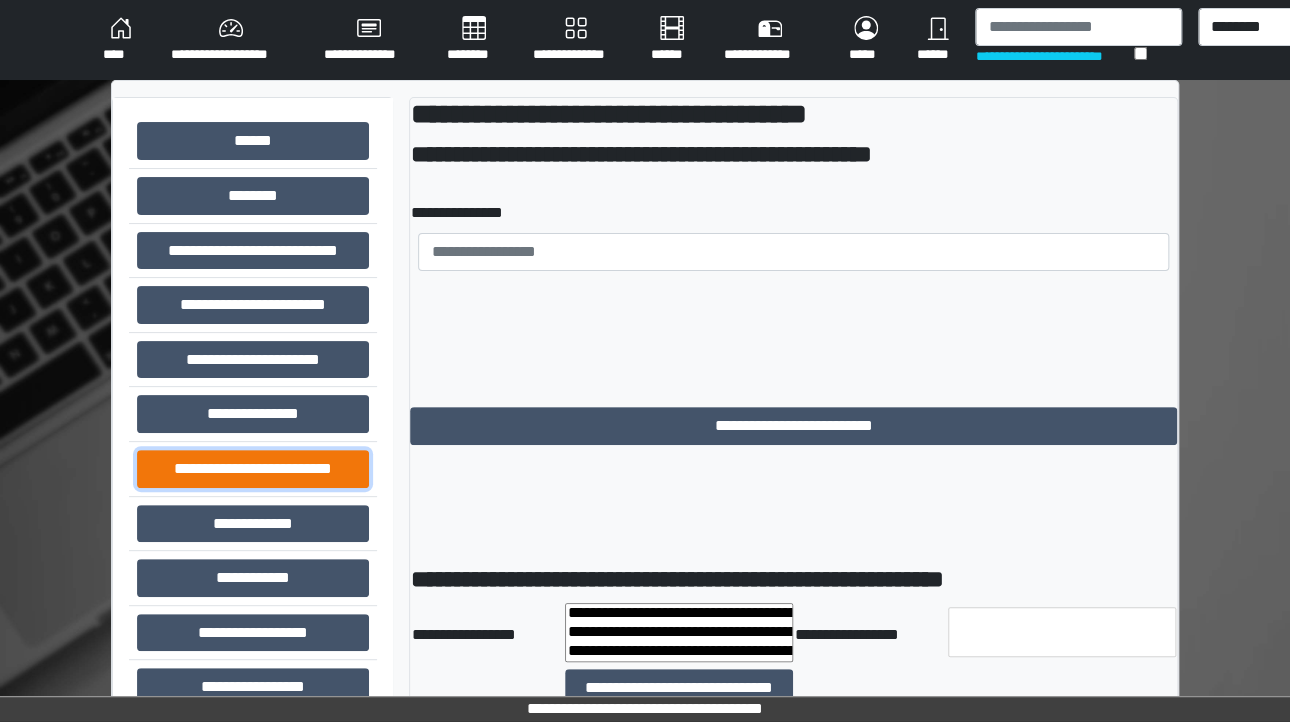 click on "**********" at bounding box center (253, 469) 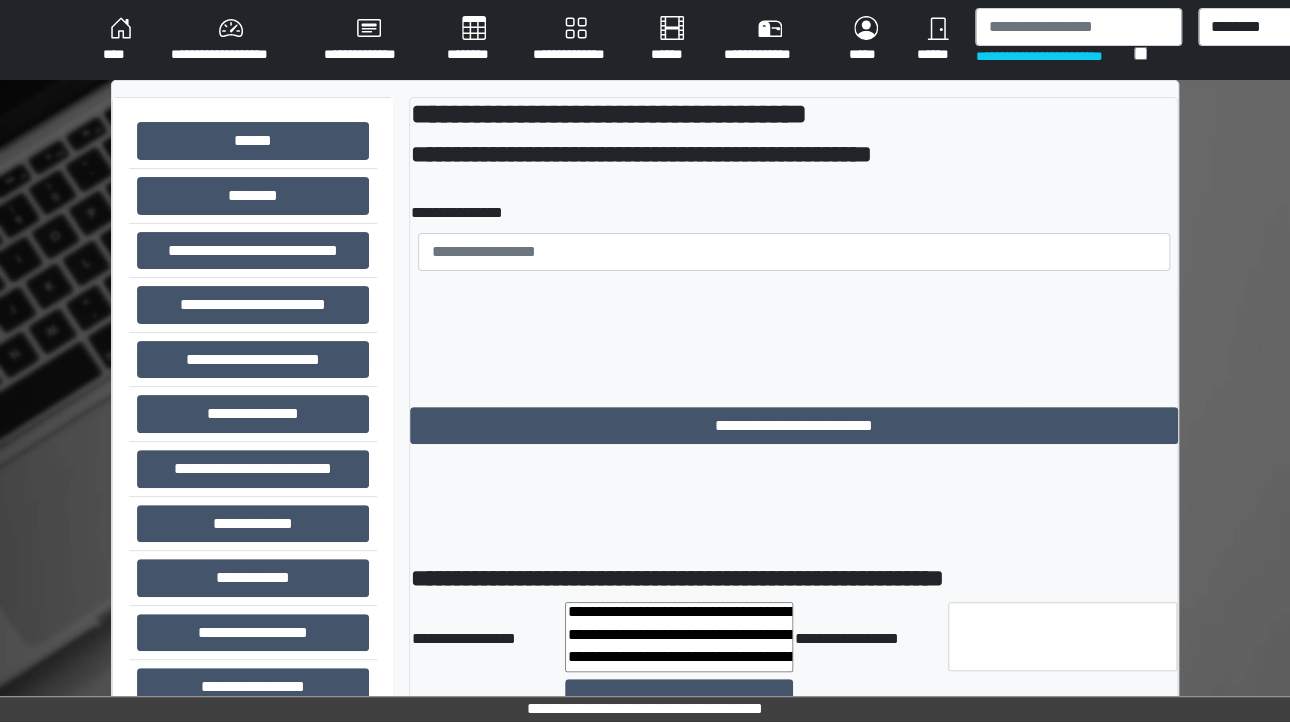 select 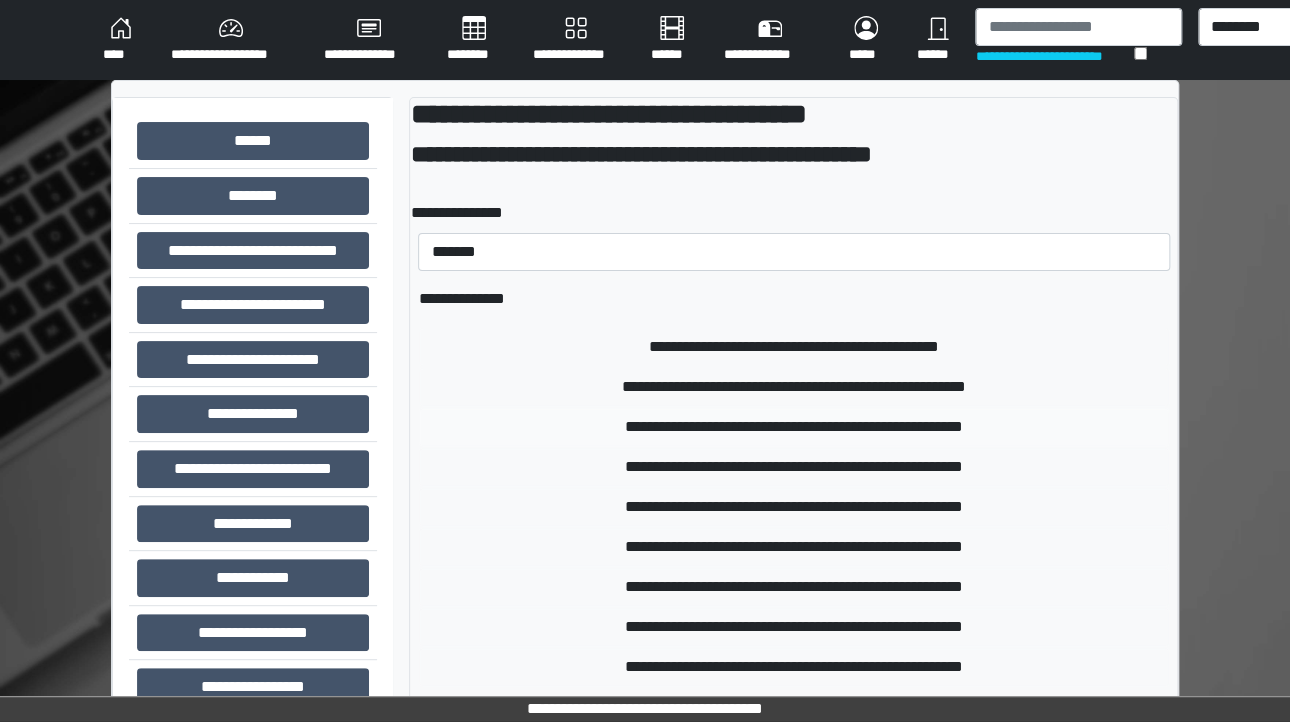 type on "*******" 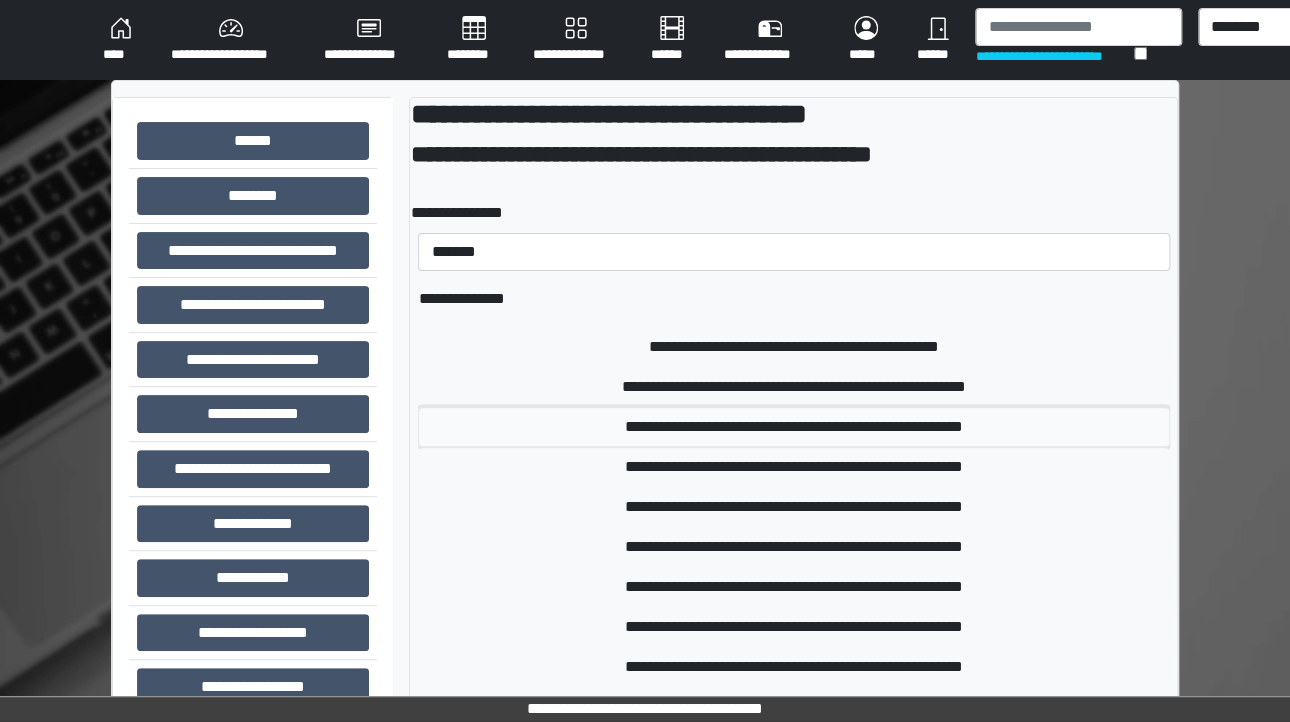 click on "**********" at bounding box center (793, 427) 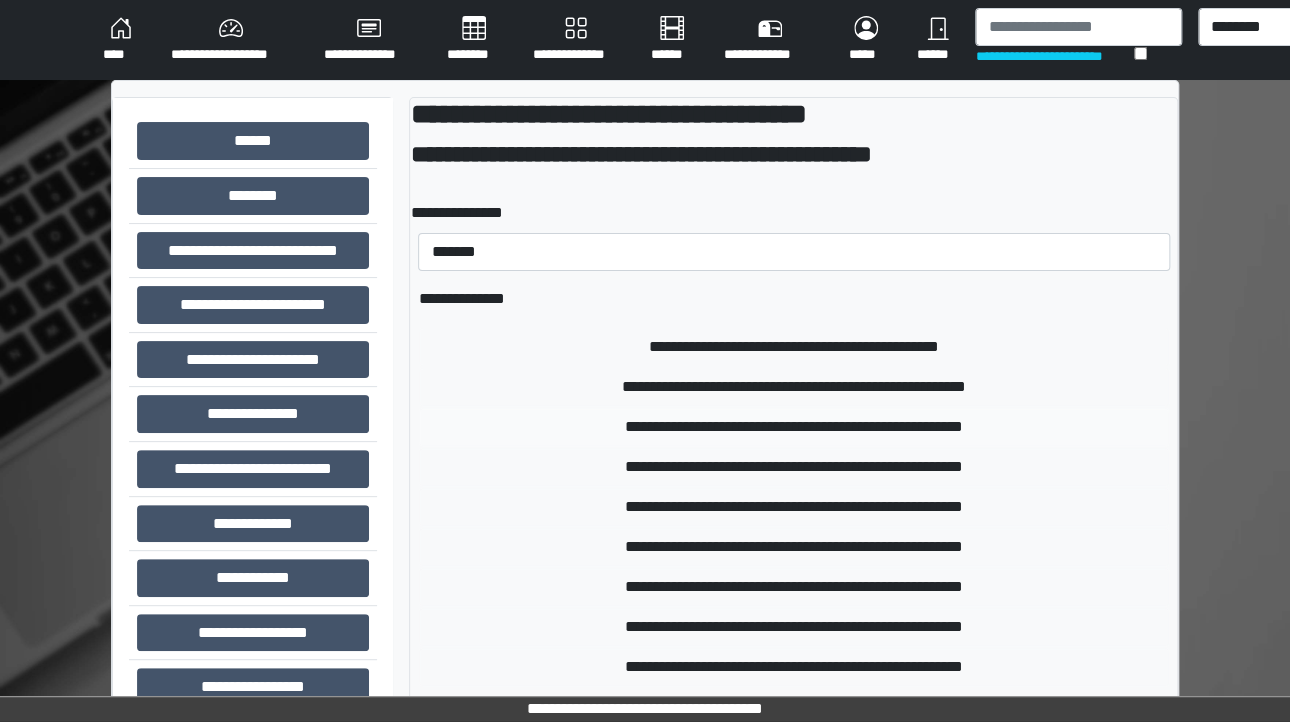 type 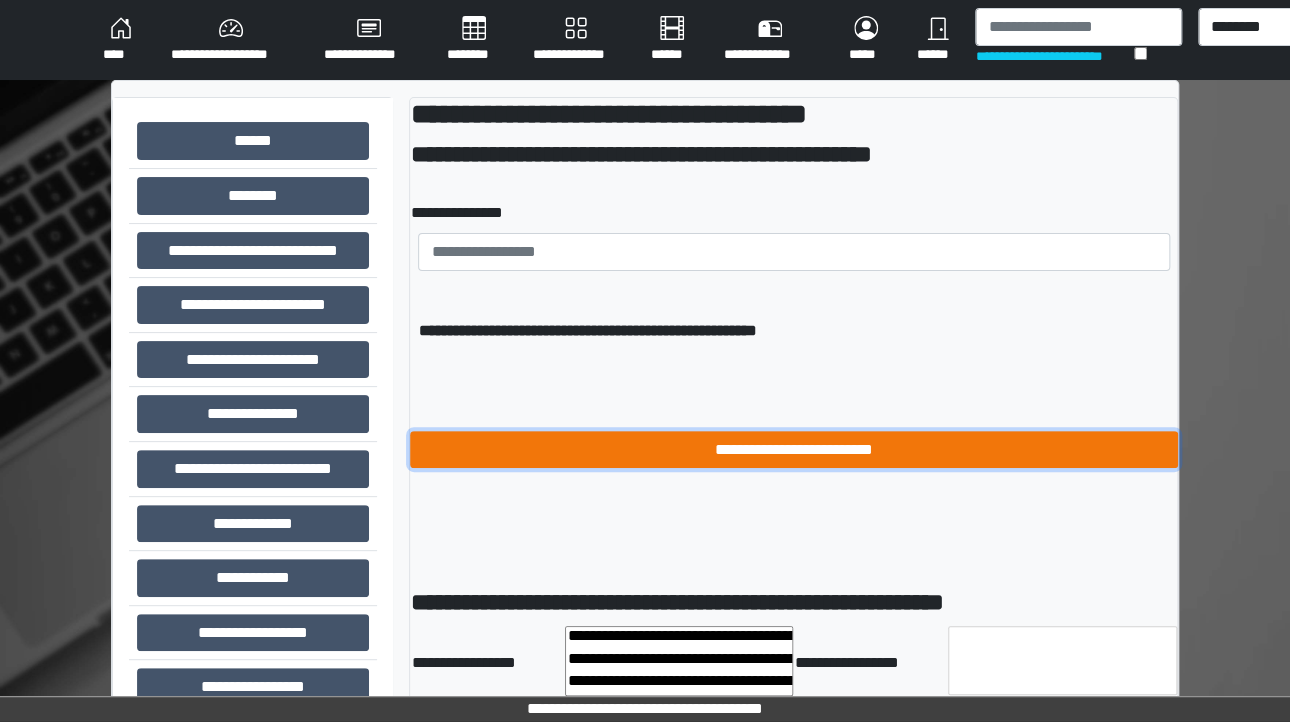 click on "**********" at bounding box center (793, 450) 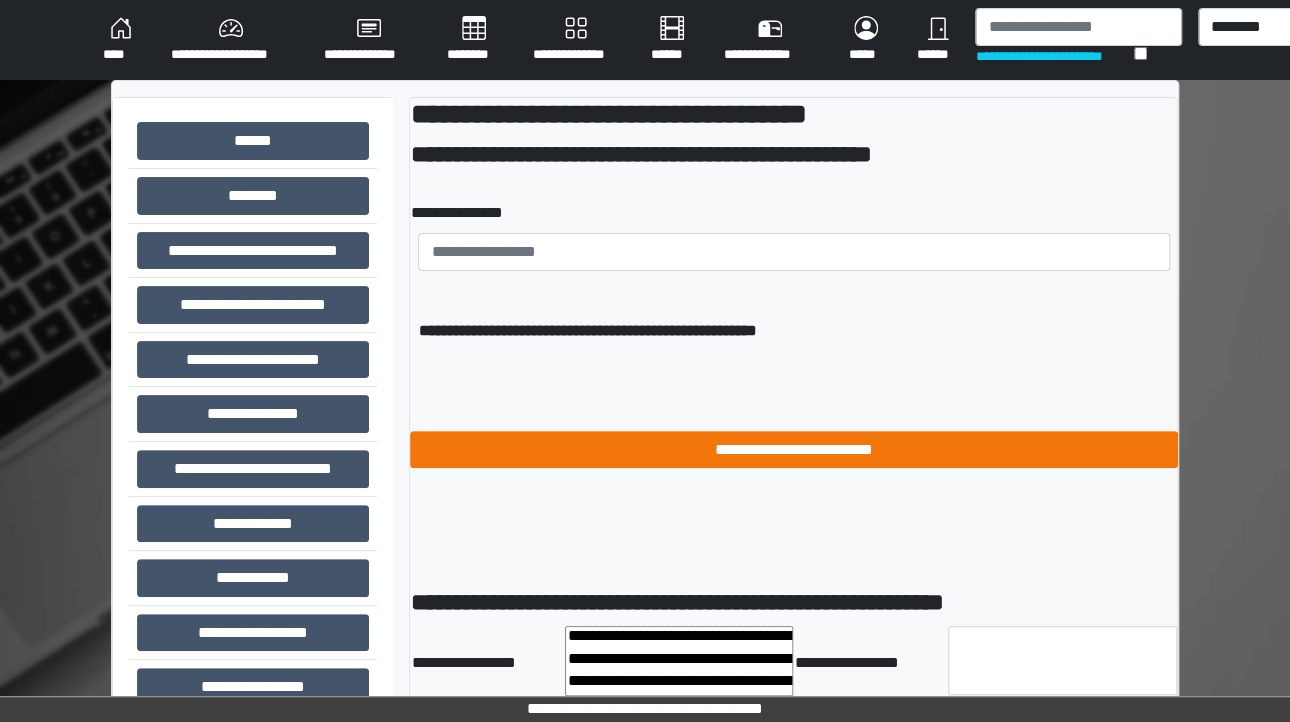 select 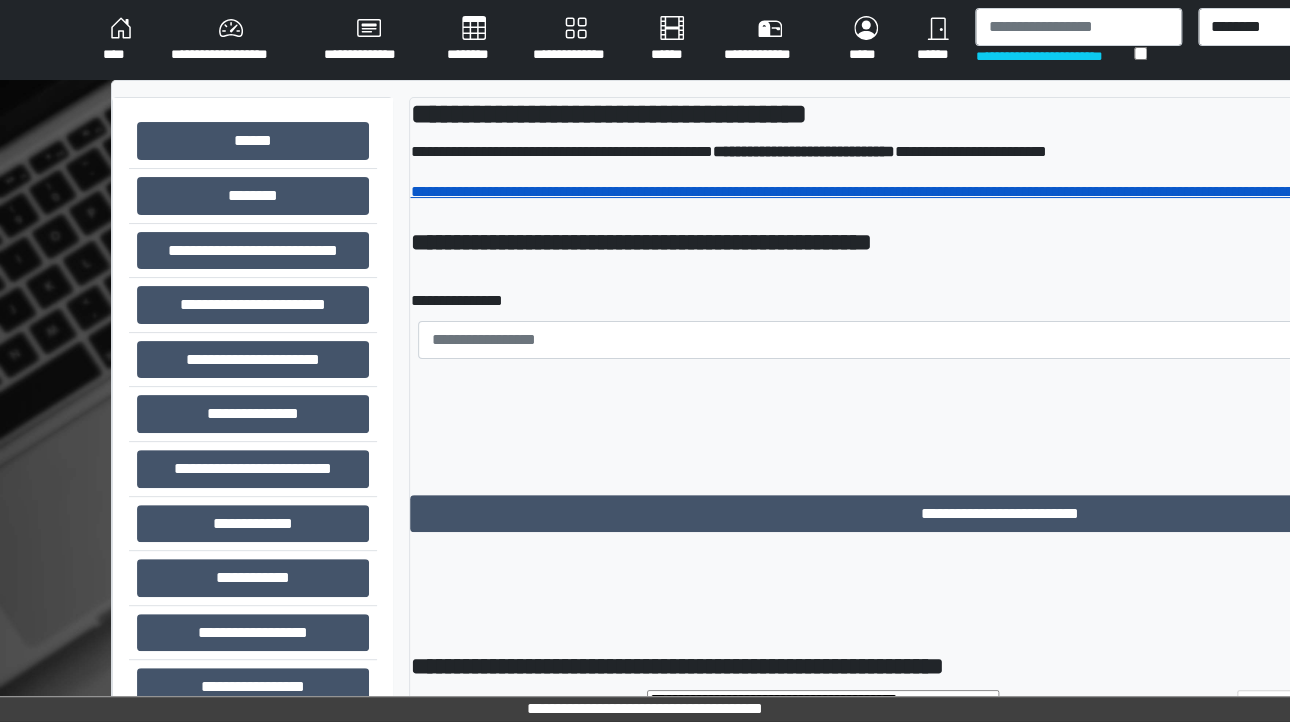 click on "**********" at bounding box center (921, 191) 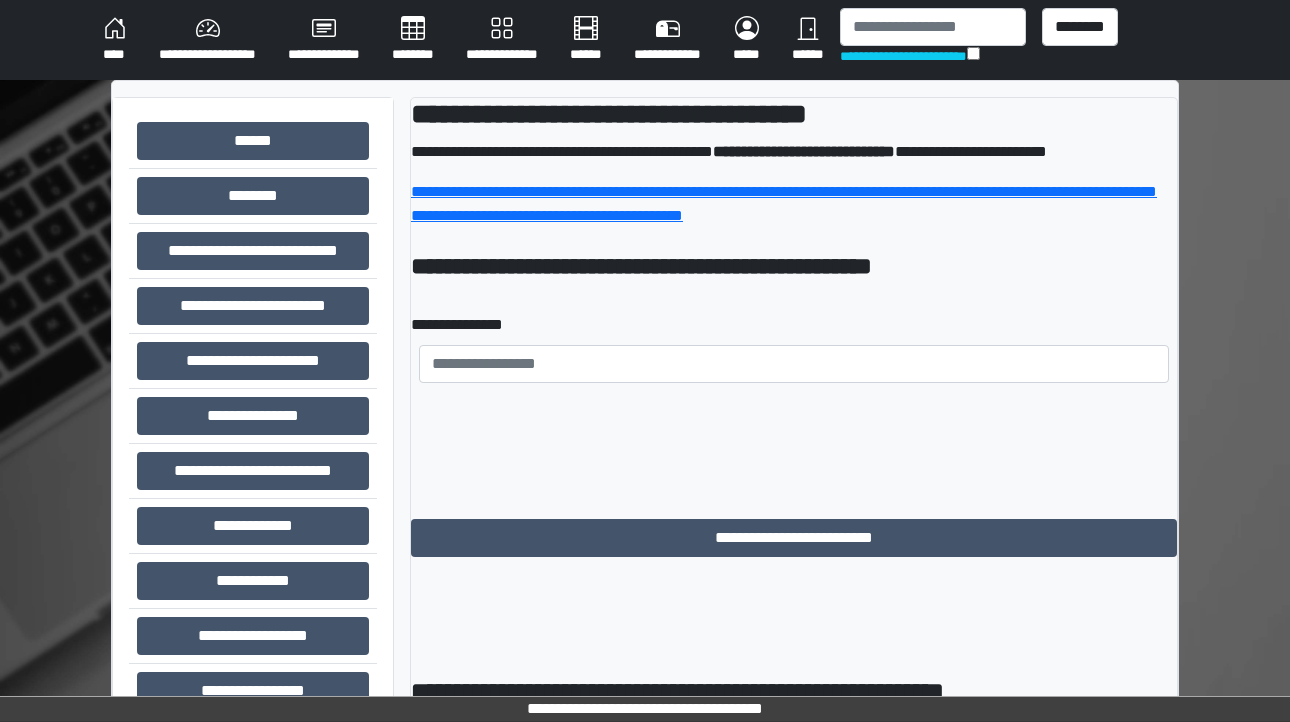 select 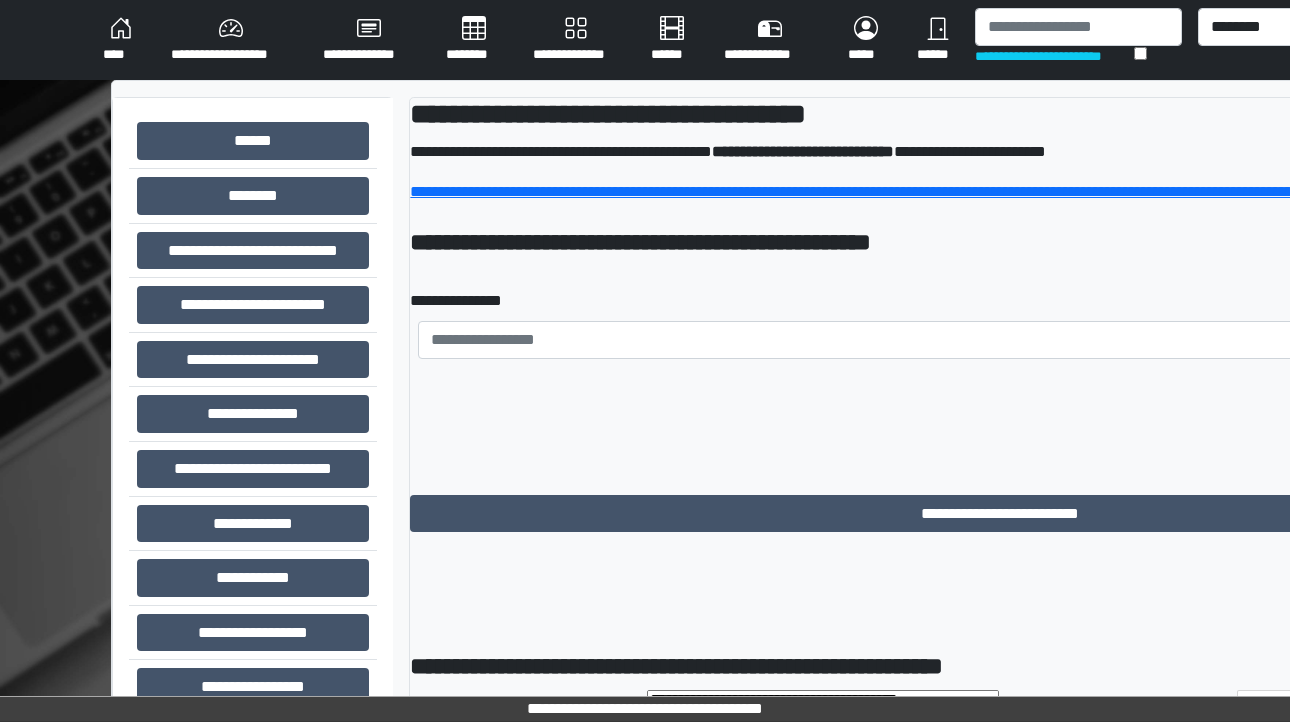 scroll, scrollTop: 0, scrollLeft: 0, axis: both 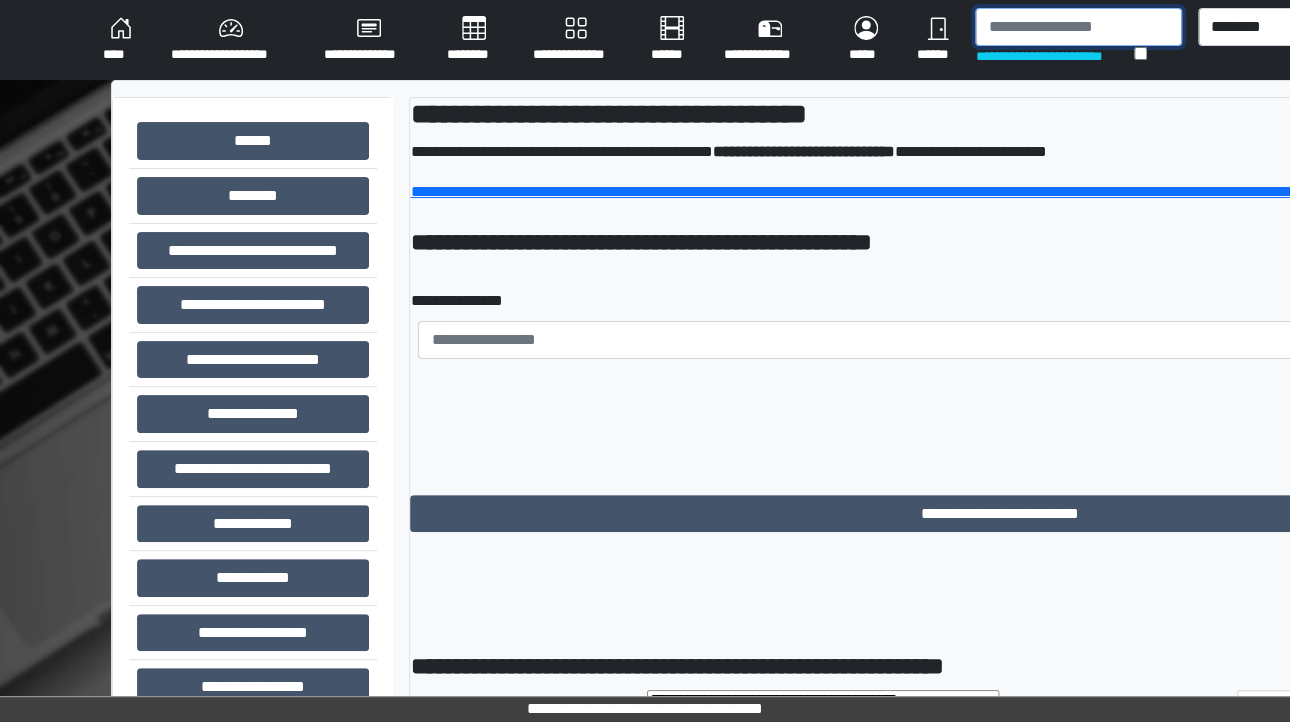 click at bounding box center [1078, 27] 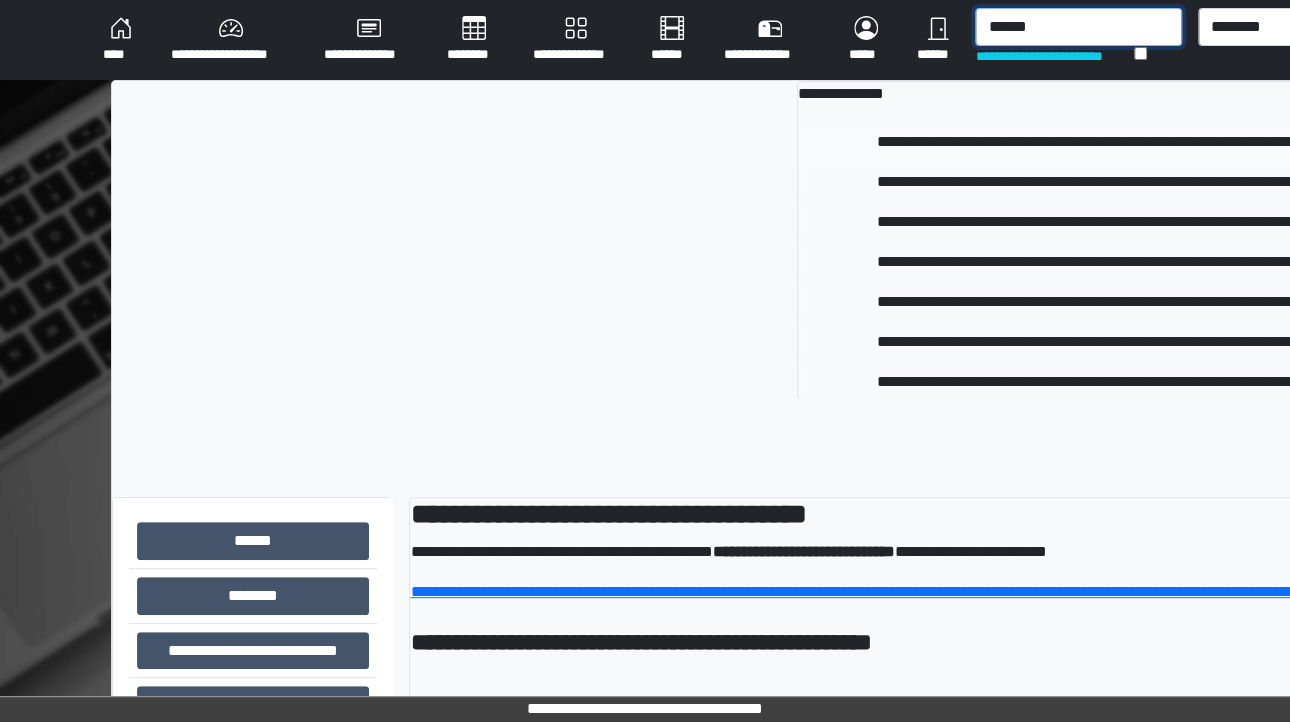 type on "******" 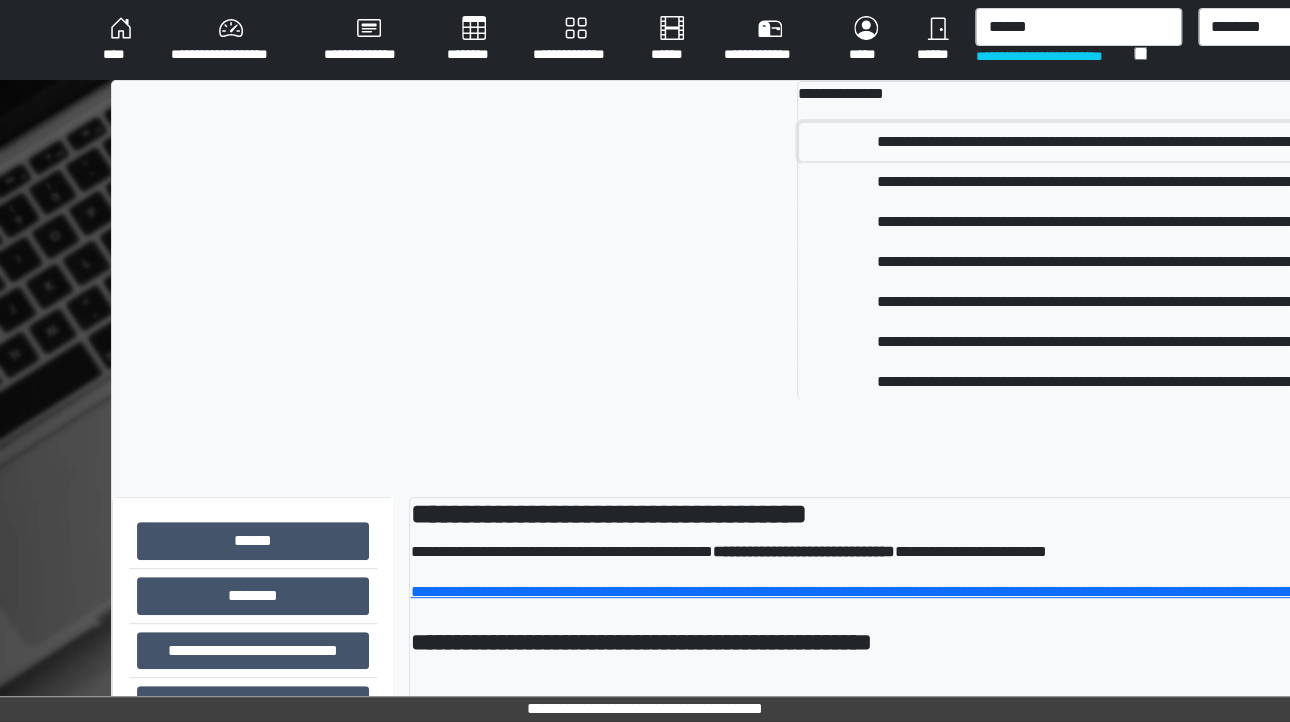 click on "**********" at bounding box center [1085, 142] 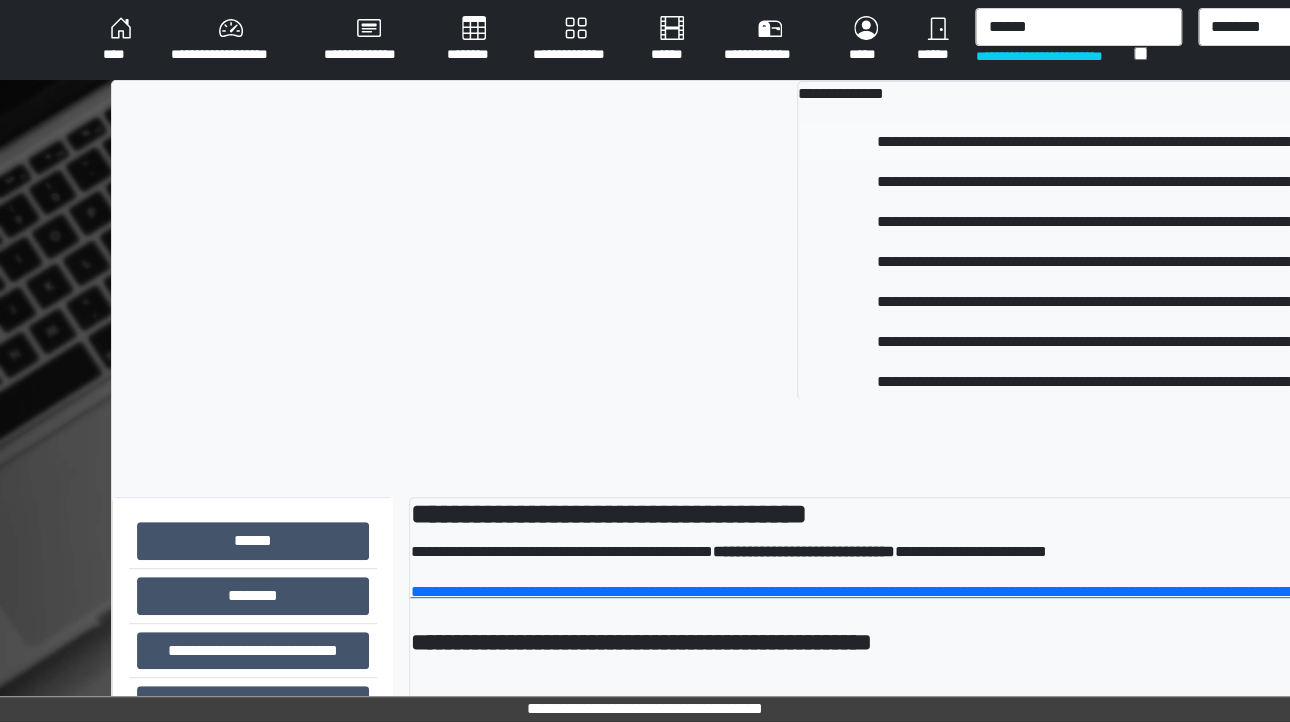 type 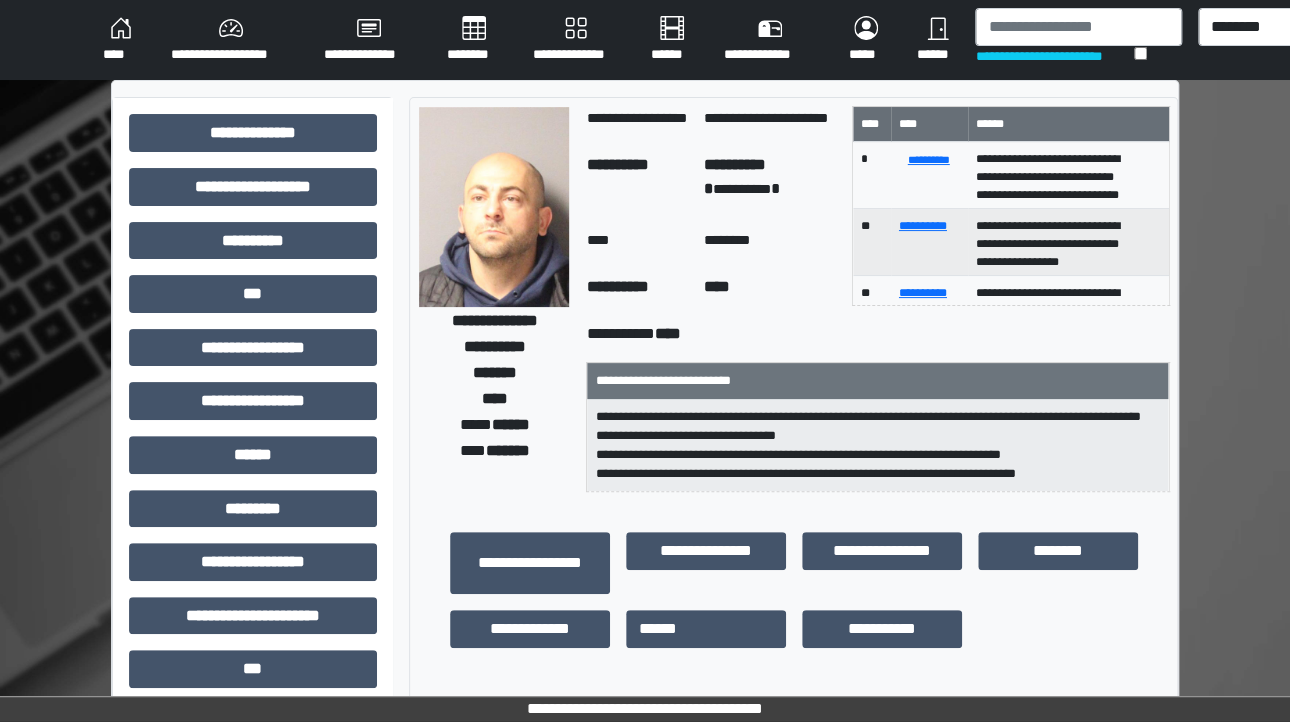 click at bounding box center [494, 207] 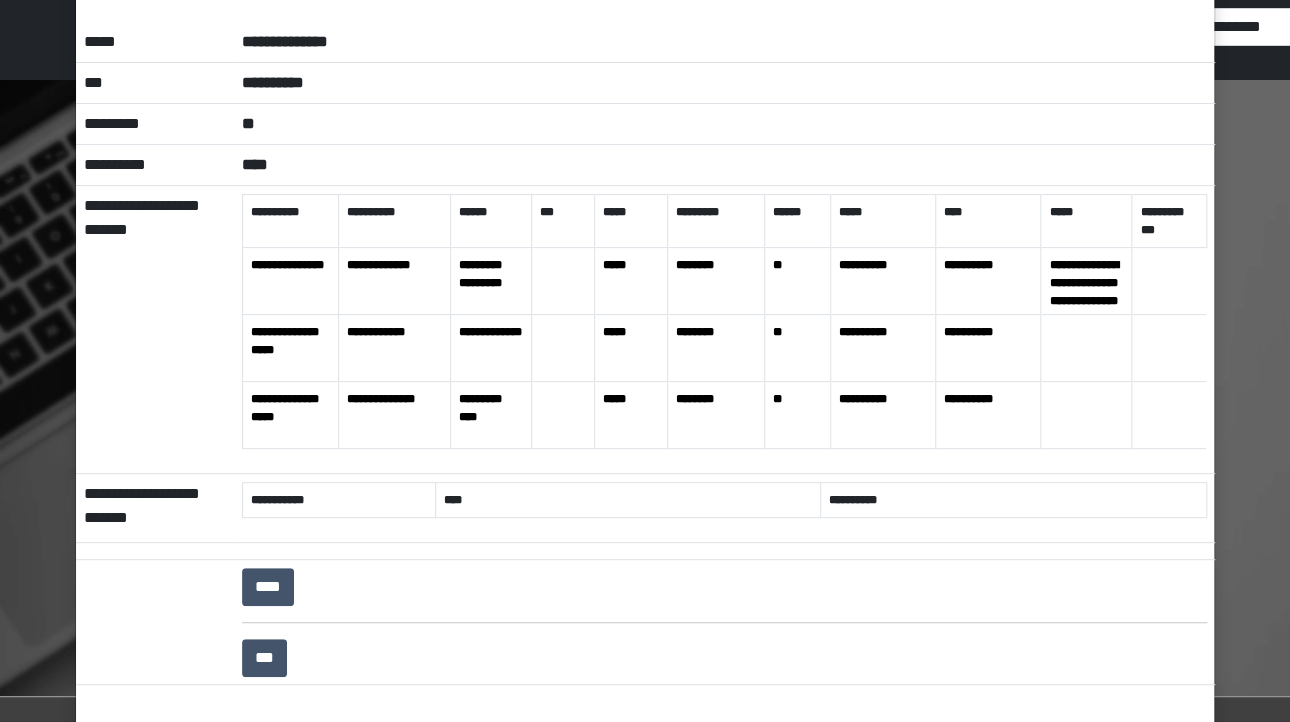 scroll, scrollTop: 179, scrollLeft: 0, axis: vertical 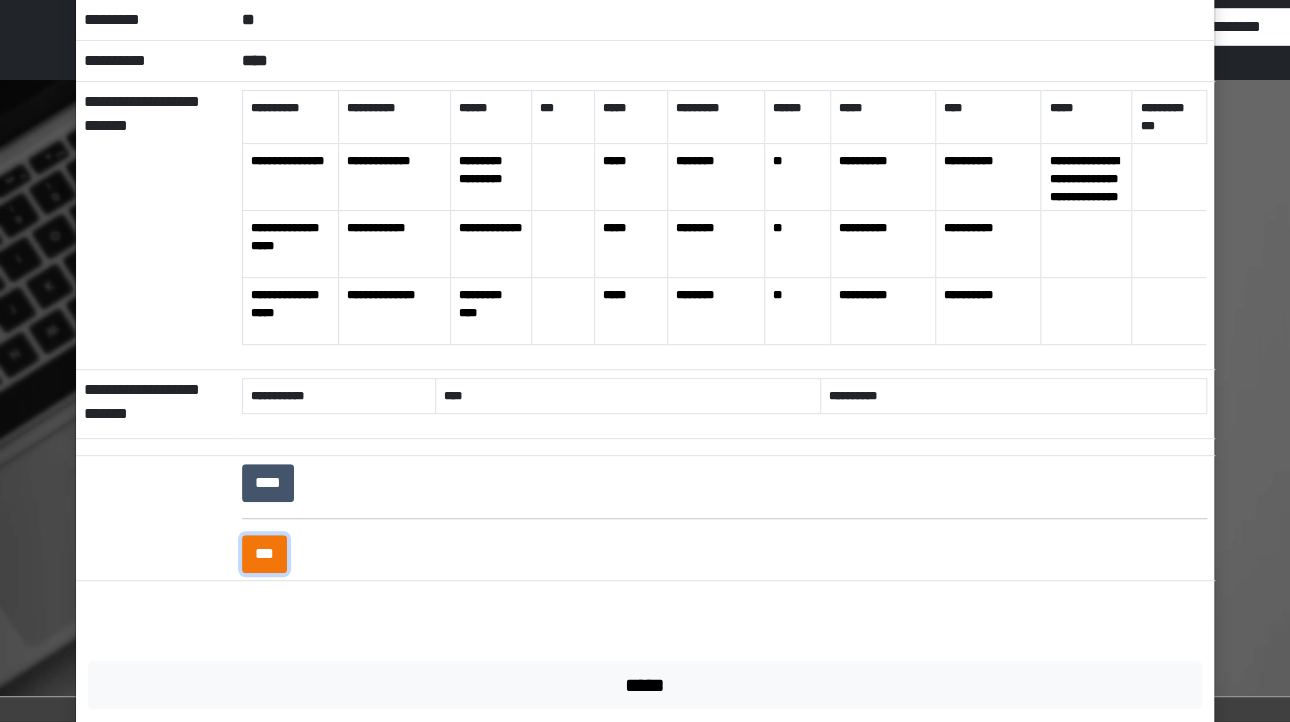 click on "***" at bounding box center [264, 554] 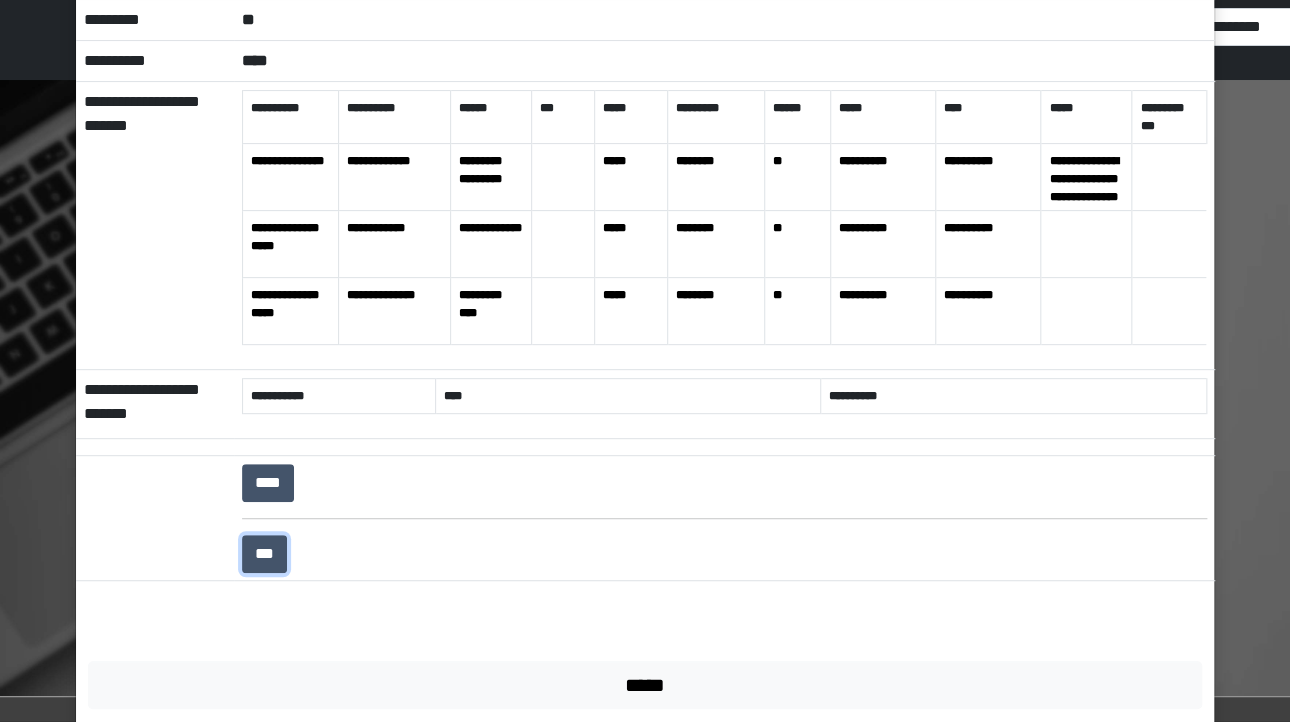 scroll, scrollTop: 0, scrollLeft: 0, axis: both 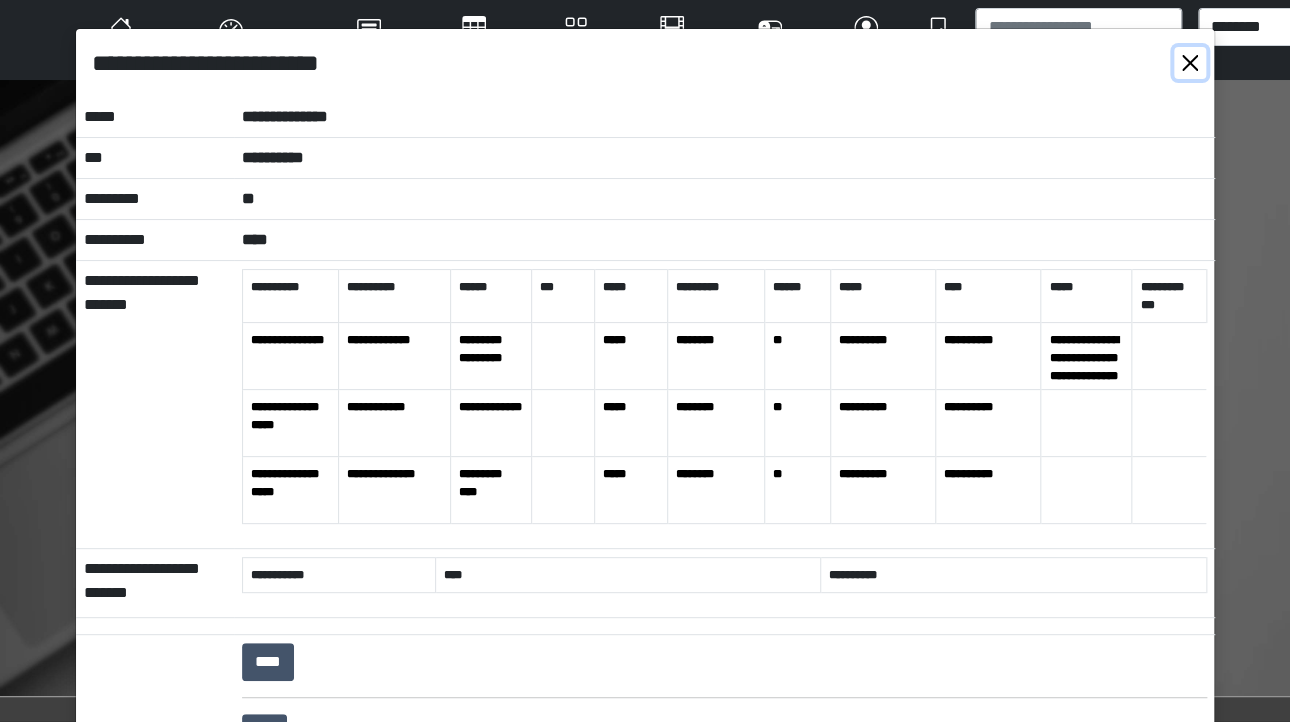 click at bounding box center (1190, 63) 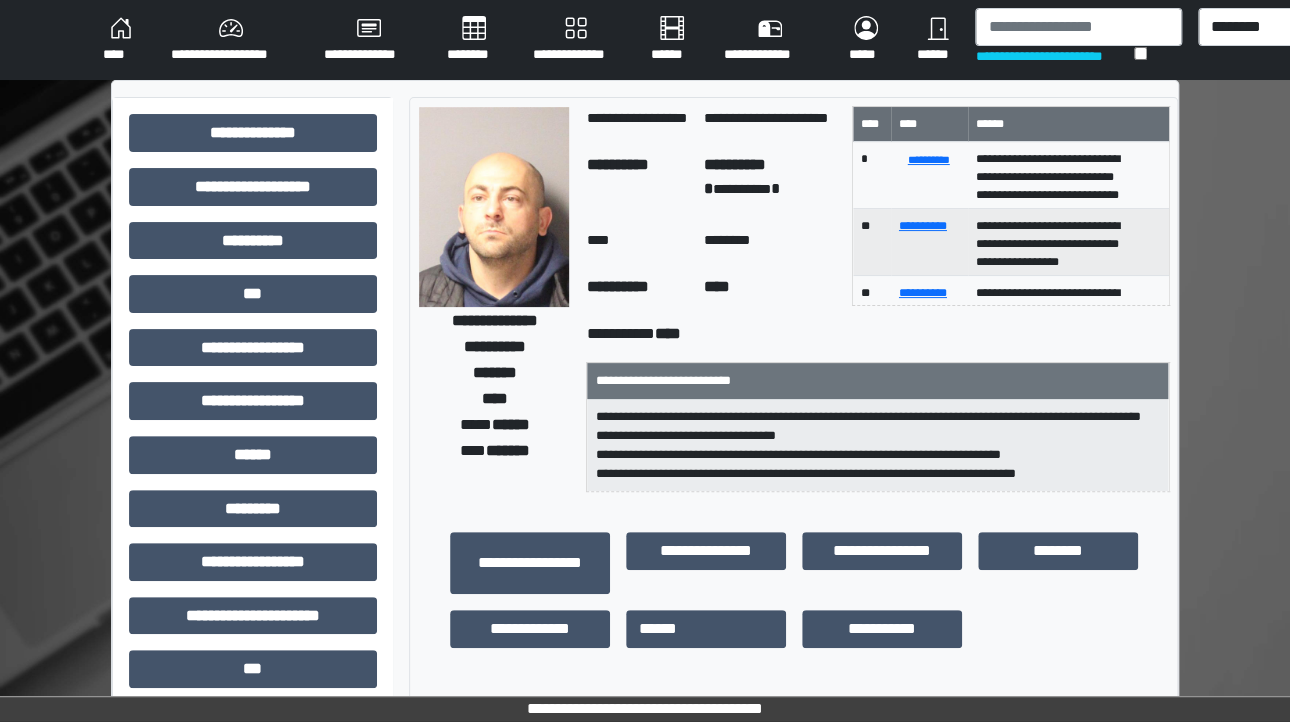 click on "**********" at bounding box center [231, 40] 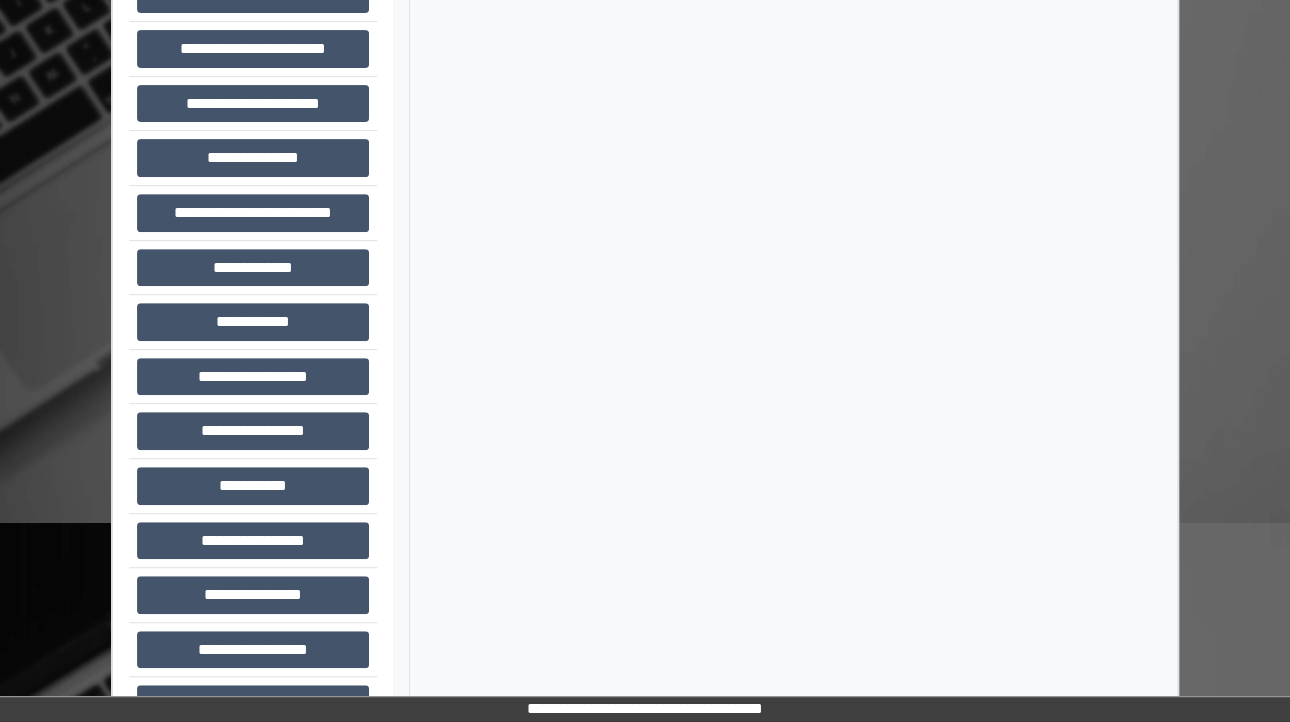 scroll, scrollTop: 309, scrollLeft: 0, axis: vertical 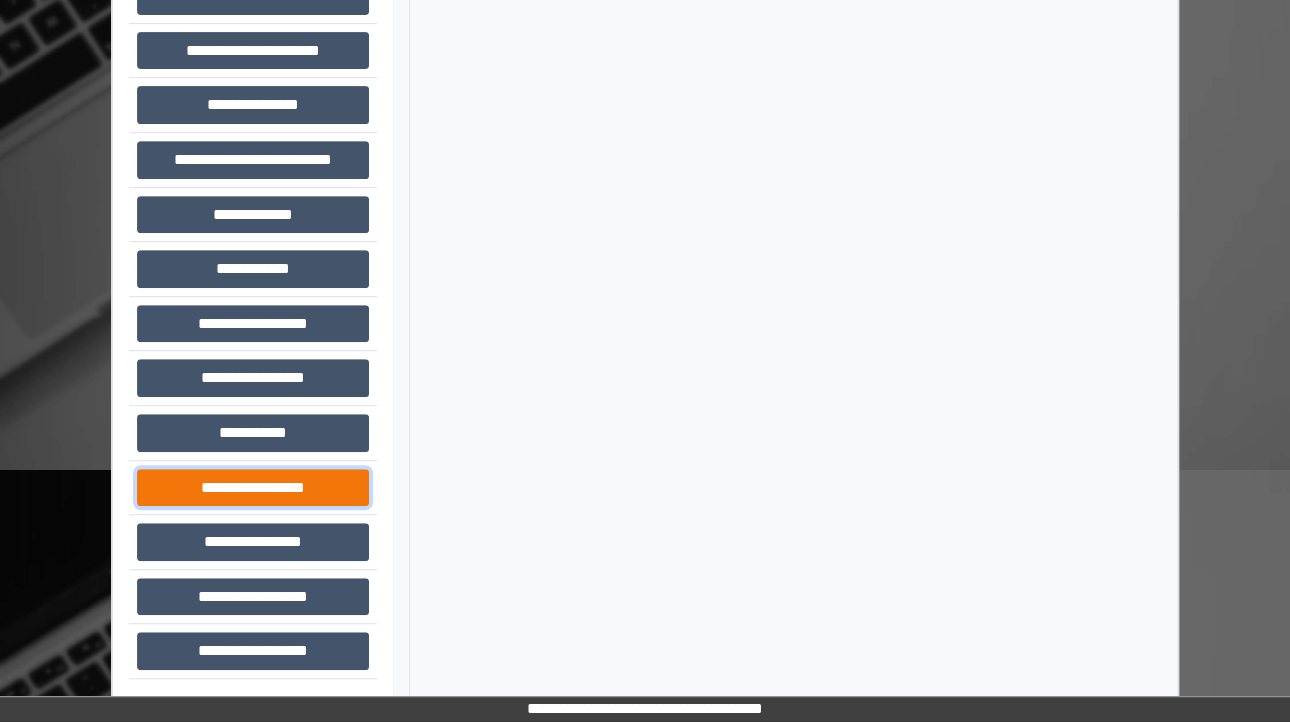 click on "**********" at bounding box center [253, 488] 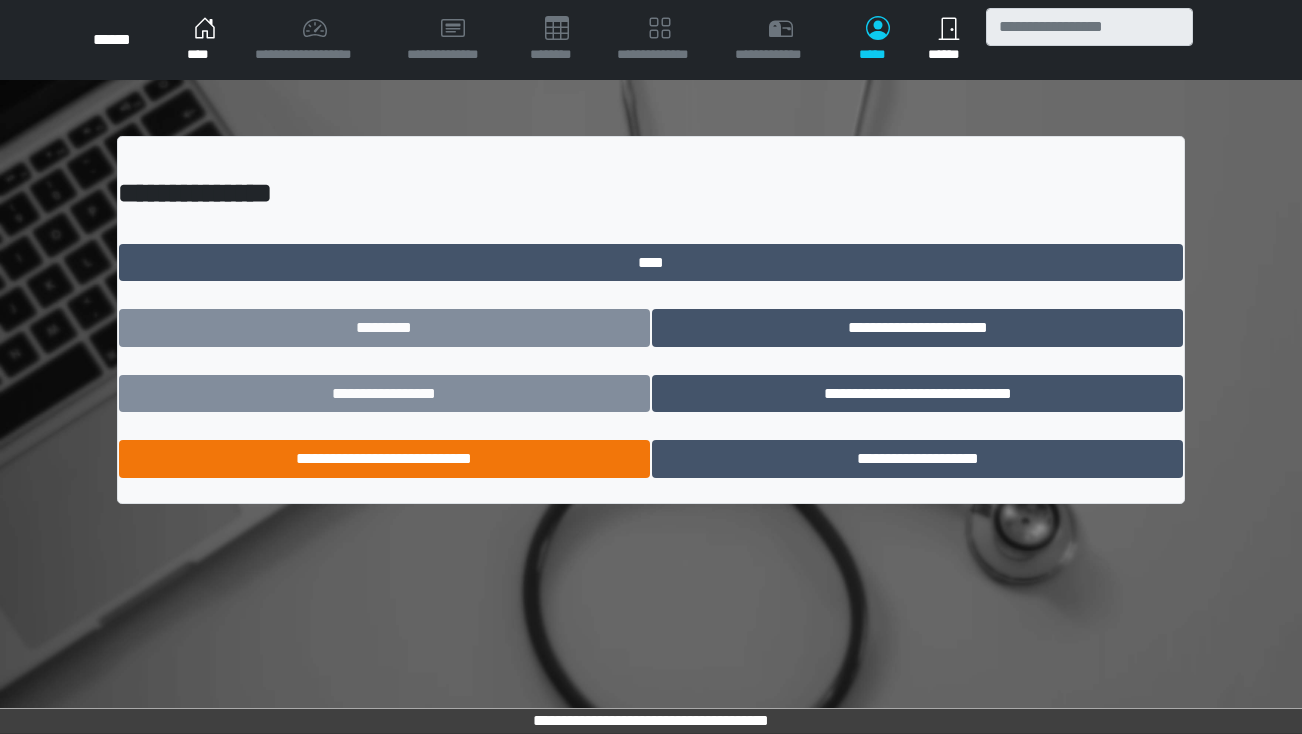 scroll, scrollTop: 0, scrollLeft: 0, axis: both 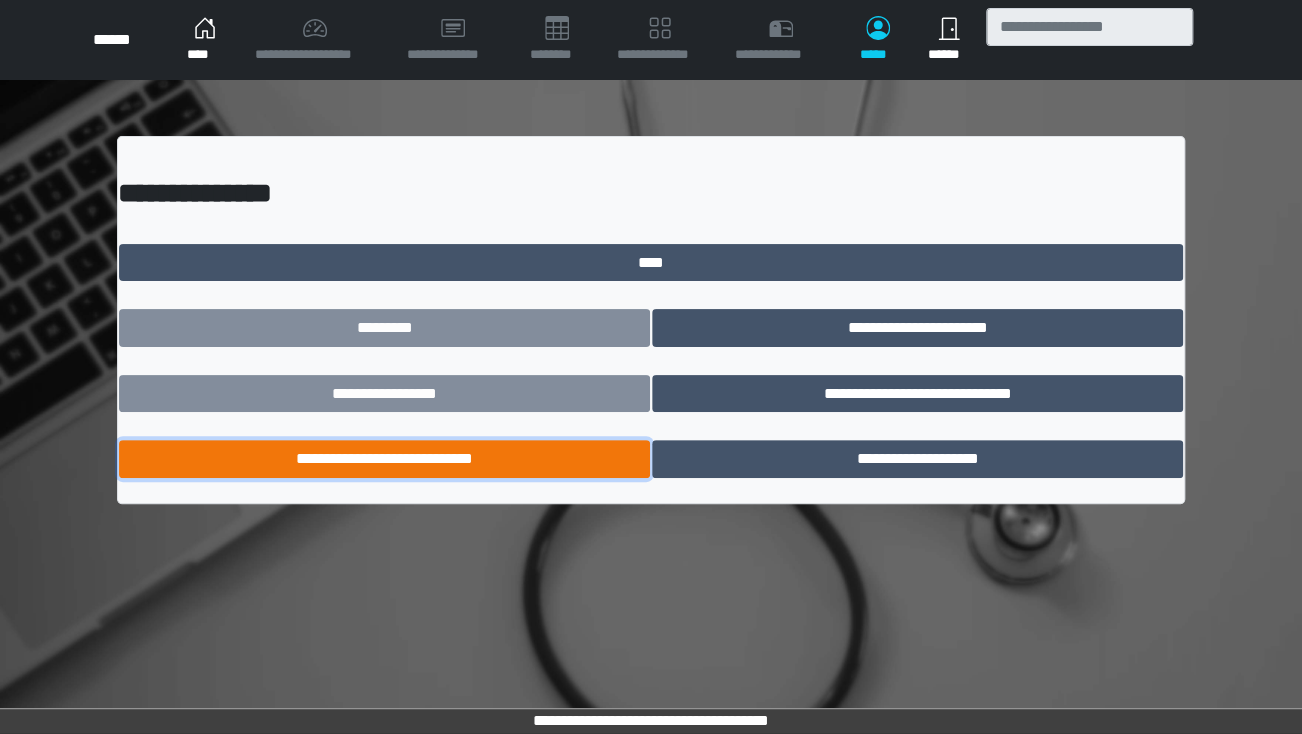 click on "**********" at bounding box center (384, 459) 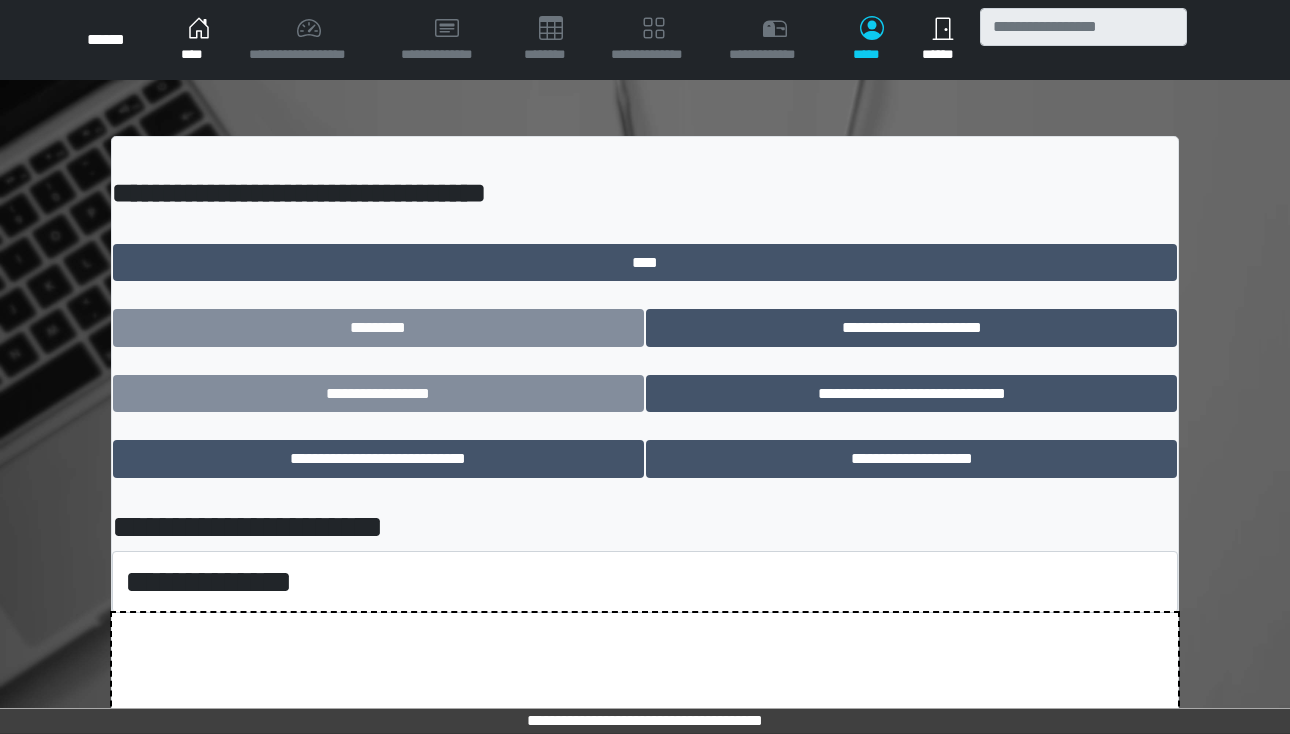 scroll, scrollTop: 0, scrollLeft: 0, axis: both 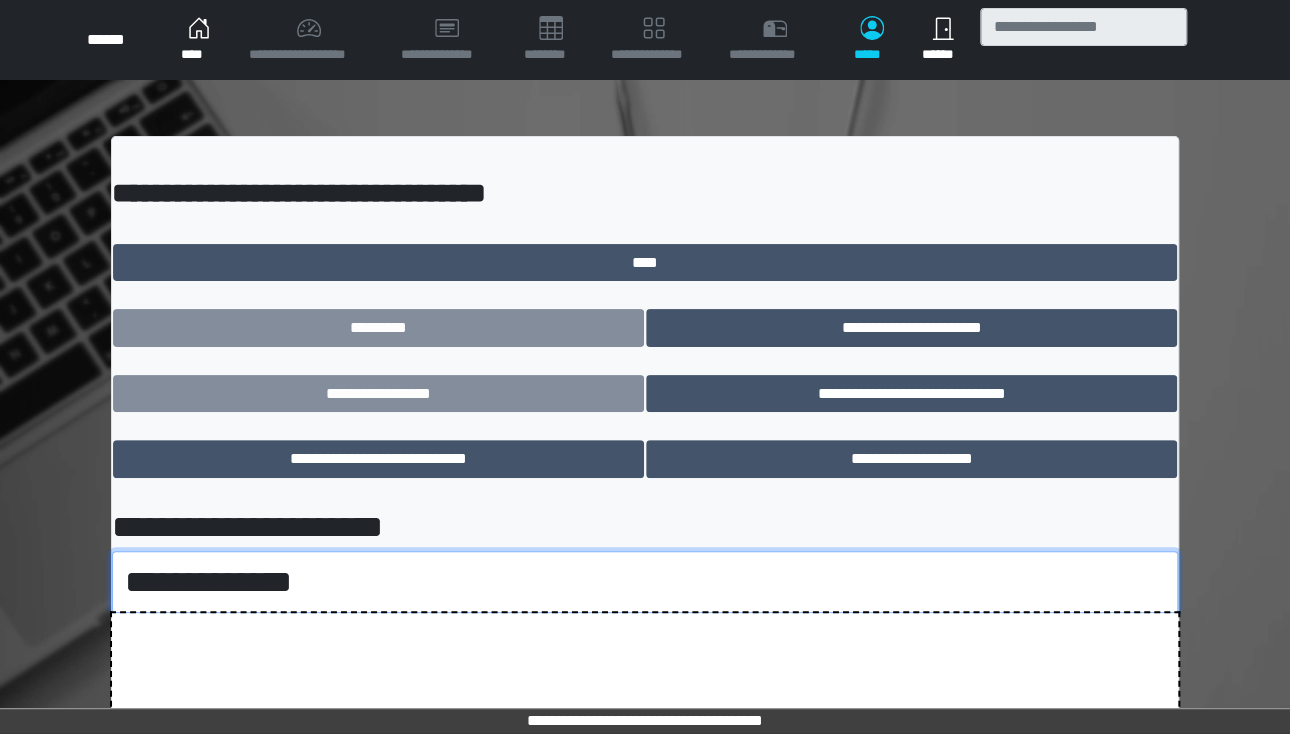 click on "**********" at bounding box center [645, 582] 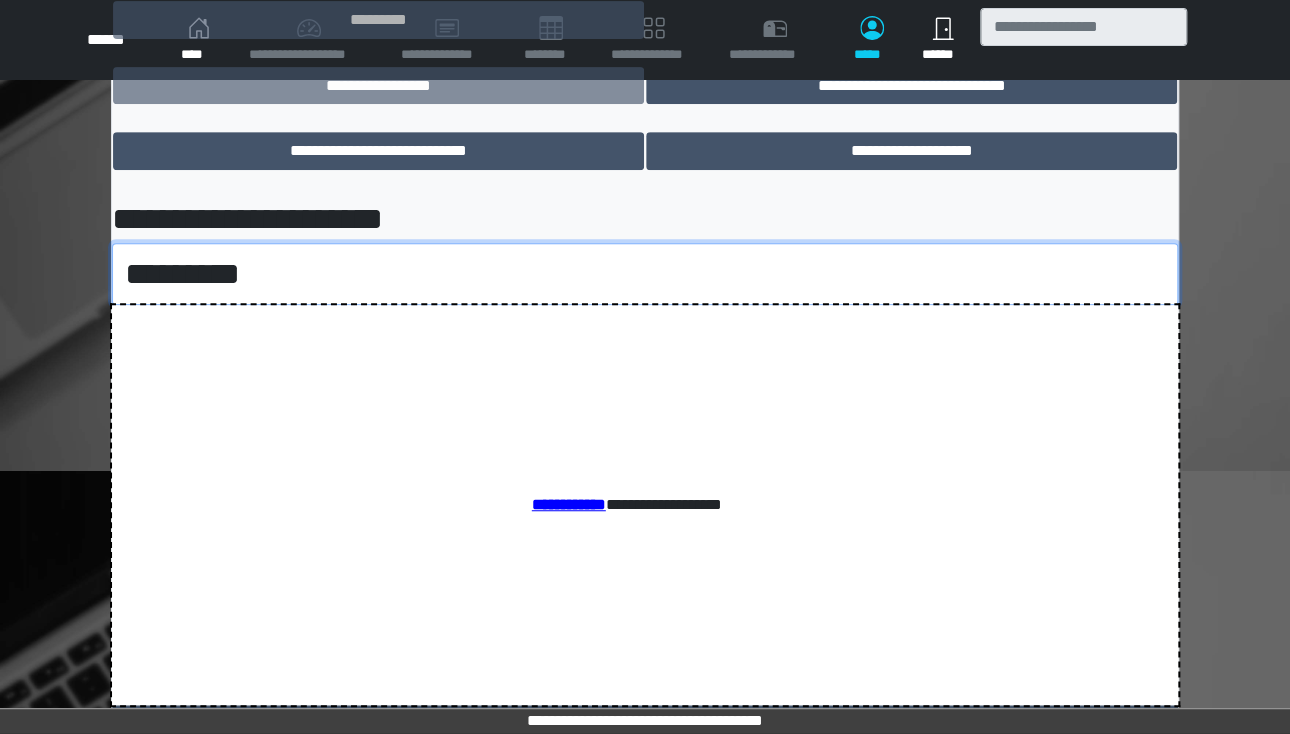 scroll, scrollTop: 311, scrollLeft: 0, axis: vertical 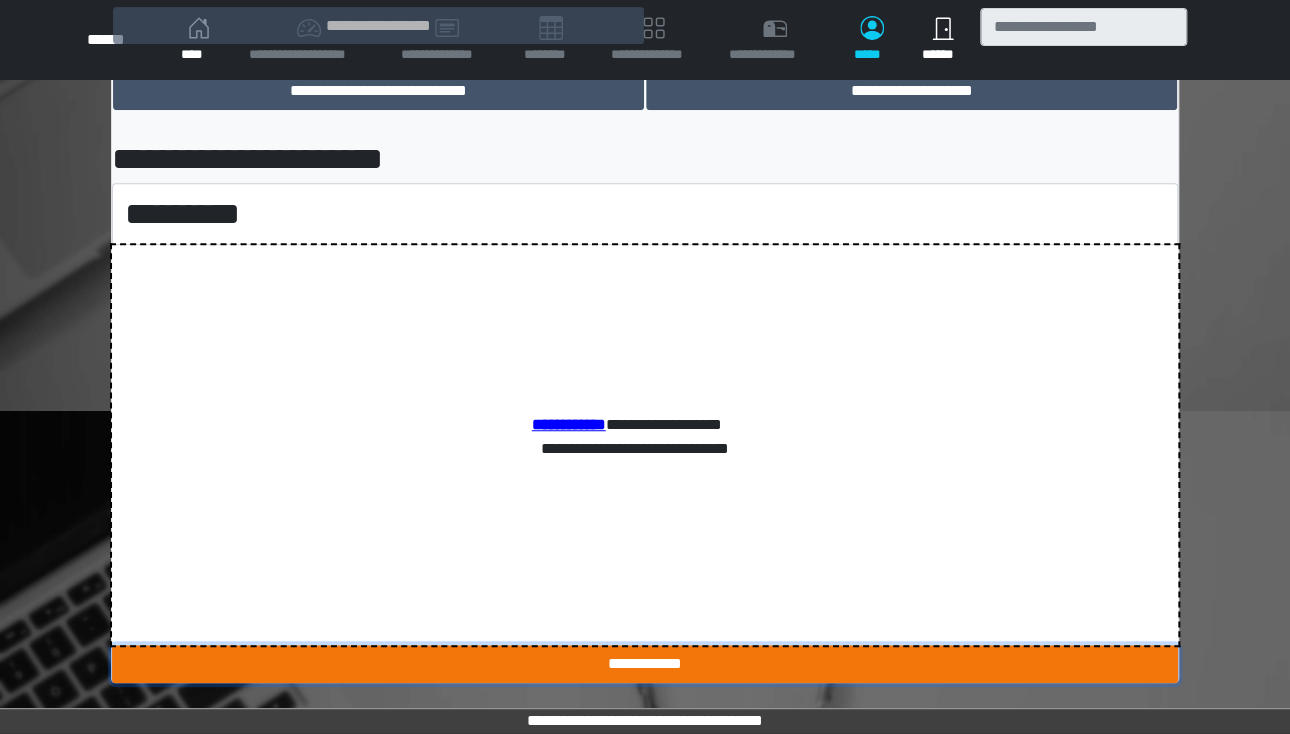 click on "**********" at bounding box center (645, 664) 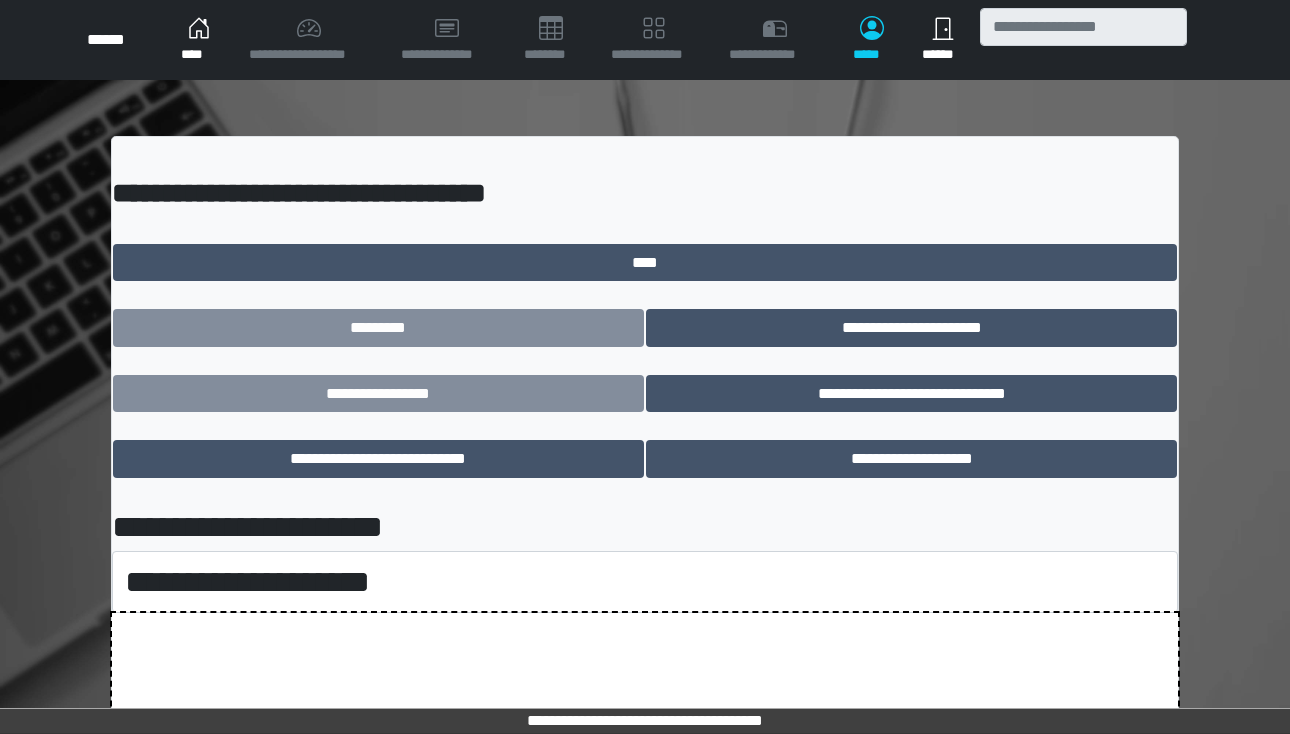 scroll, scrollTop: 0, scrollLeft: 0, axis: both 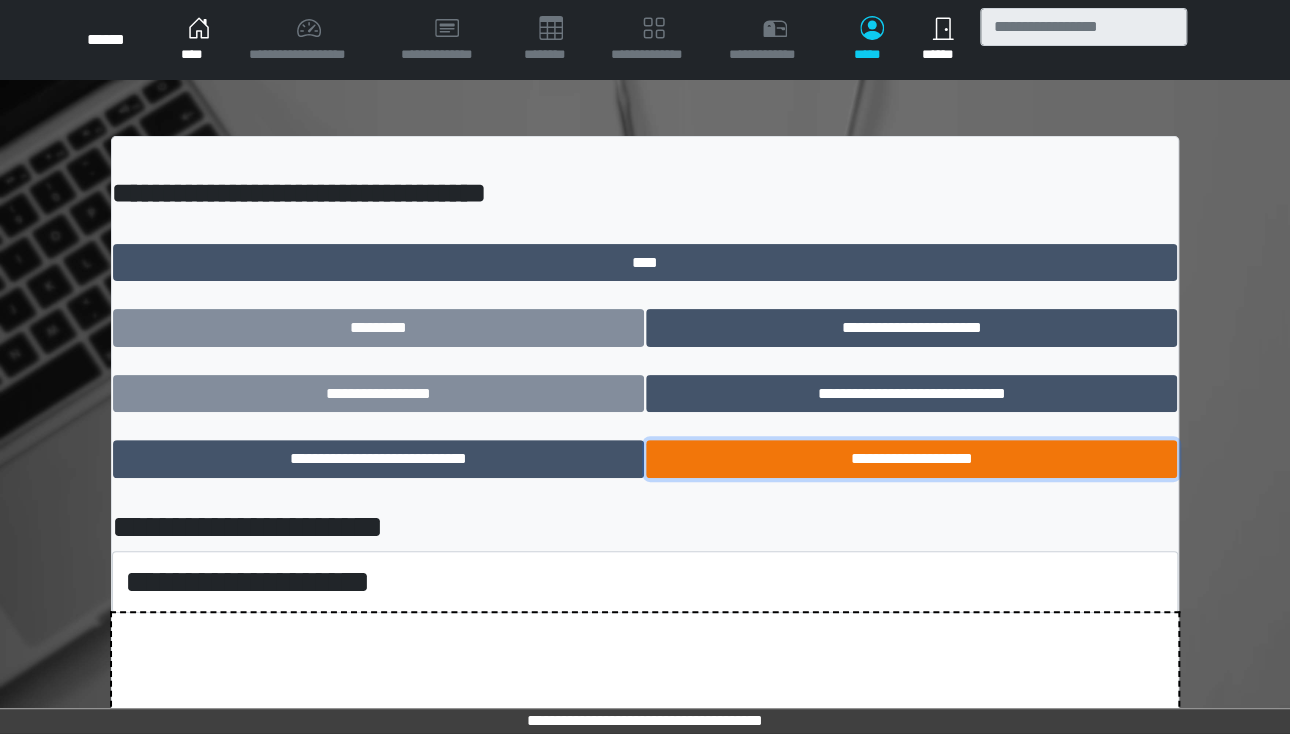 click on "**********" at bounding box center (911, 459) 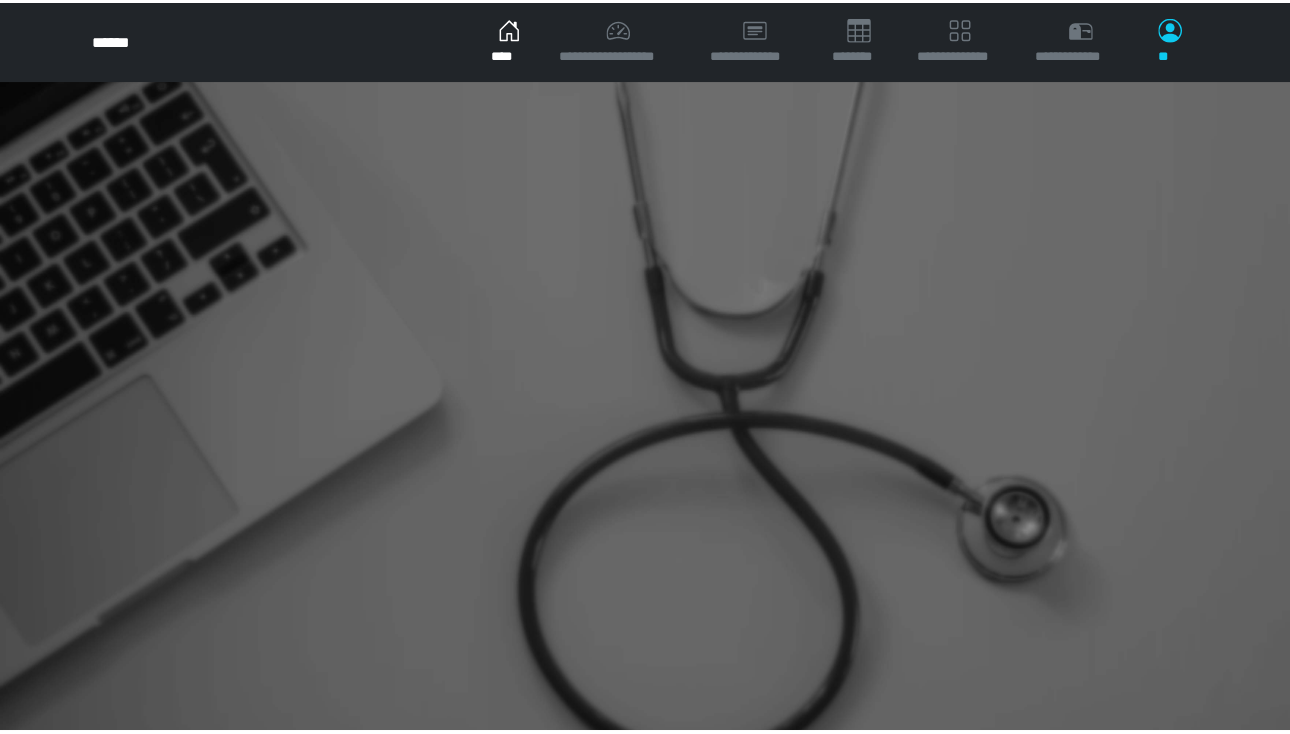 scroll, scrollTop: 0, scrollLeft: 0, axis: both 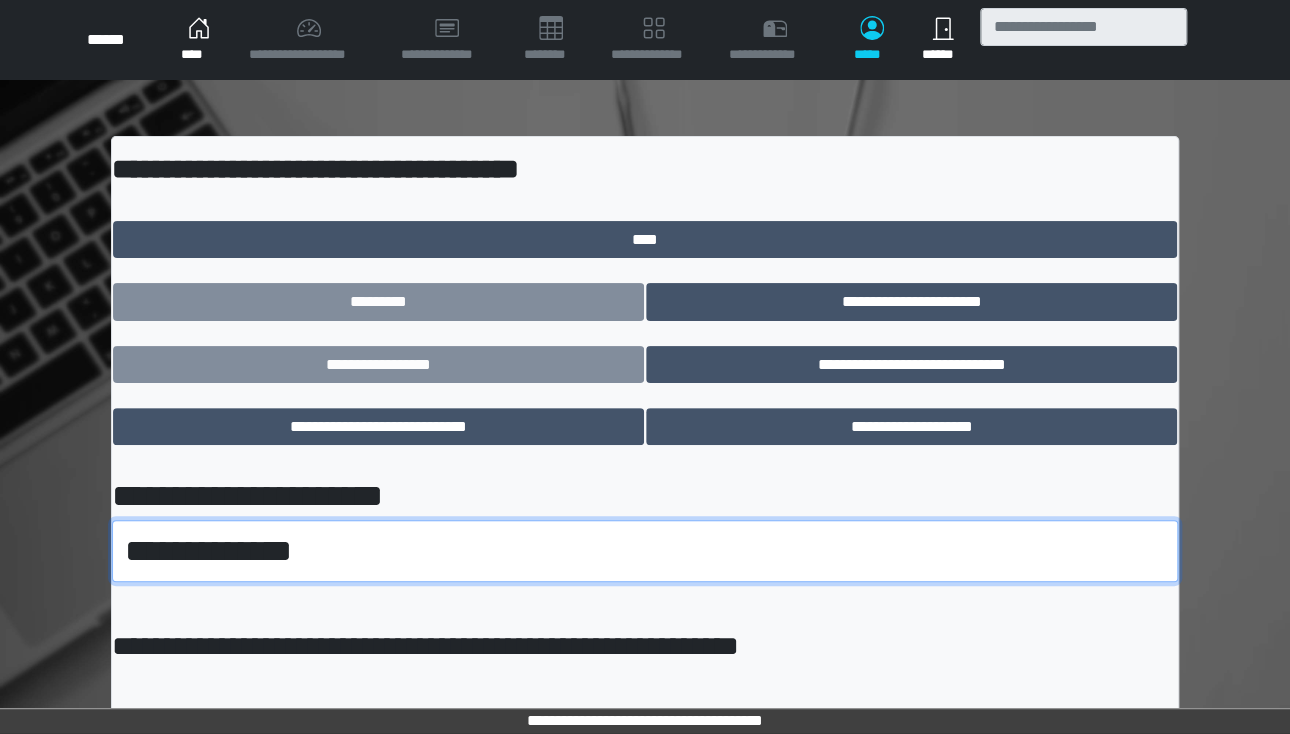 click on "**********" at bounding box center (645, 551) 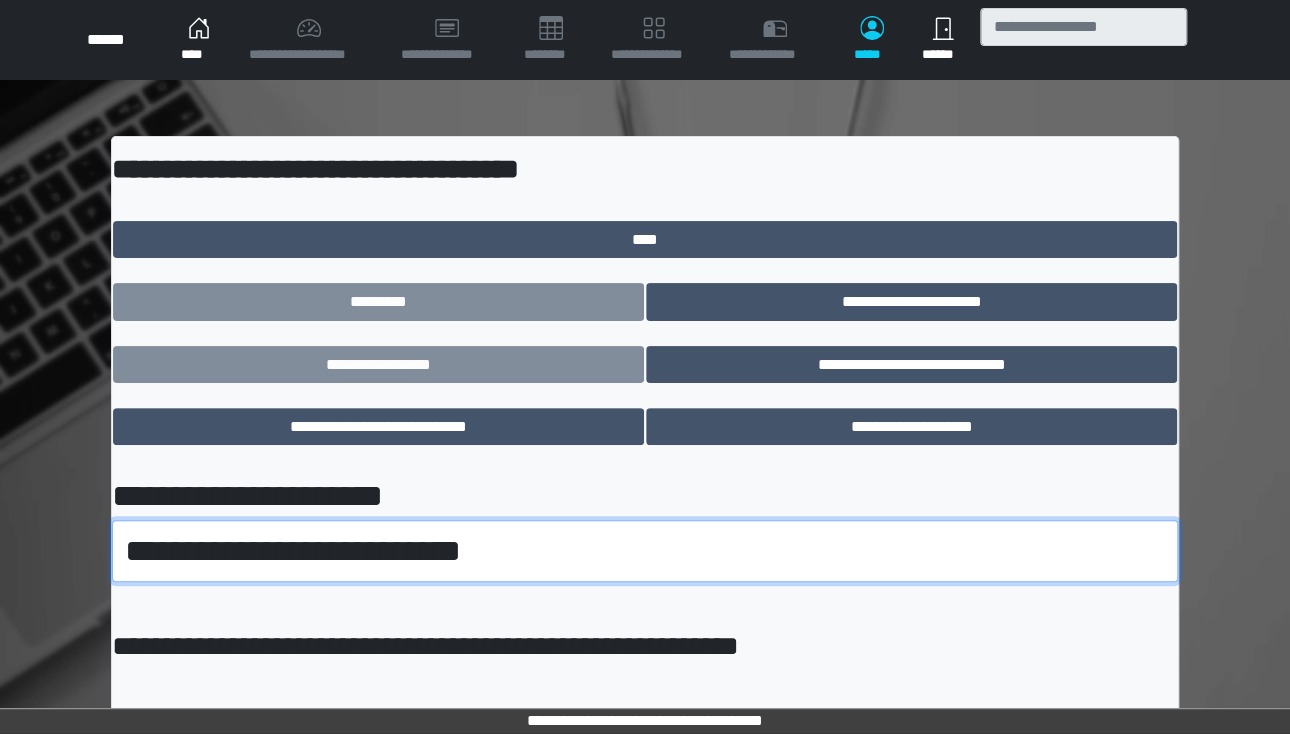 click on "**********" at bounding box center [645, 551] 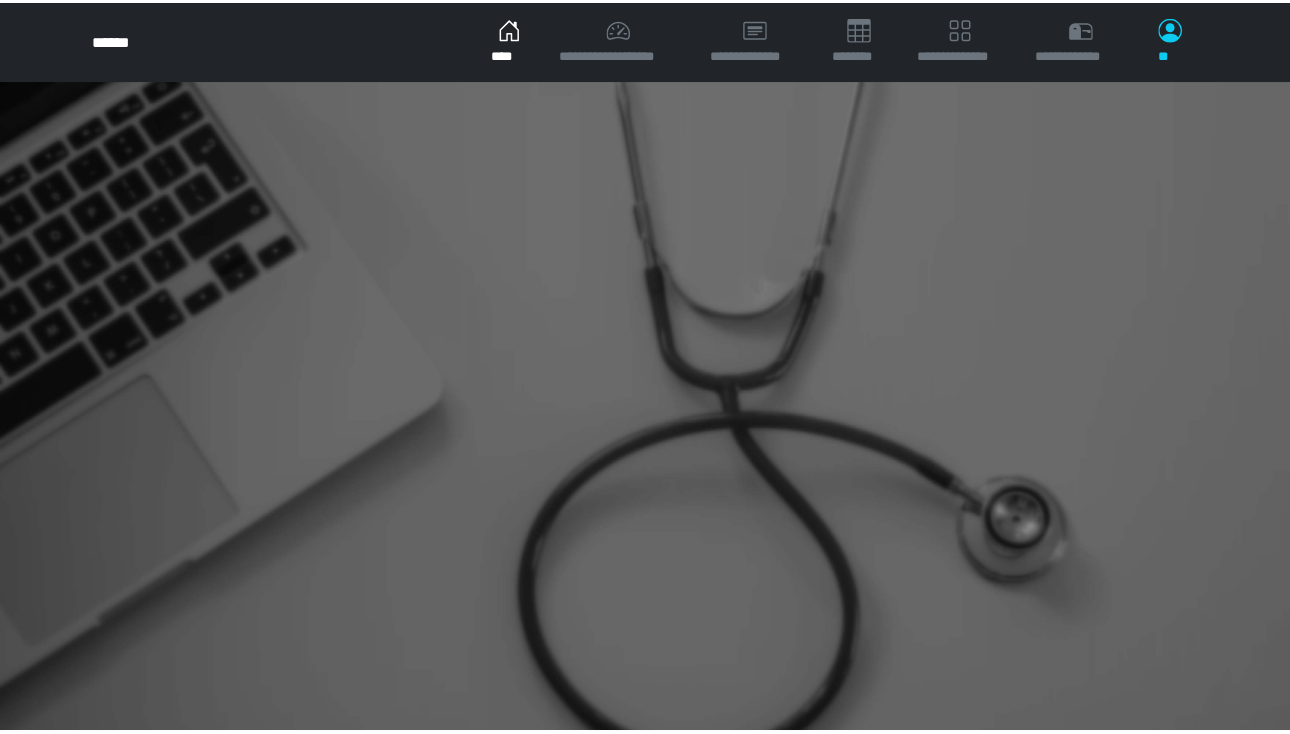 scroll, scrollTop: 0, scrollLeft: 0, axis: both 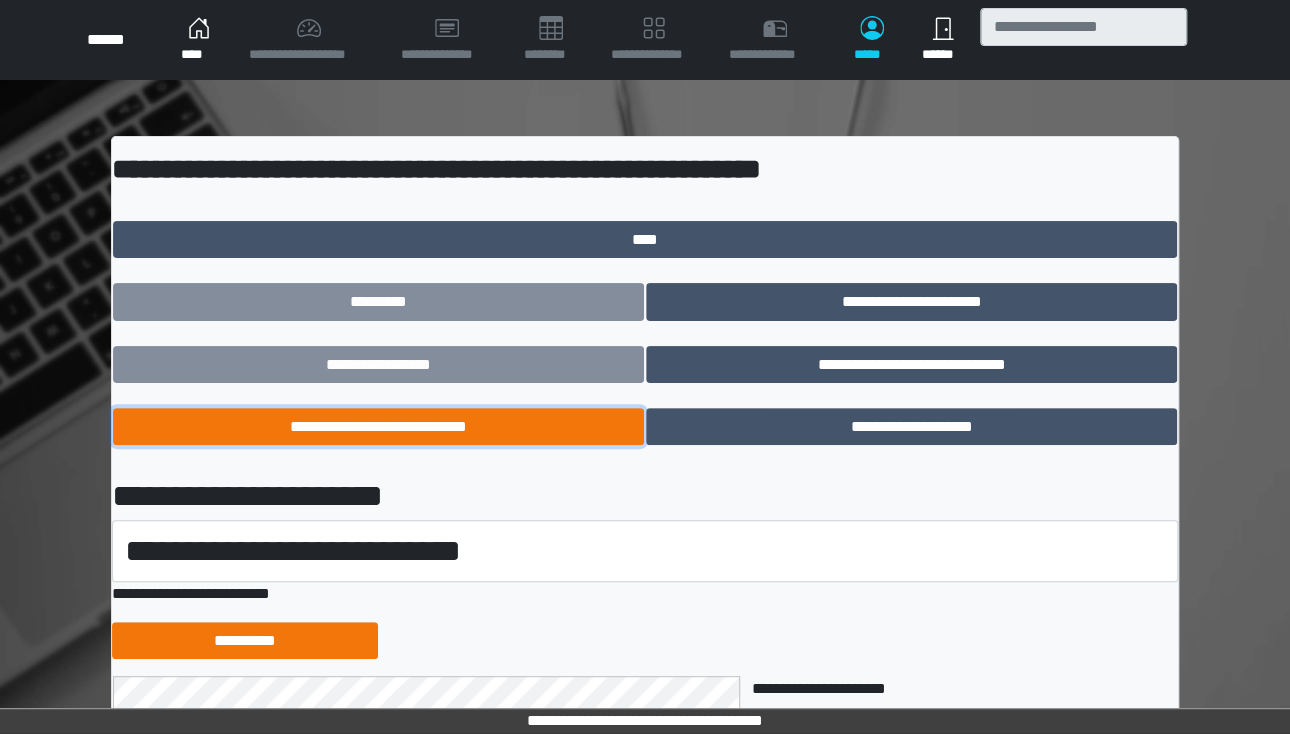 click on "**********" at bounding box center (378, 427) 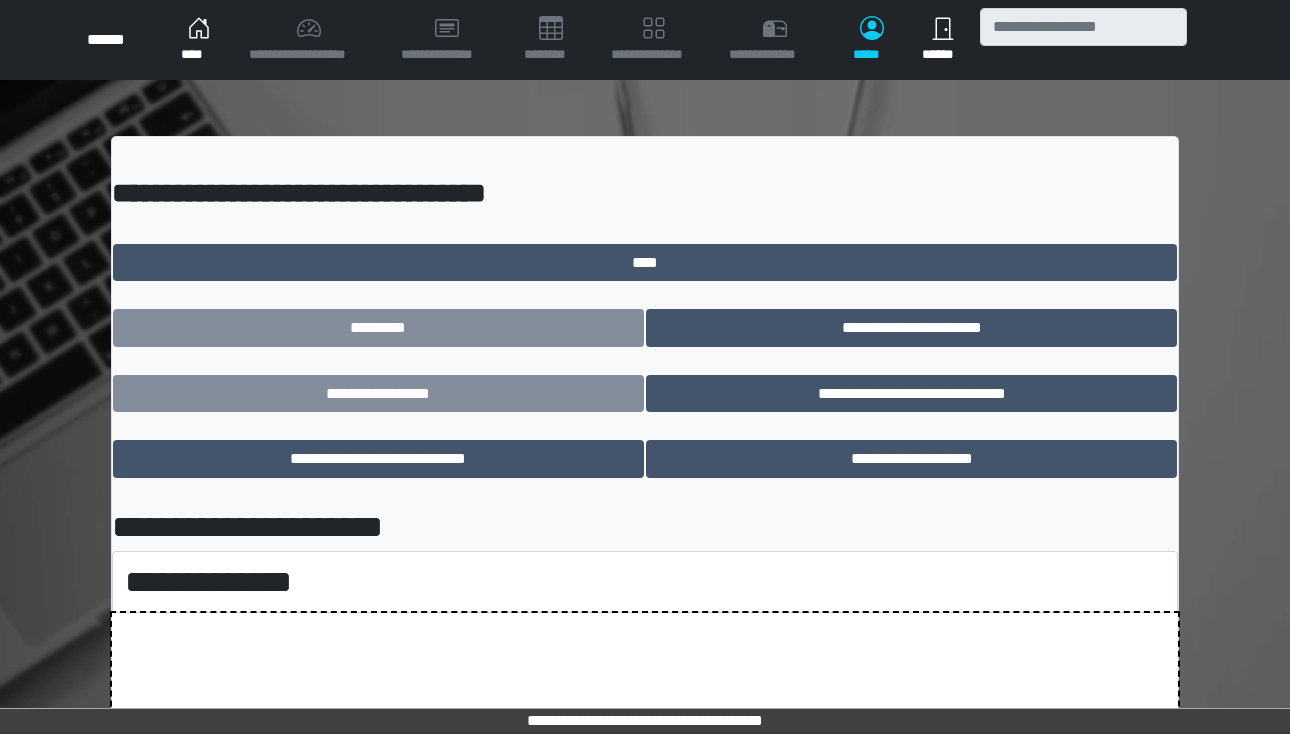 scroll, scrollTop: 0, scrollLeft: 0, axis: both 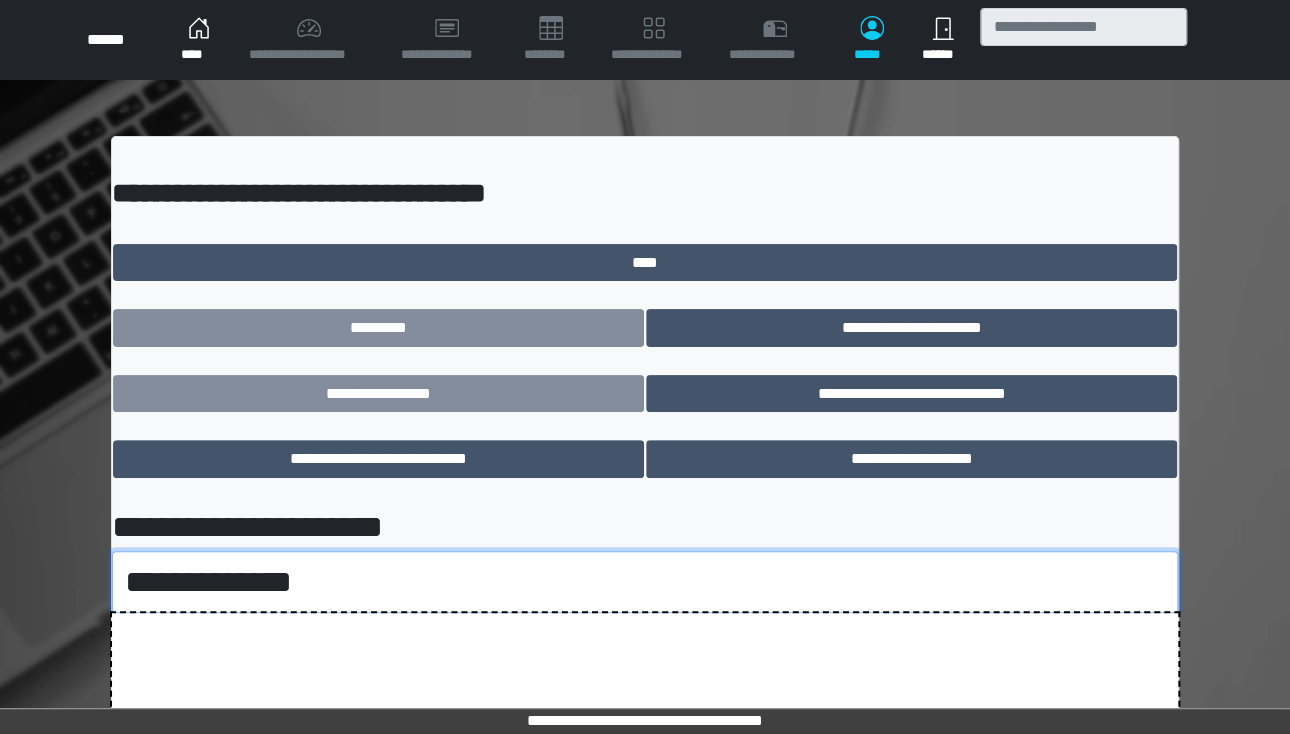 click on "**********" at bounding box center [645, 582] 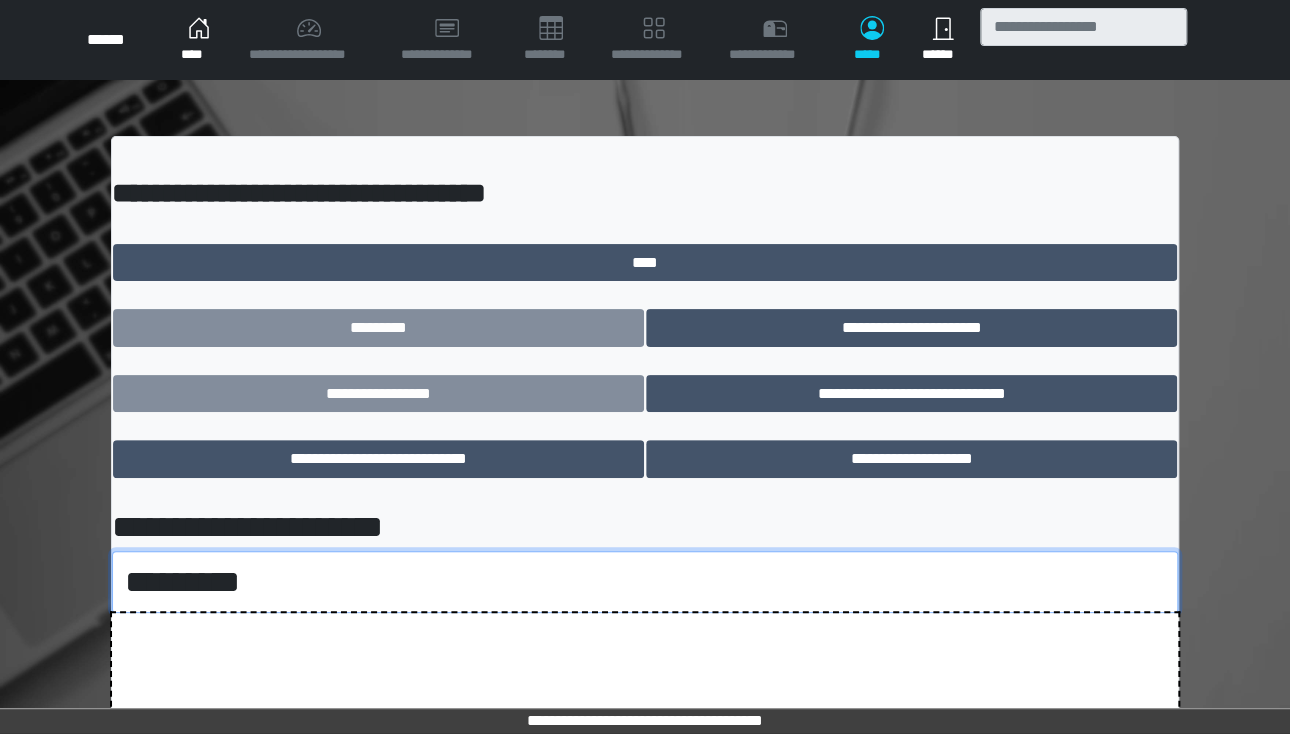 click on "**********" at bounding box center (645, 582) 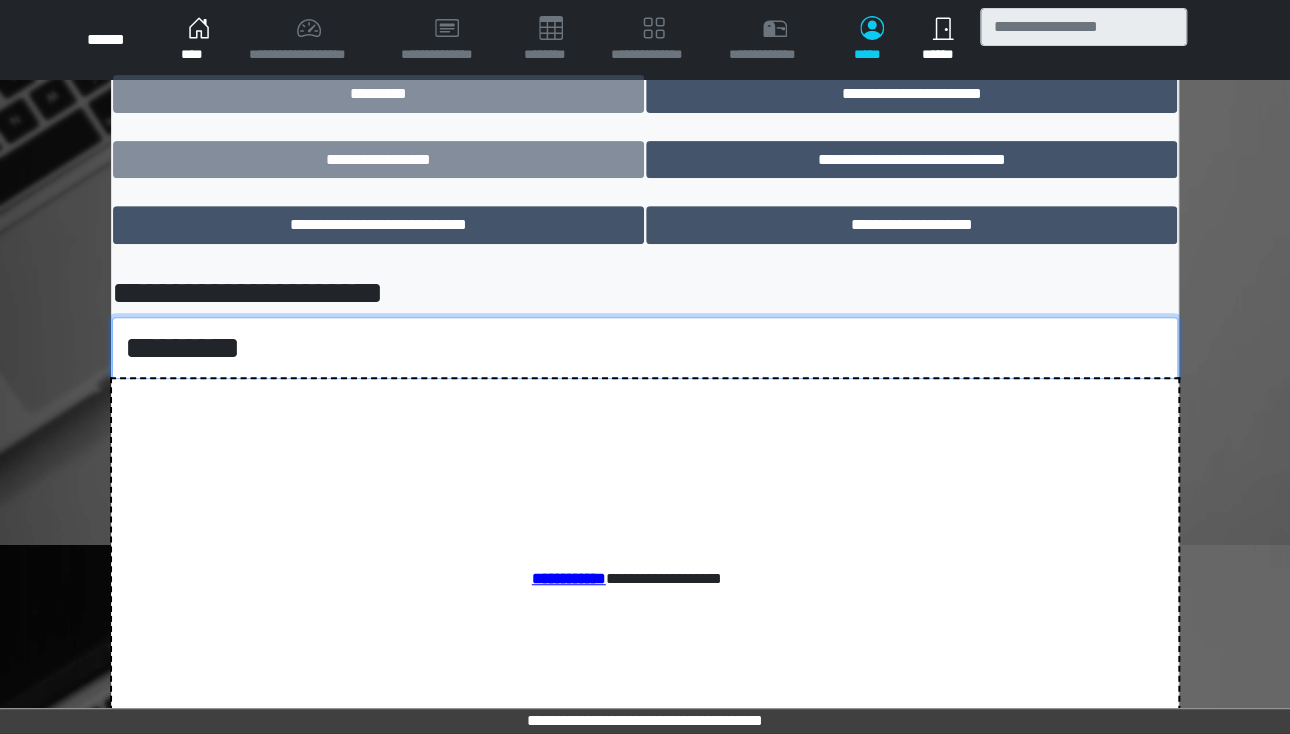 scroll, scrollTop: 245, scrollLeft: 0, axis: vertical 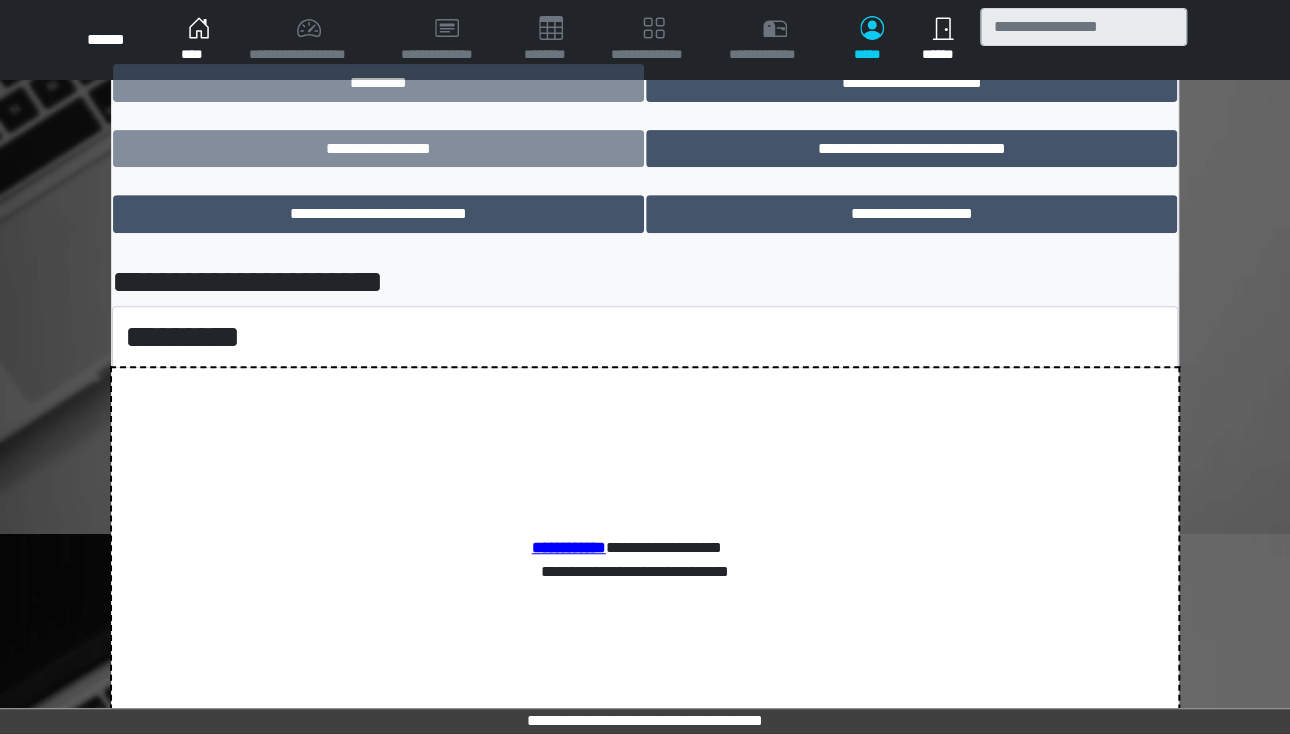 drag, startPoint x: 1288, startPoint y: 469, endPoint x: 1262, endPoint y: 556, distance: 90.80198 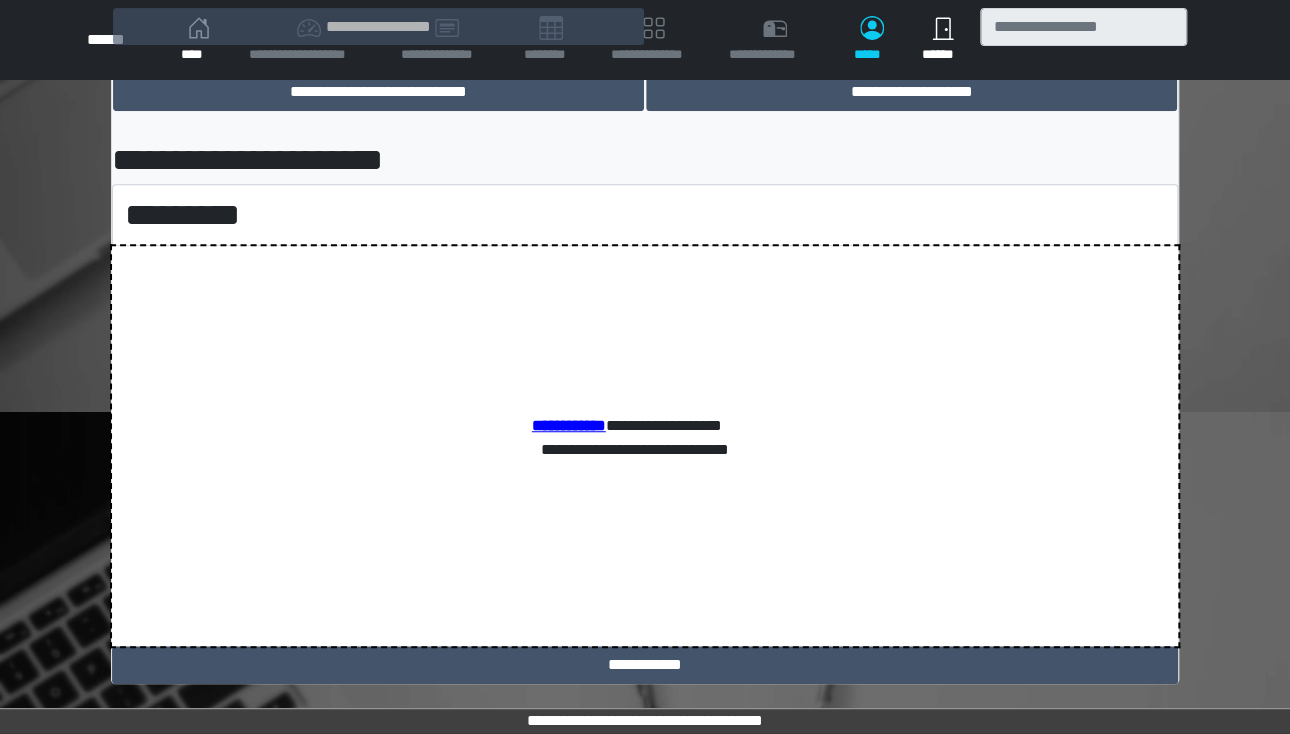 scroll, scrollTop: 371, scrollLeft: 0, axis: vertical 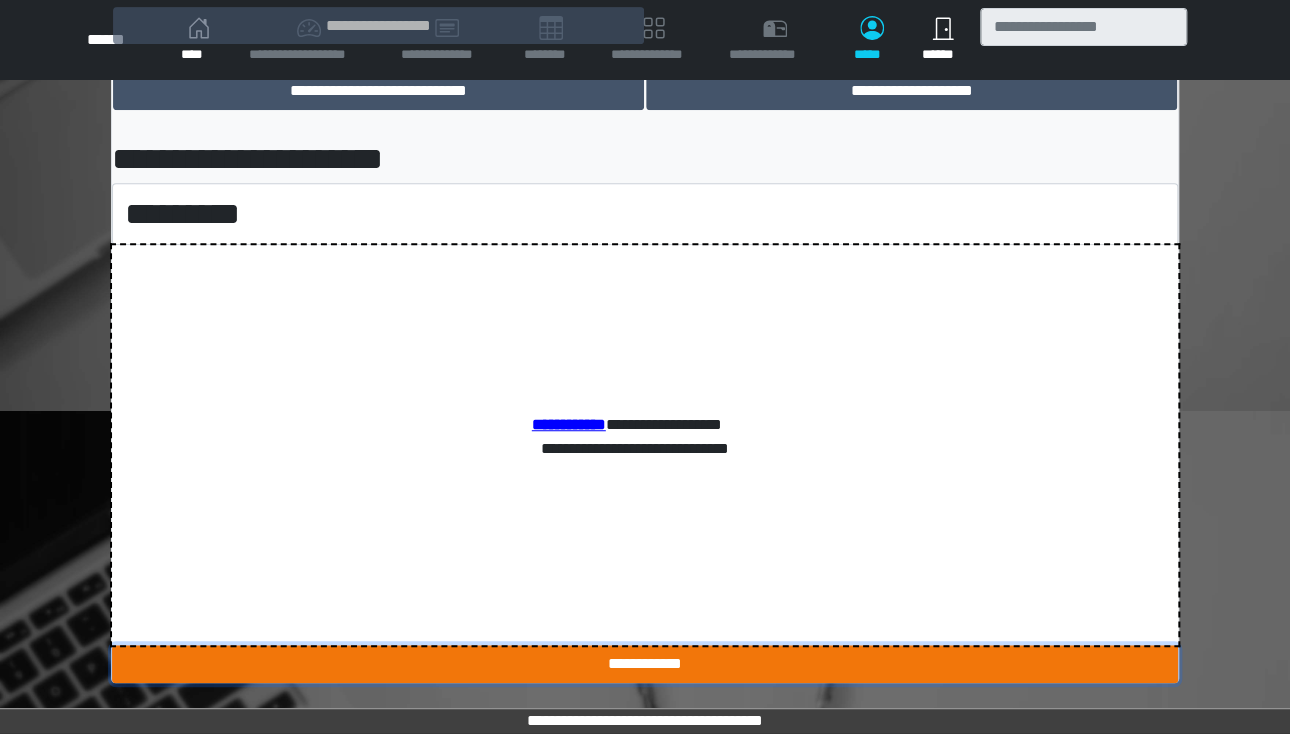 click on "**********" at bounding box center (645, 664) 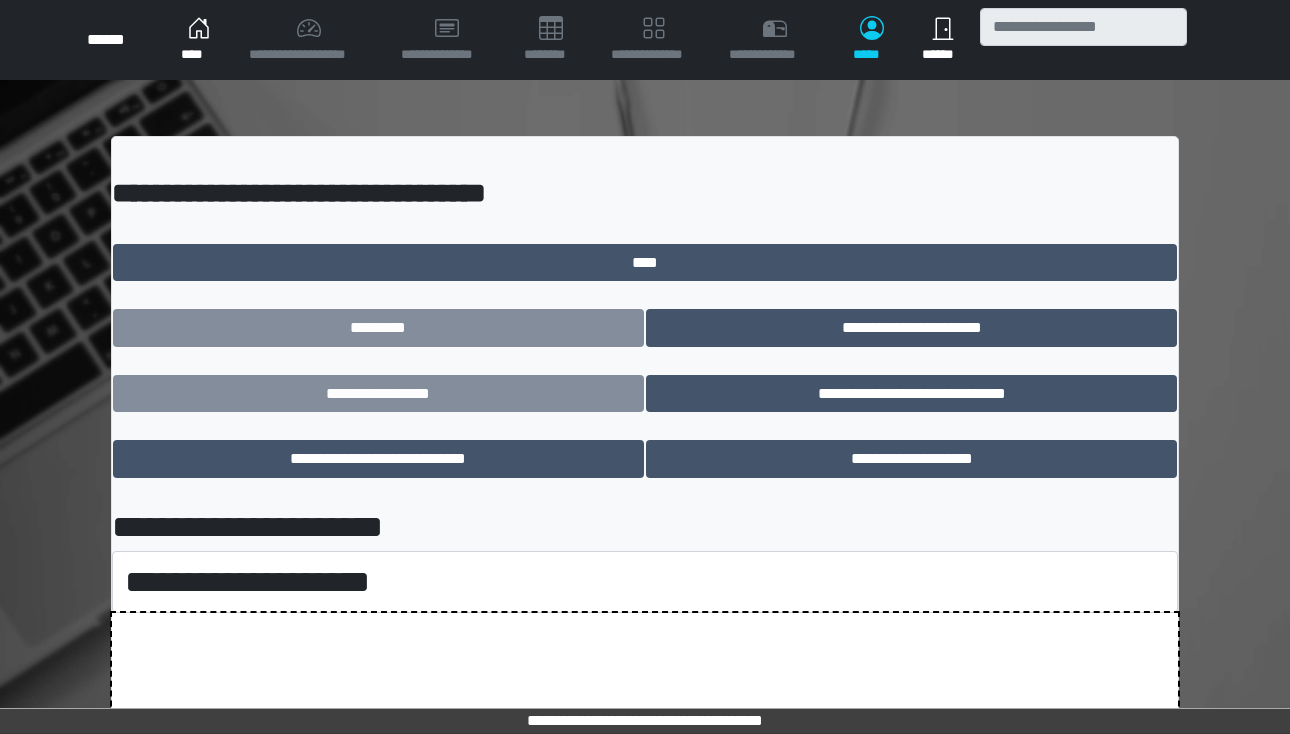 scroll, scrollTop: 0, scrollLeft: 0, axis: both 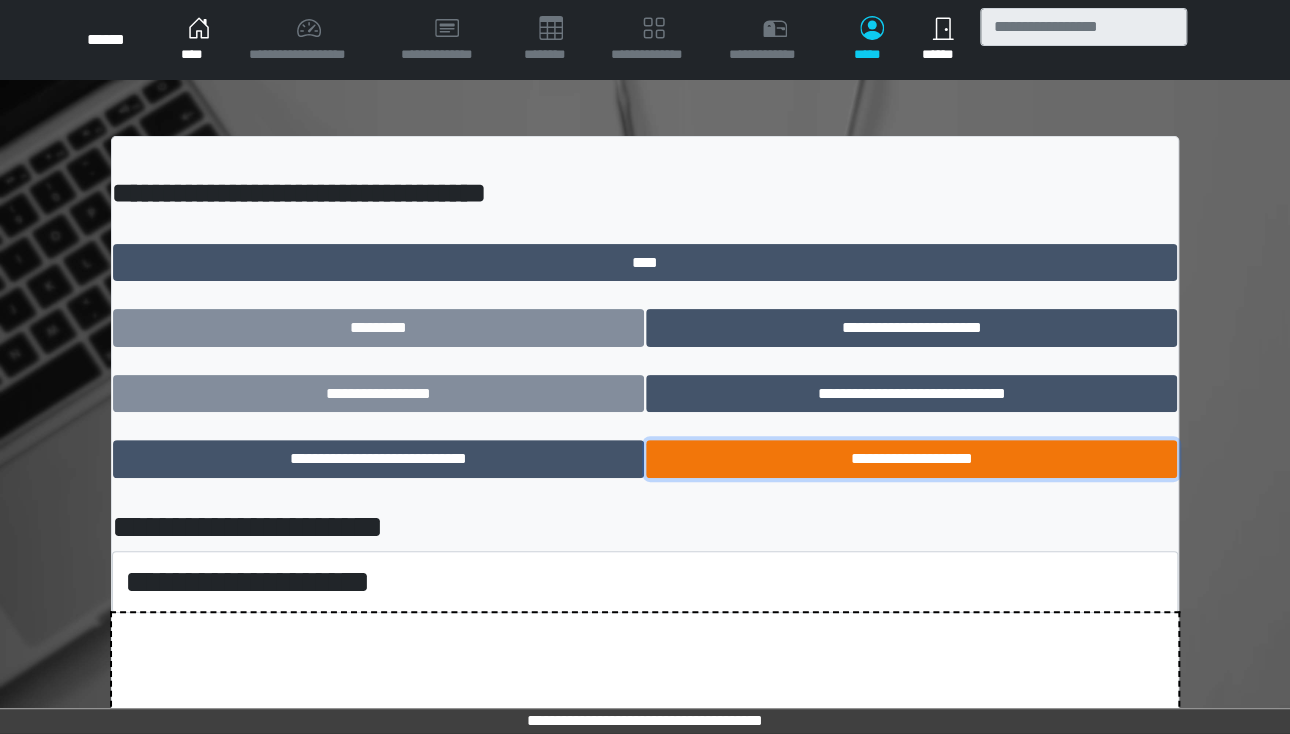 click on "**********" at bounding box center (911, 459) 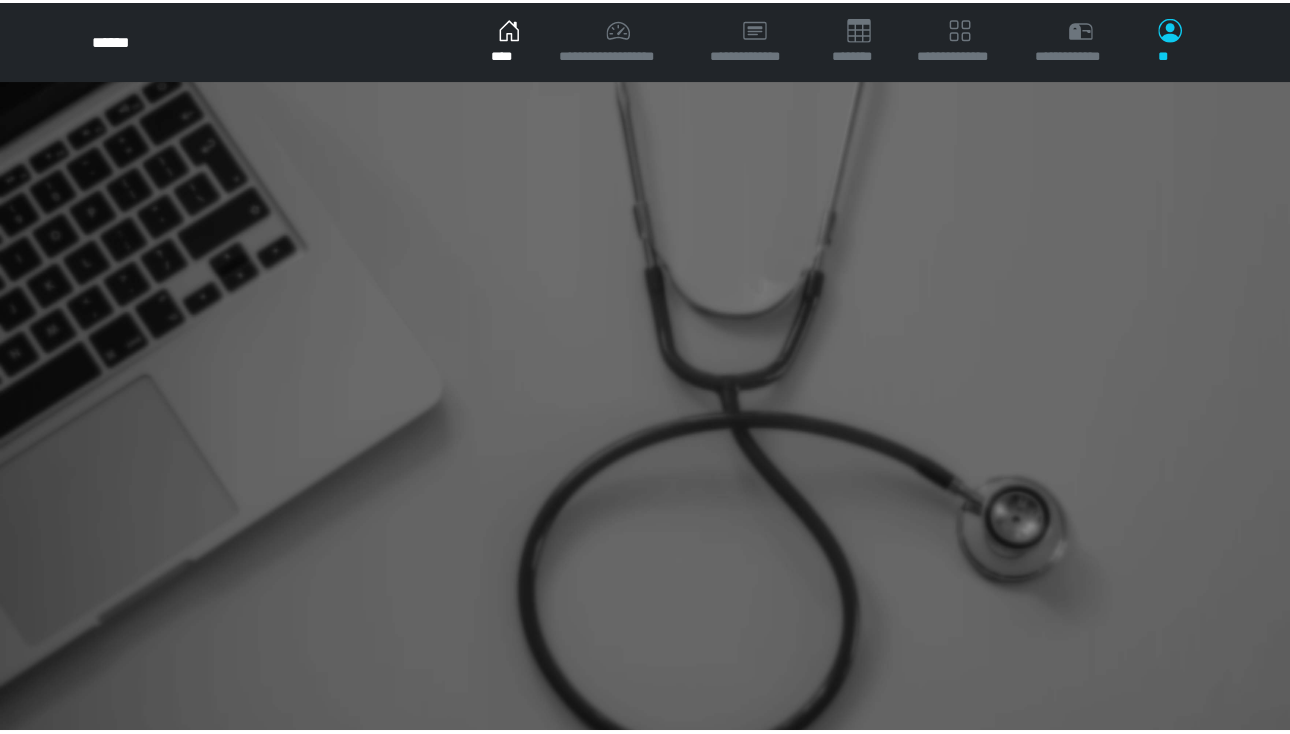 scroll, scrollTop: 0, scrollLeft: 0, axis: both 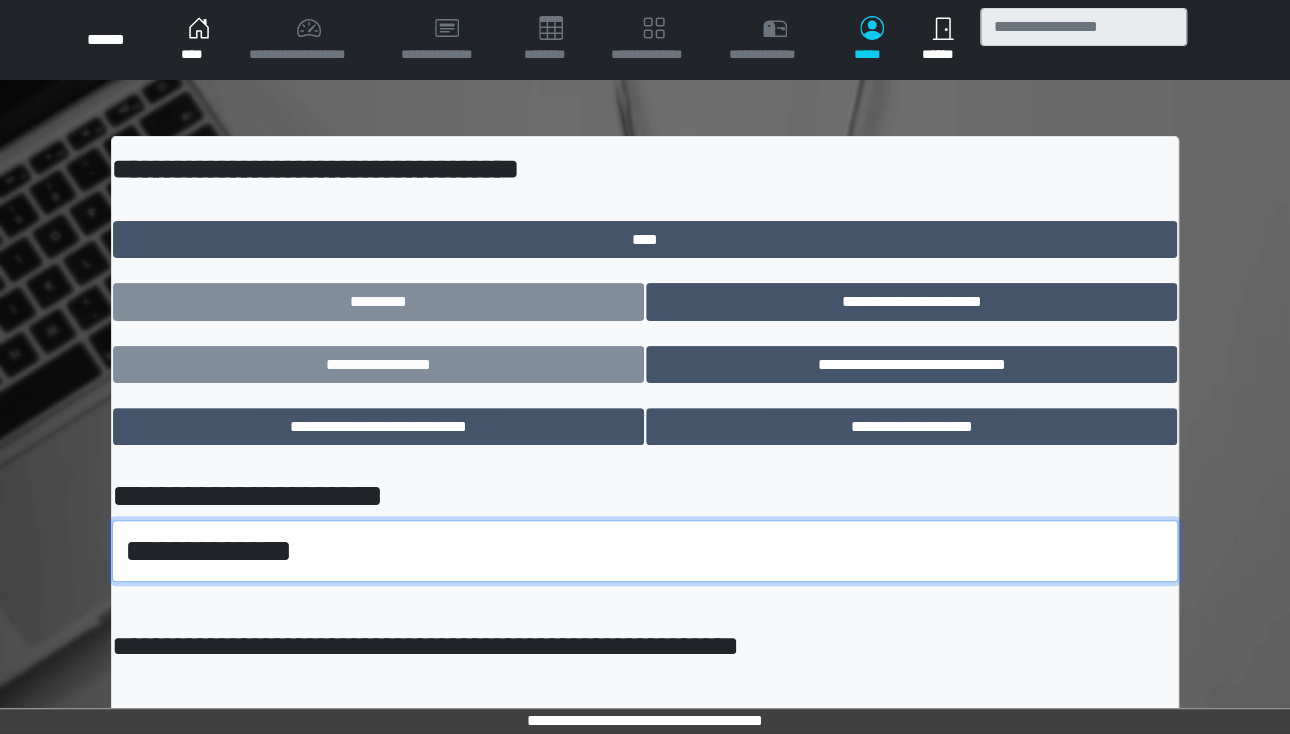 click on "**********" at bounding box center (645, 551) 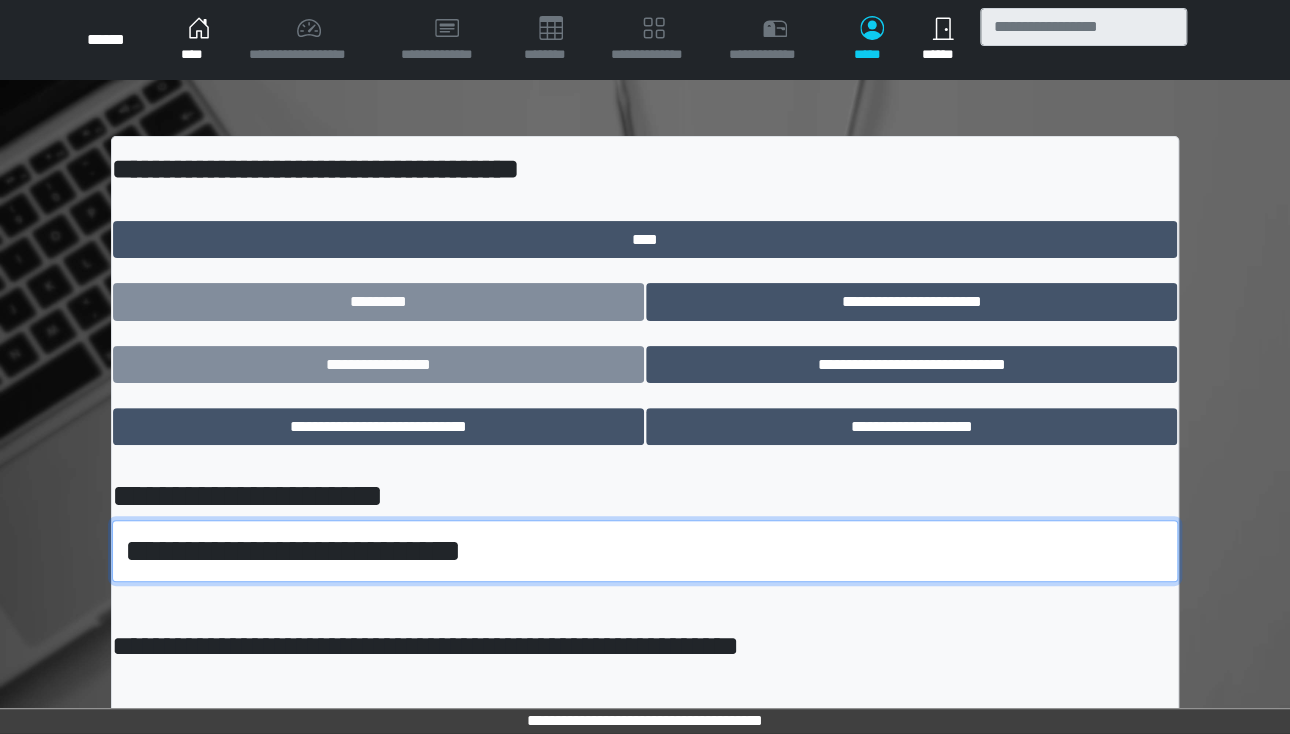 click on "**********" at bounding box center [645, 551] 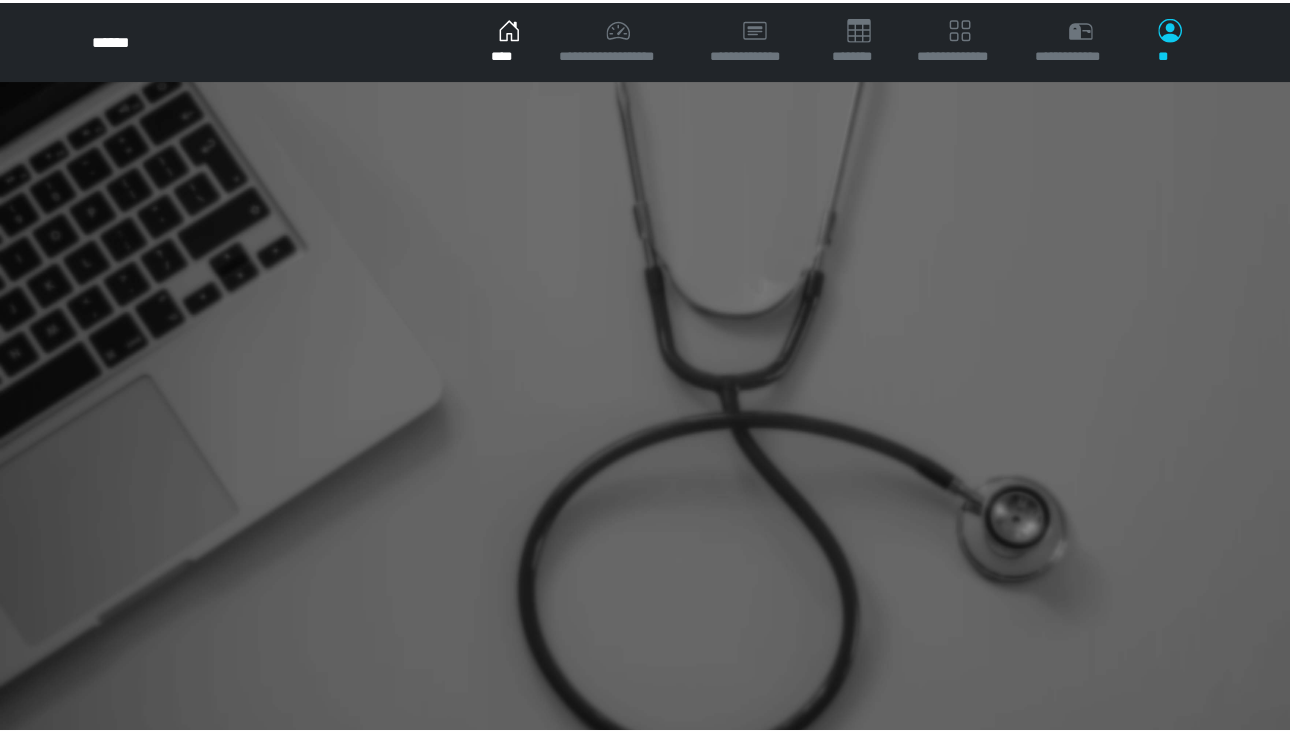 scroll, scrollTop: 0, scrollLeft: 0, axis: both 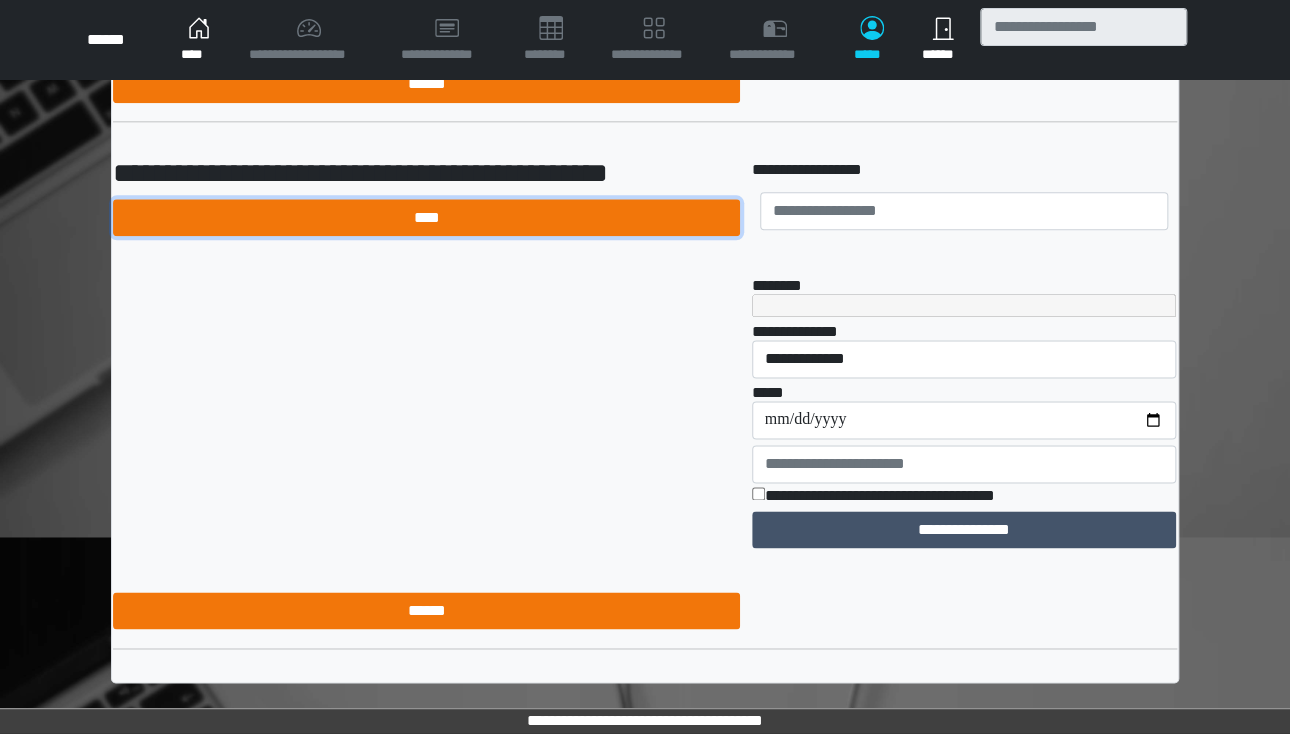 click on "****" at bounding box center [426, 218] 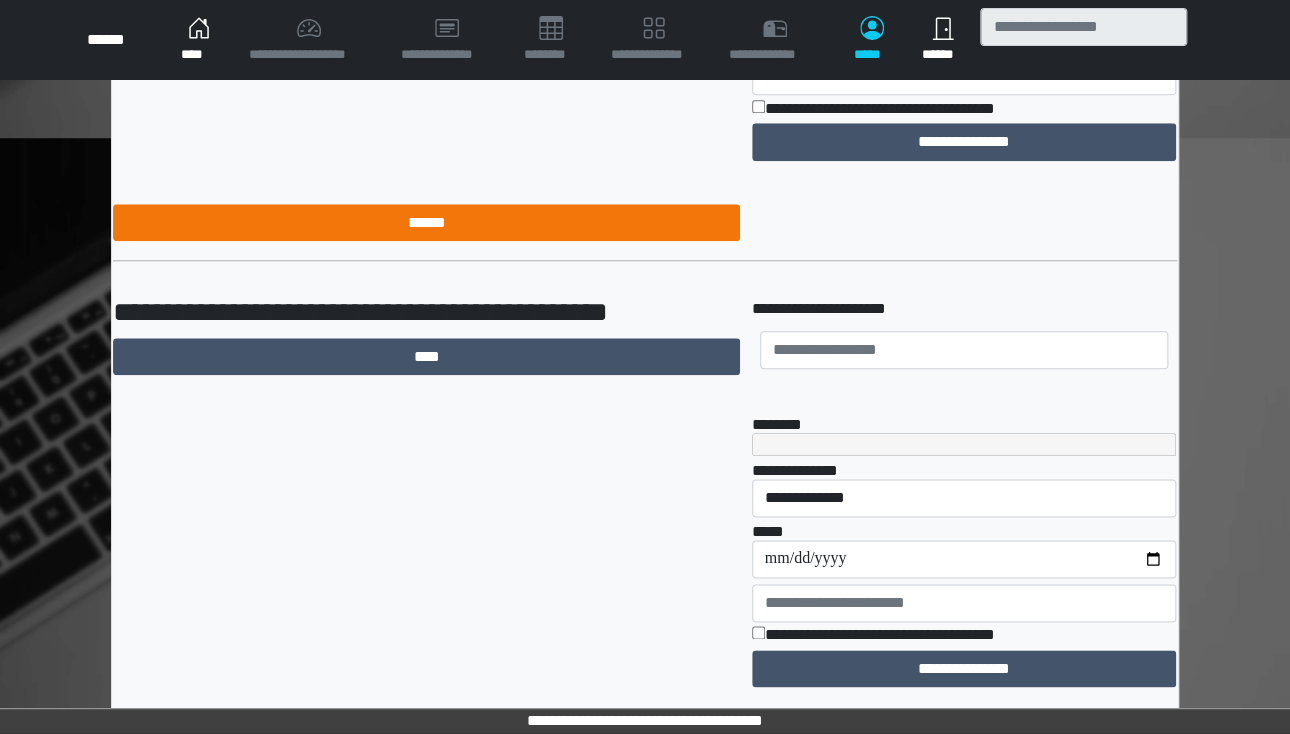 scroll, scrollTop: 0, scrollLeft: 0, axis: both 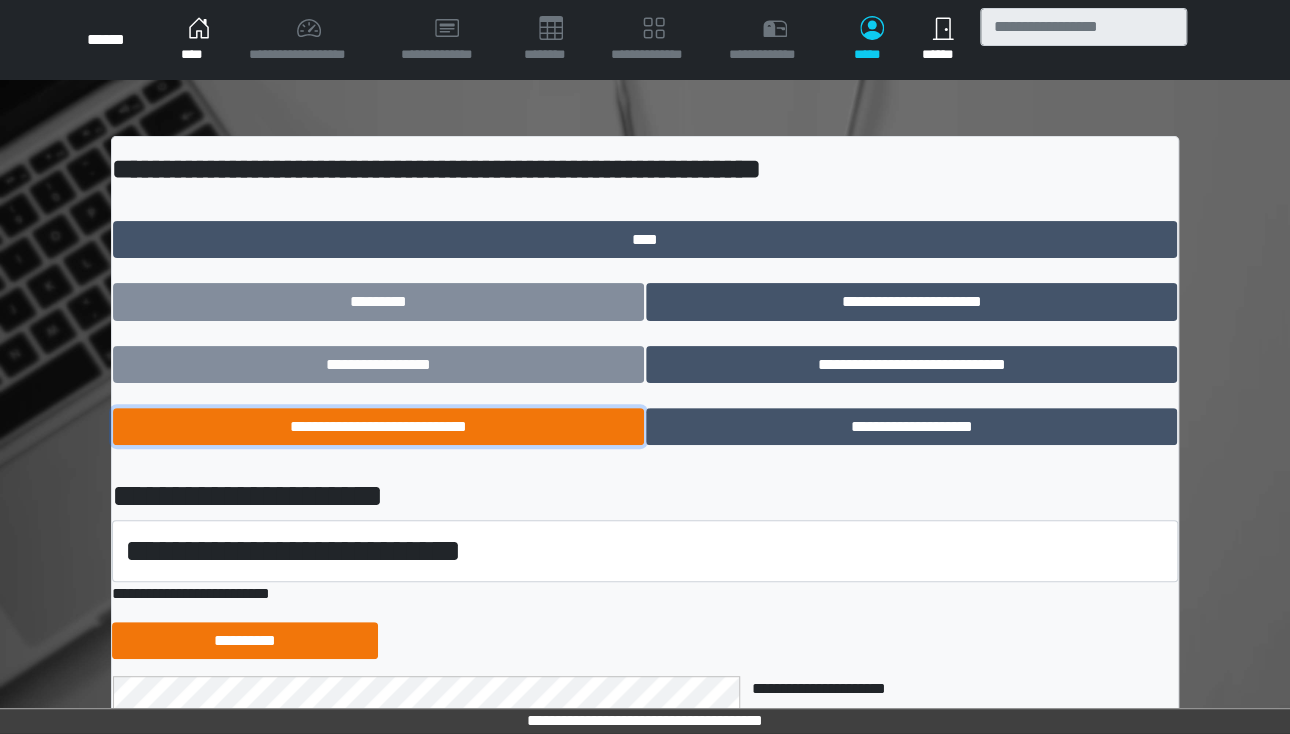 click on "**********" at bounding box center (378, 427) 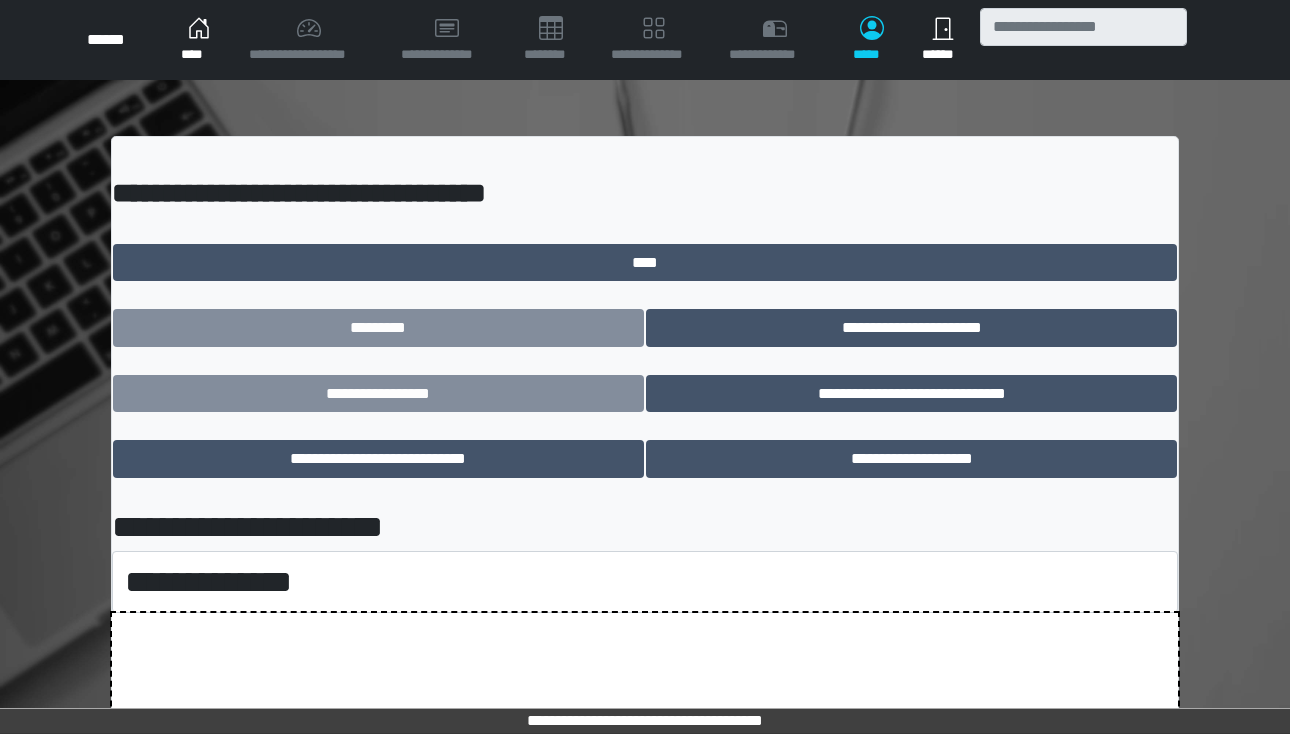 scroll, scrollTop: 0, scrollLeft: 0, axis: both 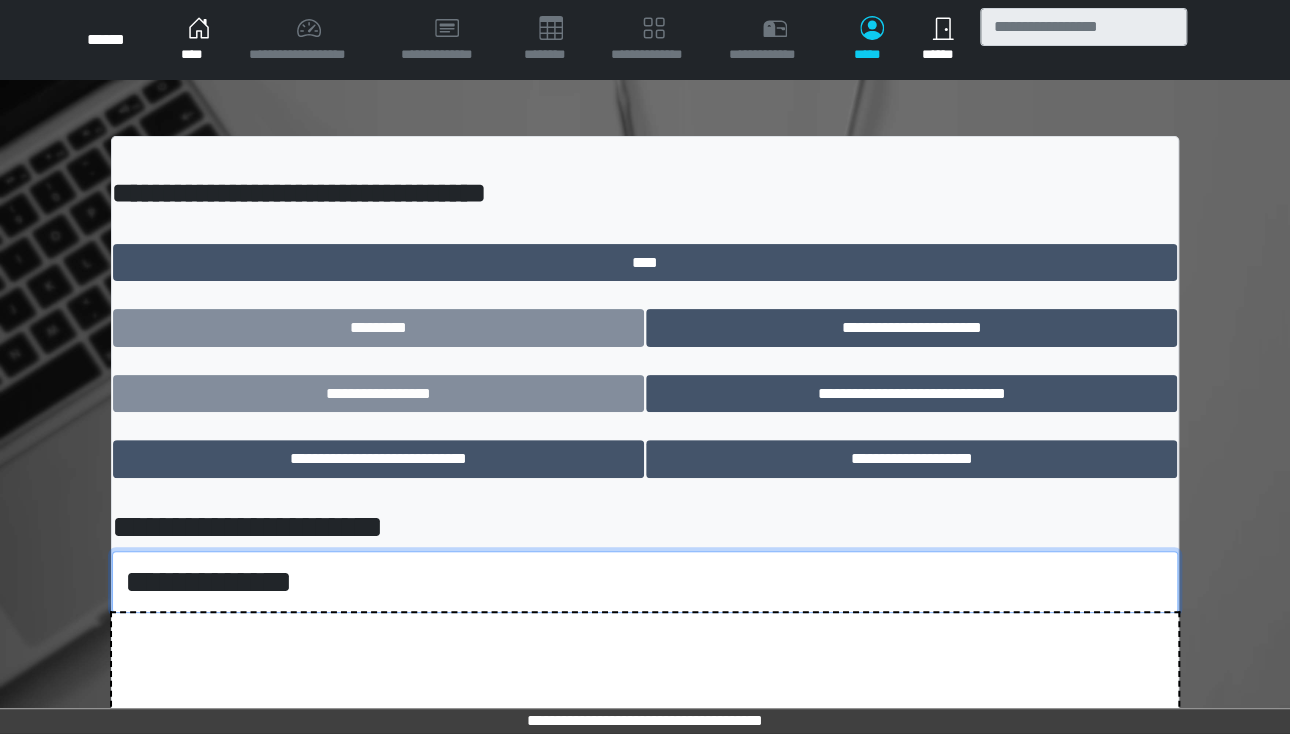 click on "**********" at bounding box center [645, 582] 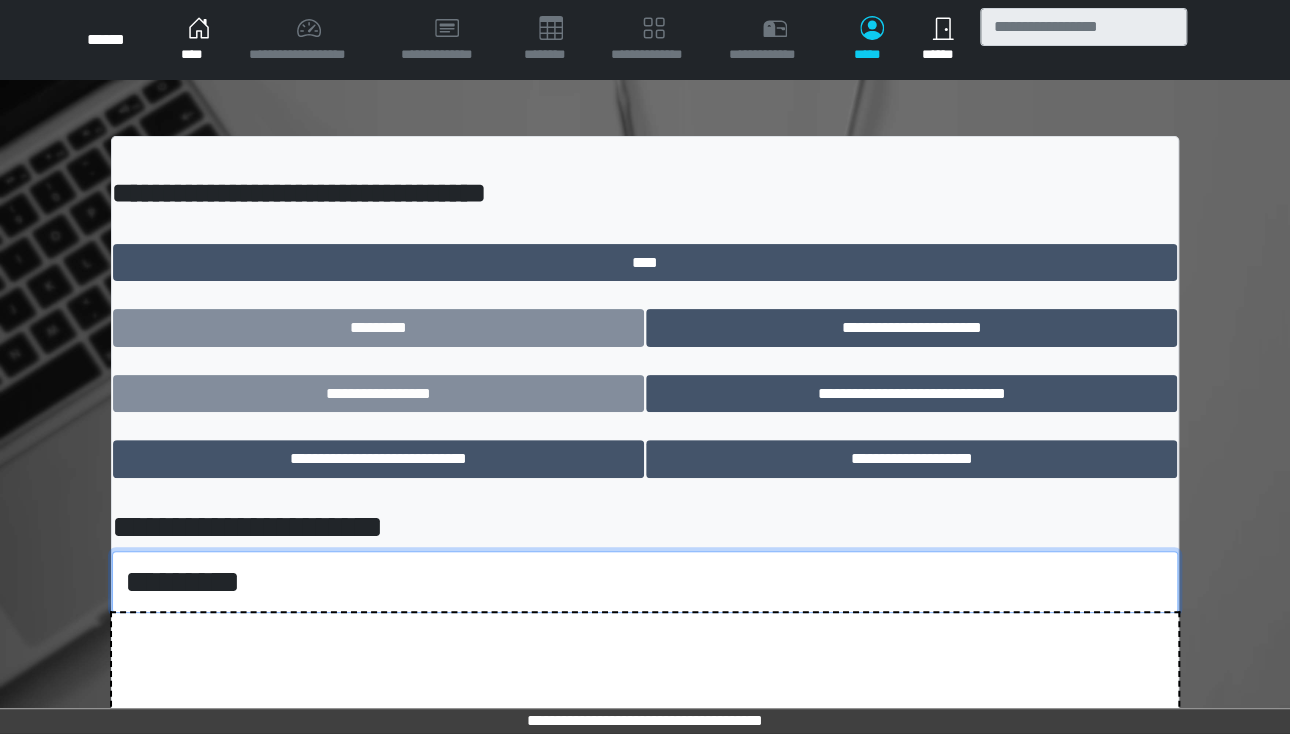 click on "**********" at bounding box center (645, 582) 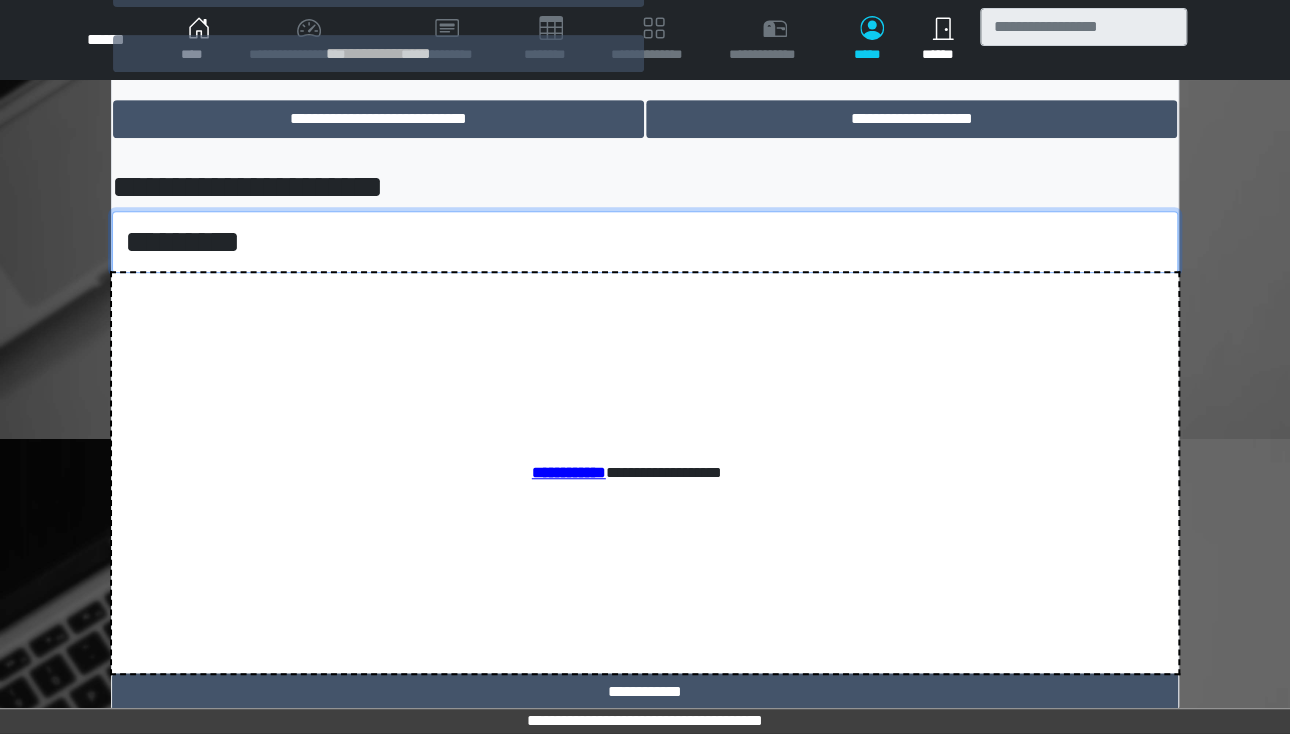 scroll, scrollTop: 371, scrollLeft: 0, axis: vertical 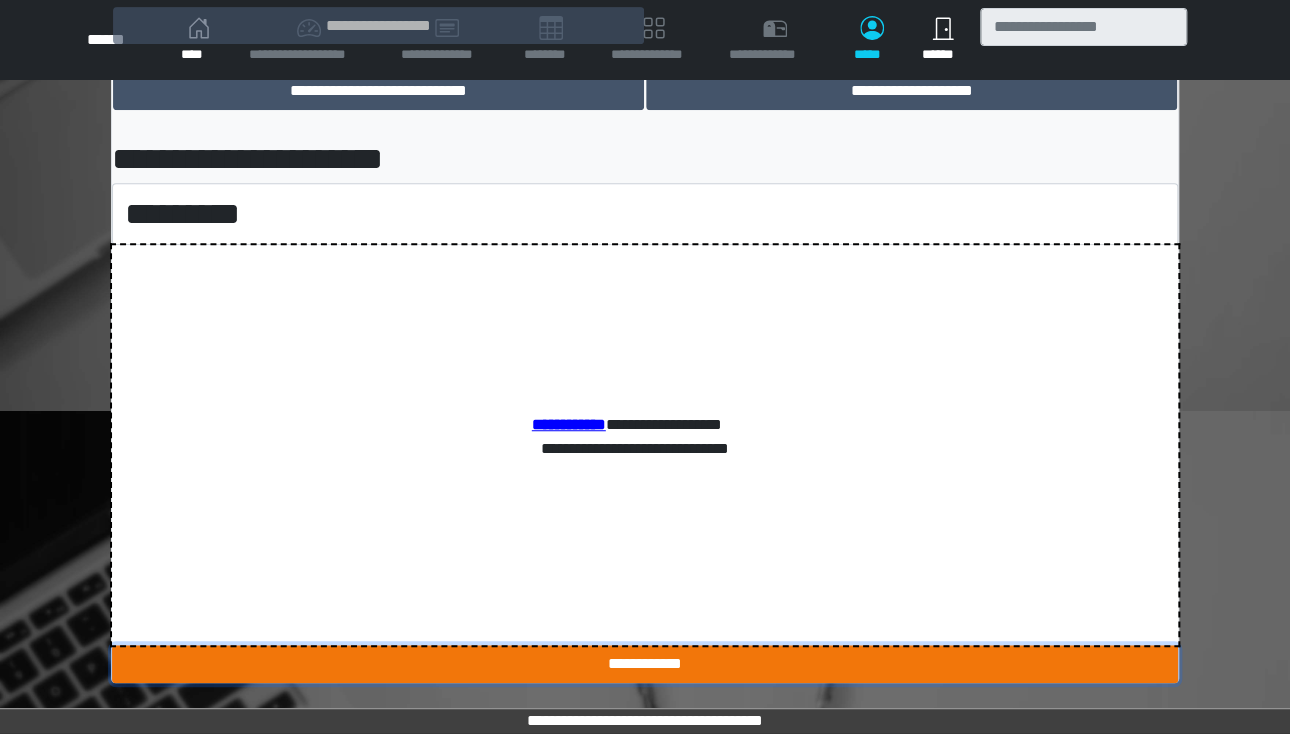click on "**********" at bounding box center [645, 664] 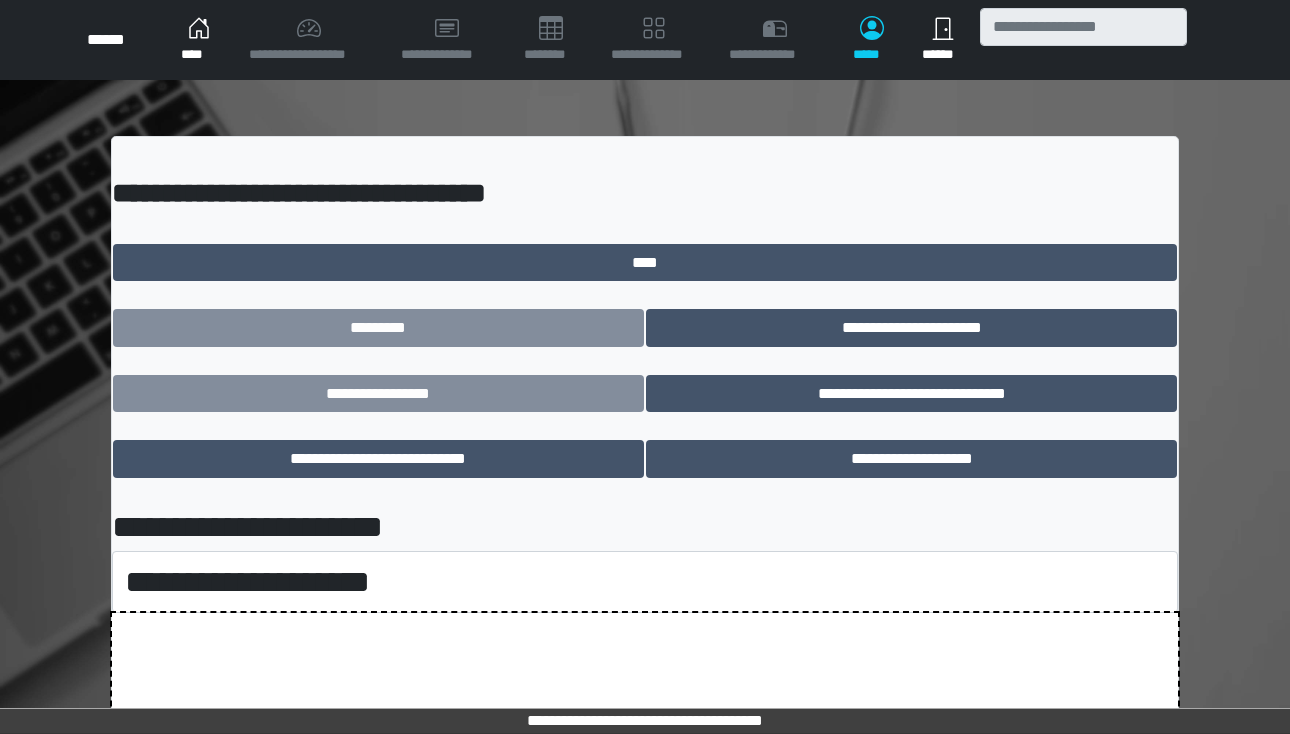 scroll, scrollTop: 0, scrollLeft: 0, axis: both 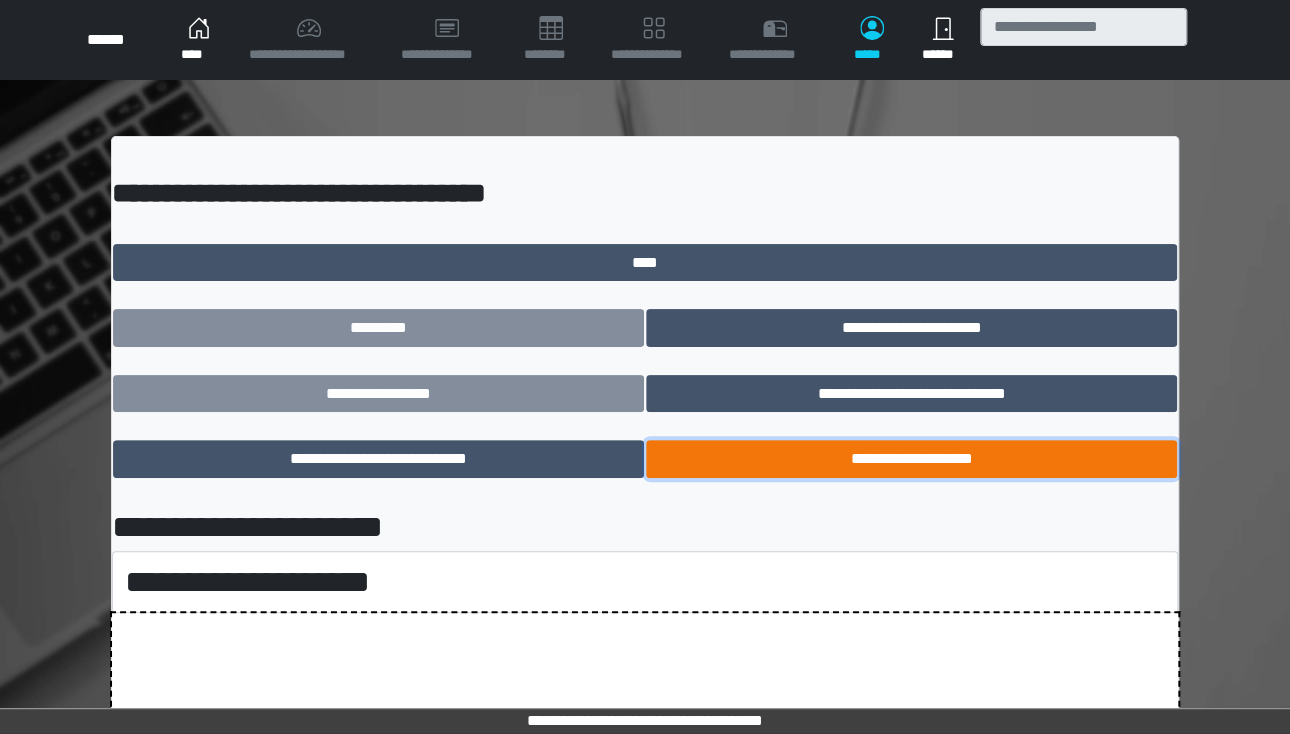click on "**********" at bounding box center [911, 459] 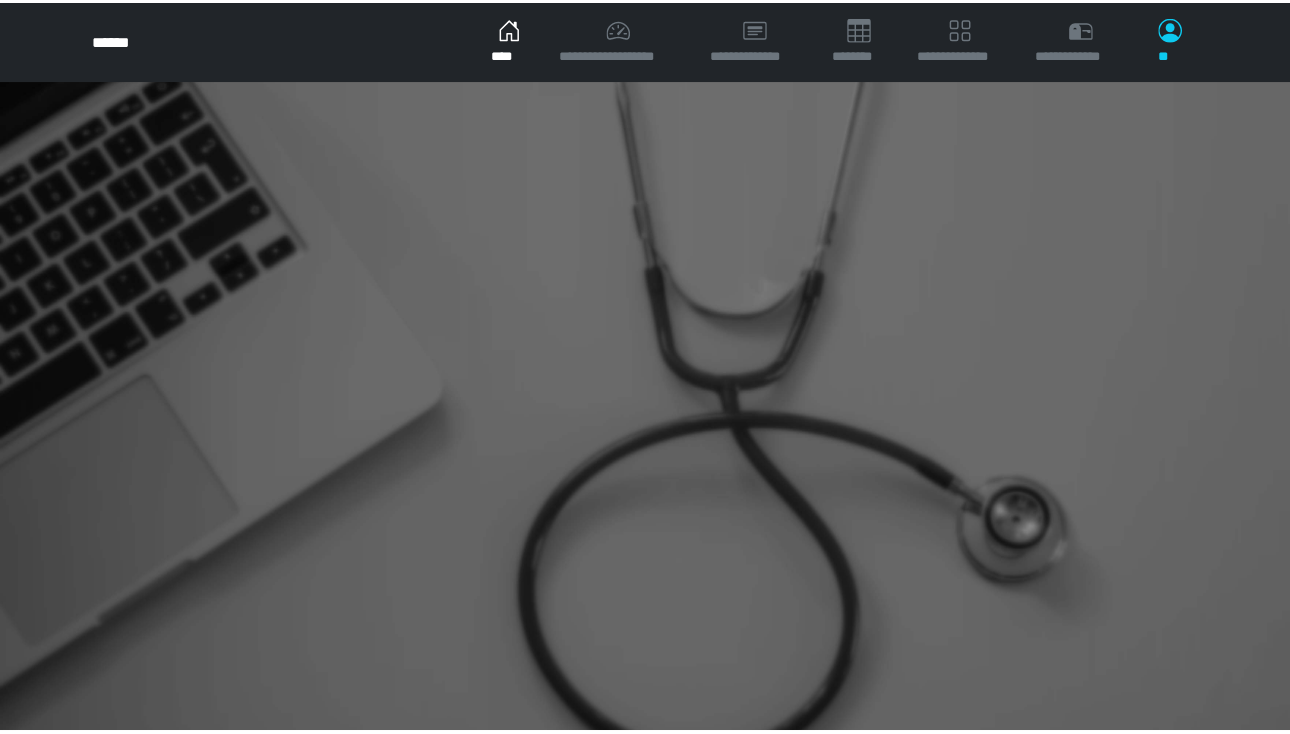 scroll, scrollTop: 0, scrollLeft: 0, axis: both 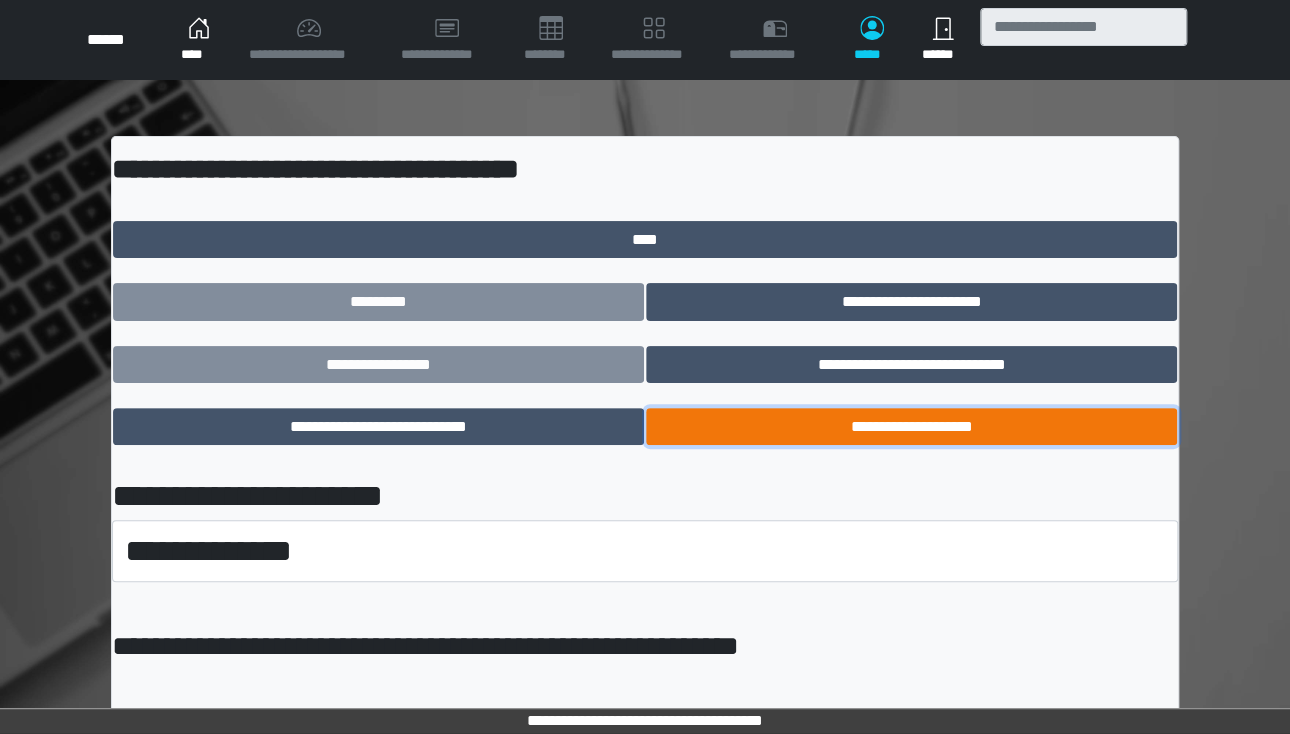 click on "**********" at bounding box center [911, 427] 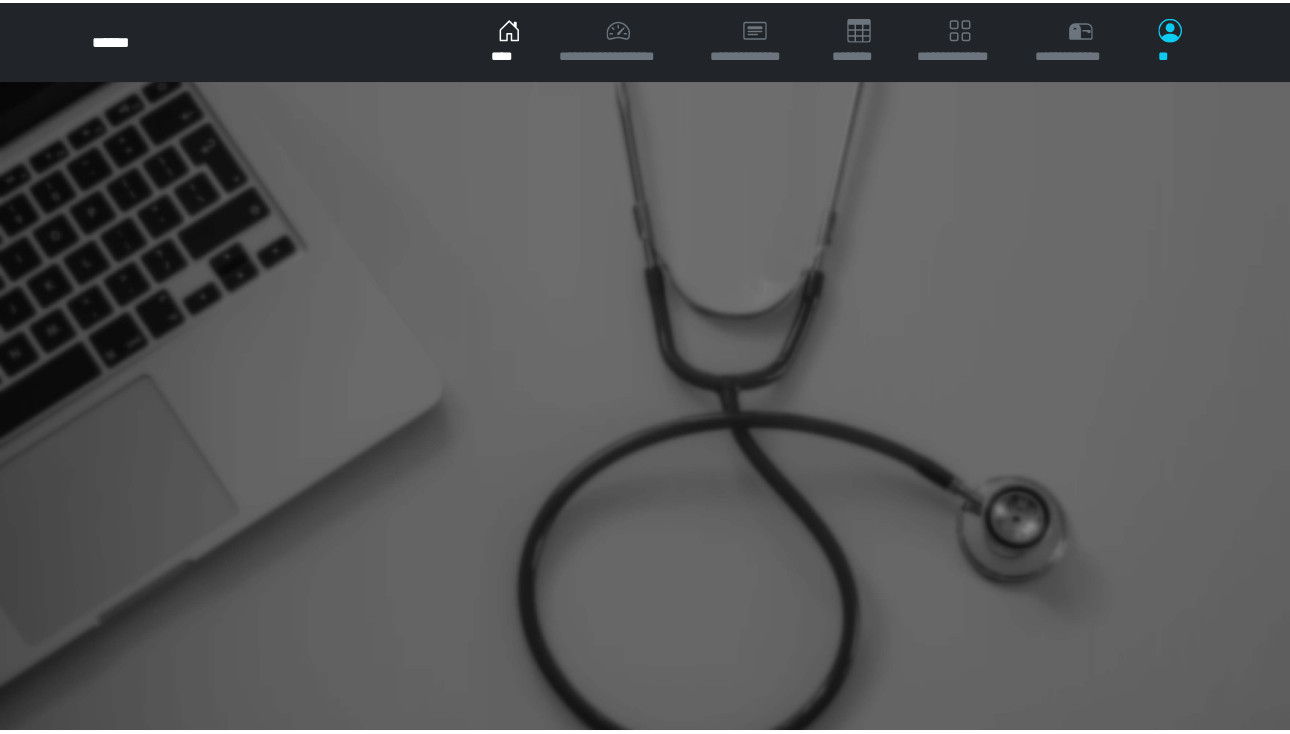 scroll, scrollTop: 0, scrollLeft: 0, axis: both 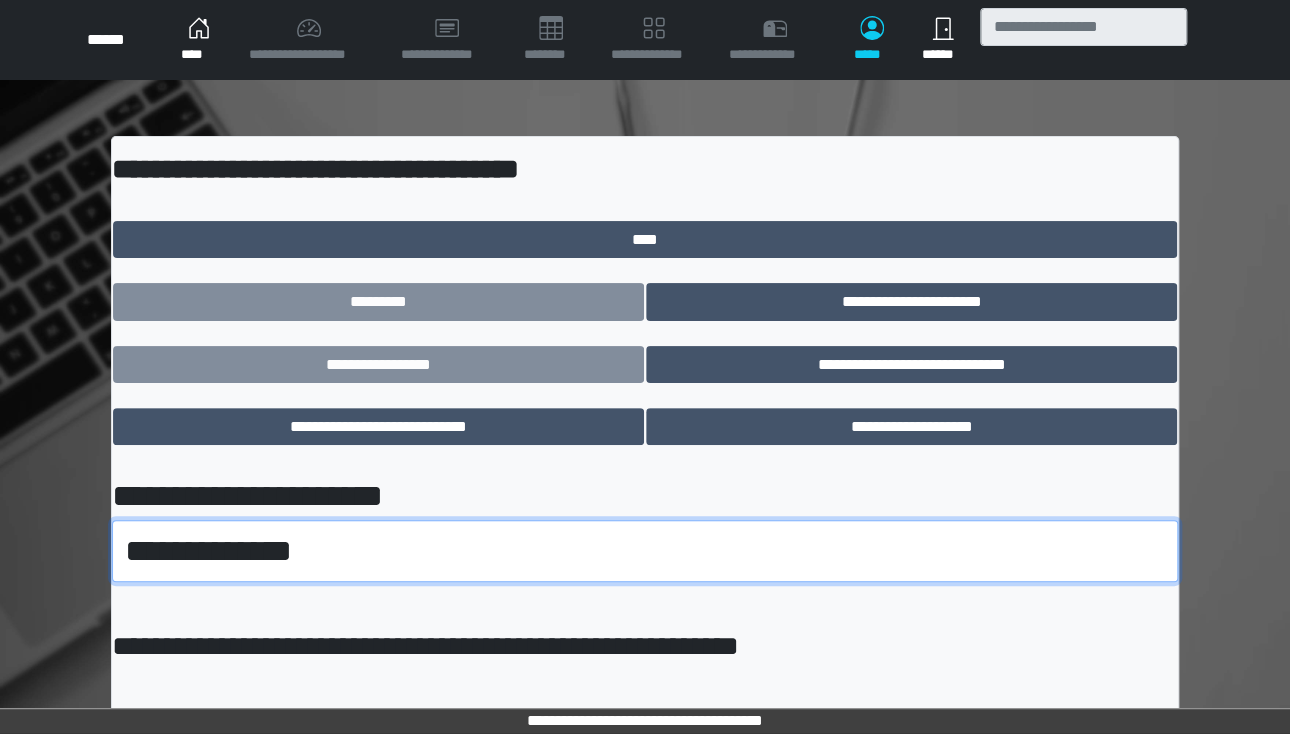 click on "**********" at bounding box center (645, 551) 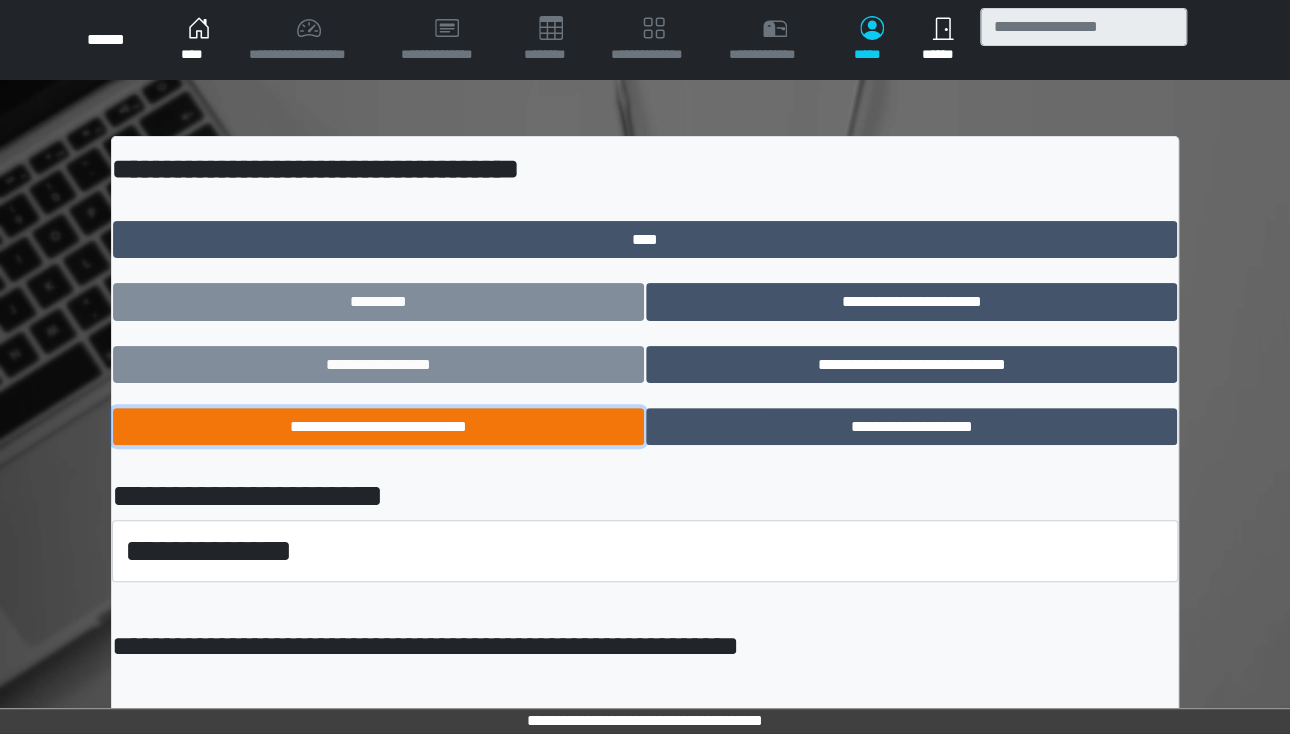 click on "**********" at bounding box center (378, 427) 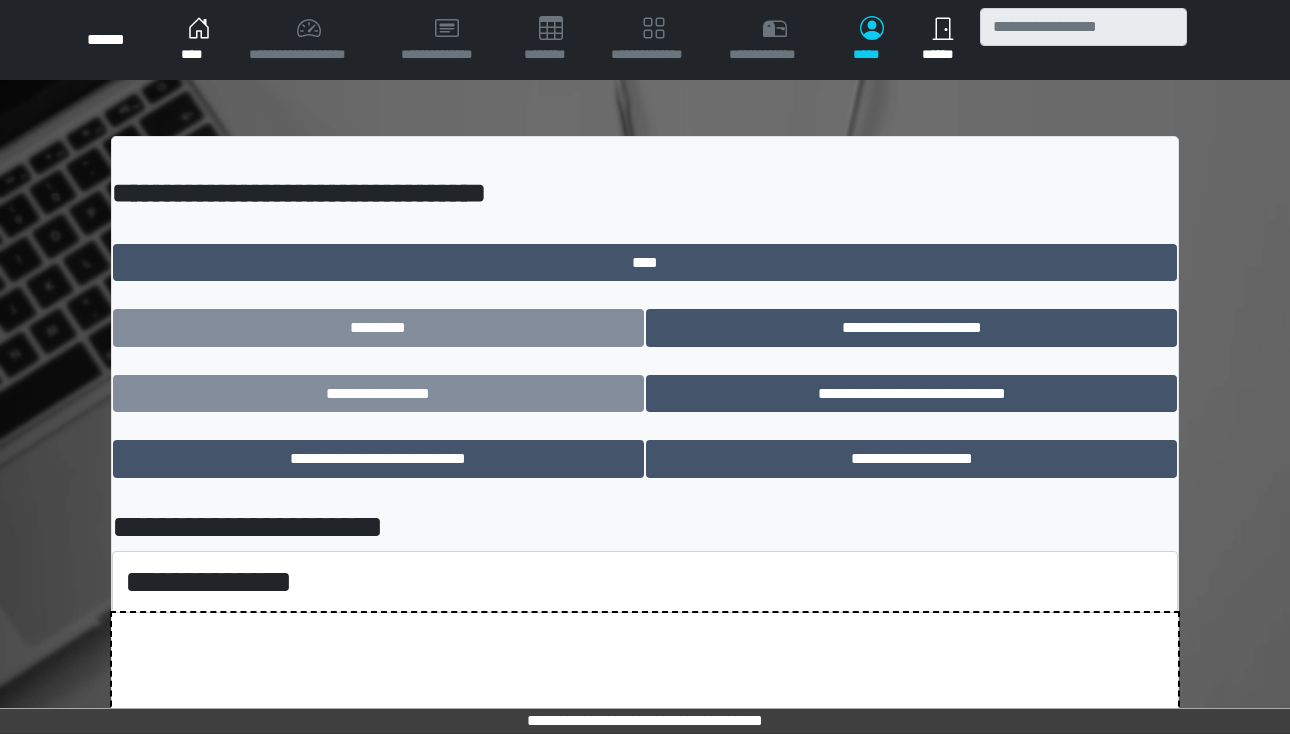 scroll, scrollTop: 0, scrollLeft: 0, axis: both 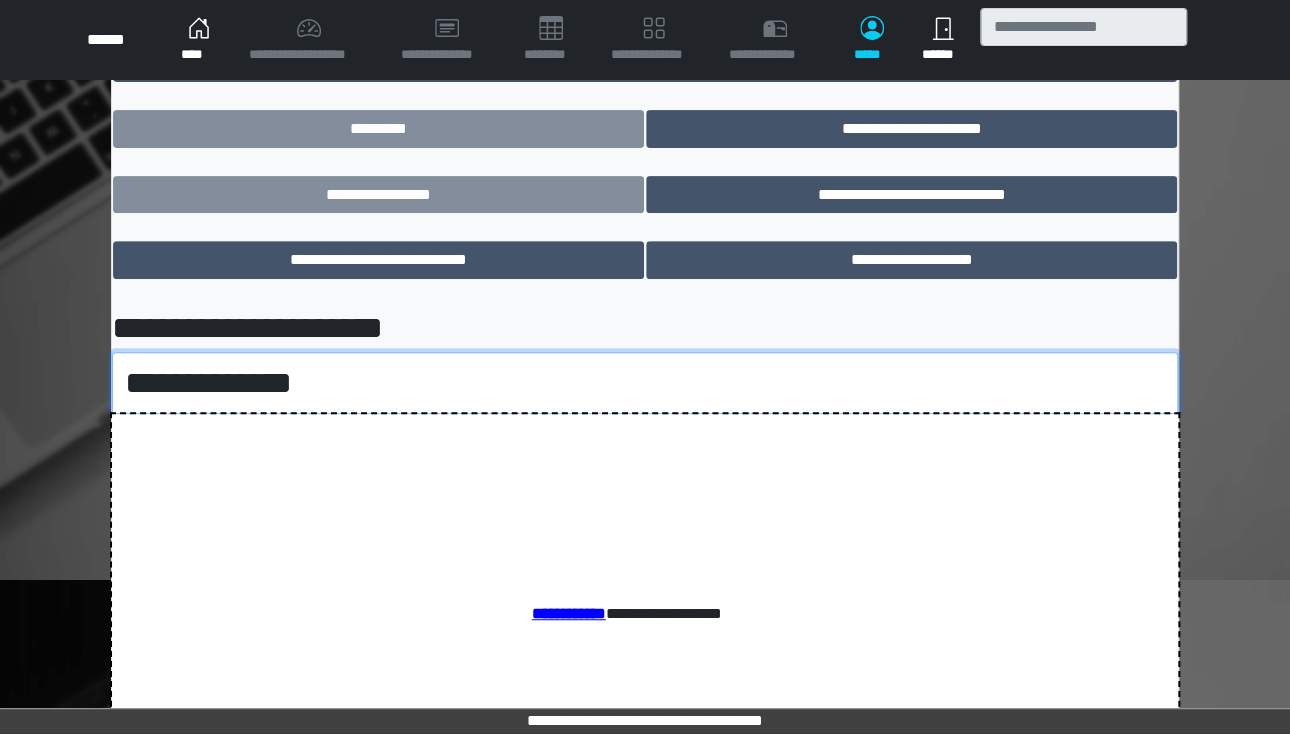 click on "**********" at bounding box center [645, 383] 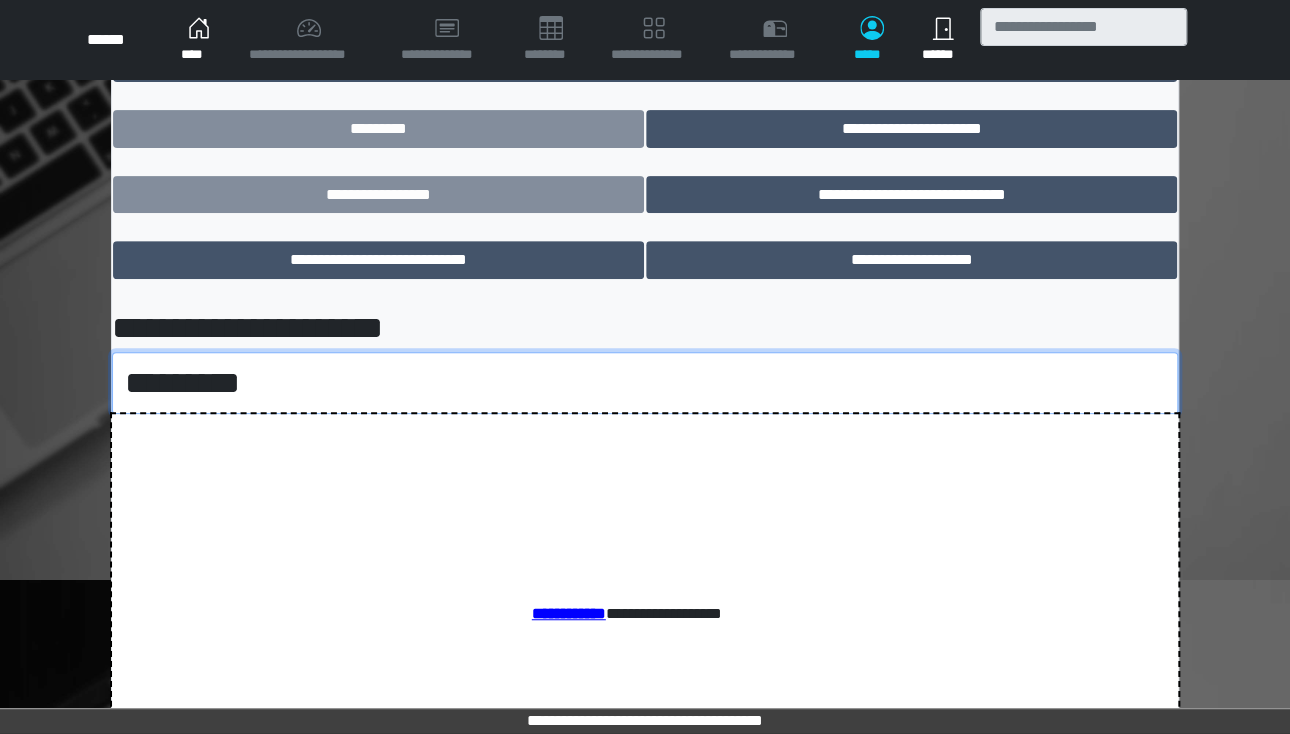 click on "**********" at bounding box center (645, 383) 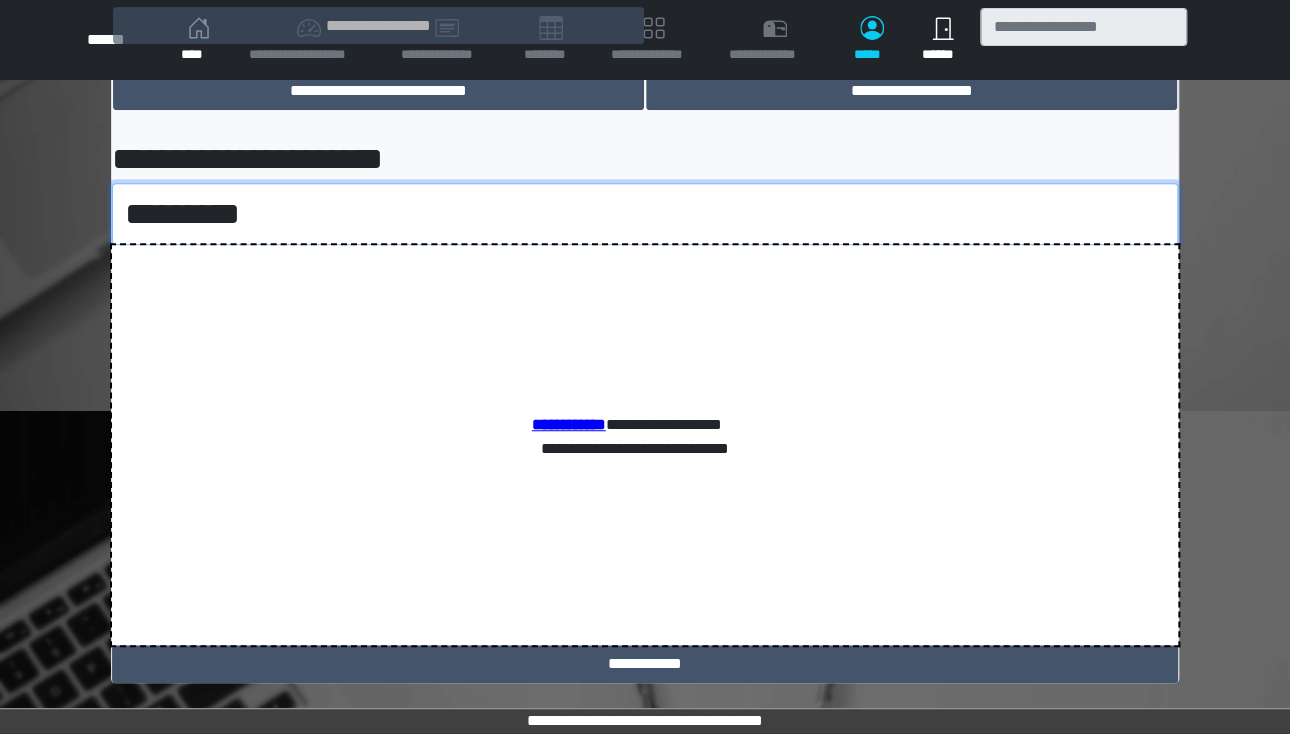 scroll, scrollTop: 371, scrollLeft: 0, axis: vertical 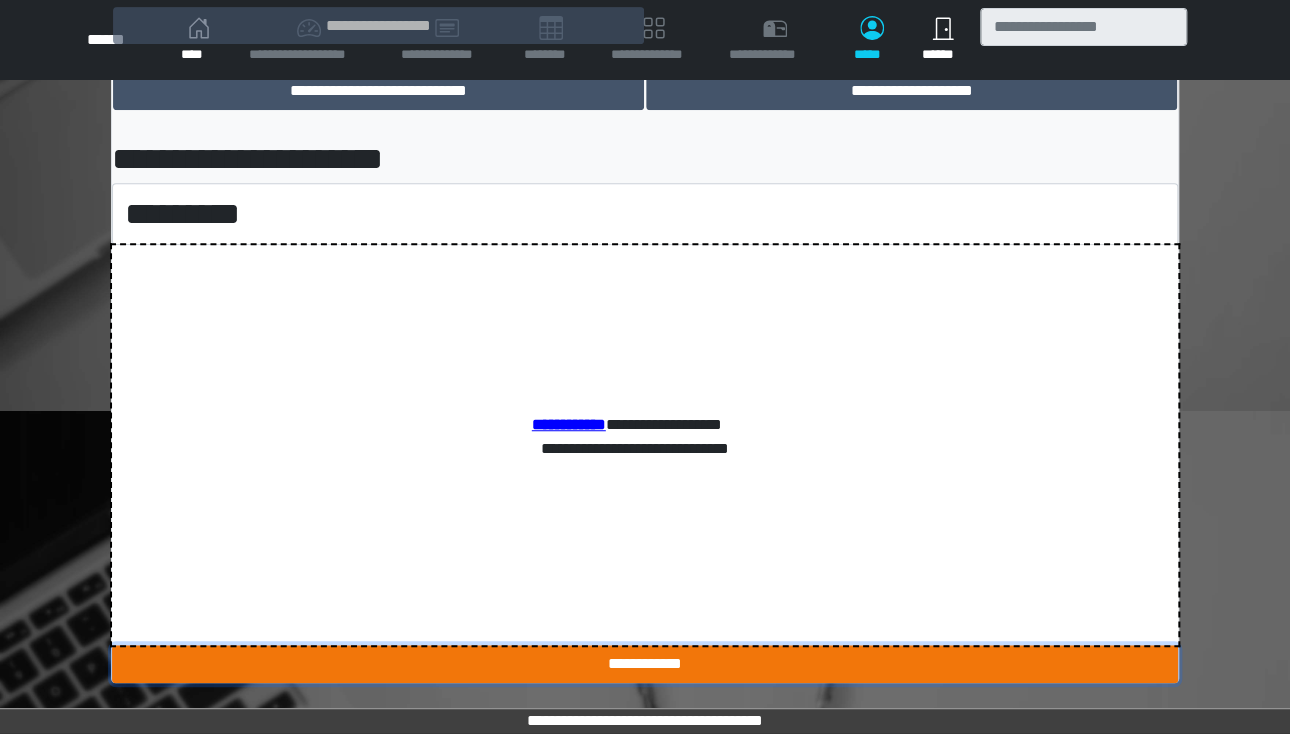 click on "**********" at bounding box center [645, 664] 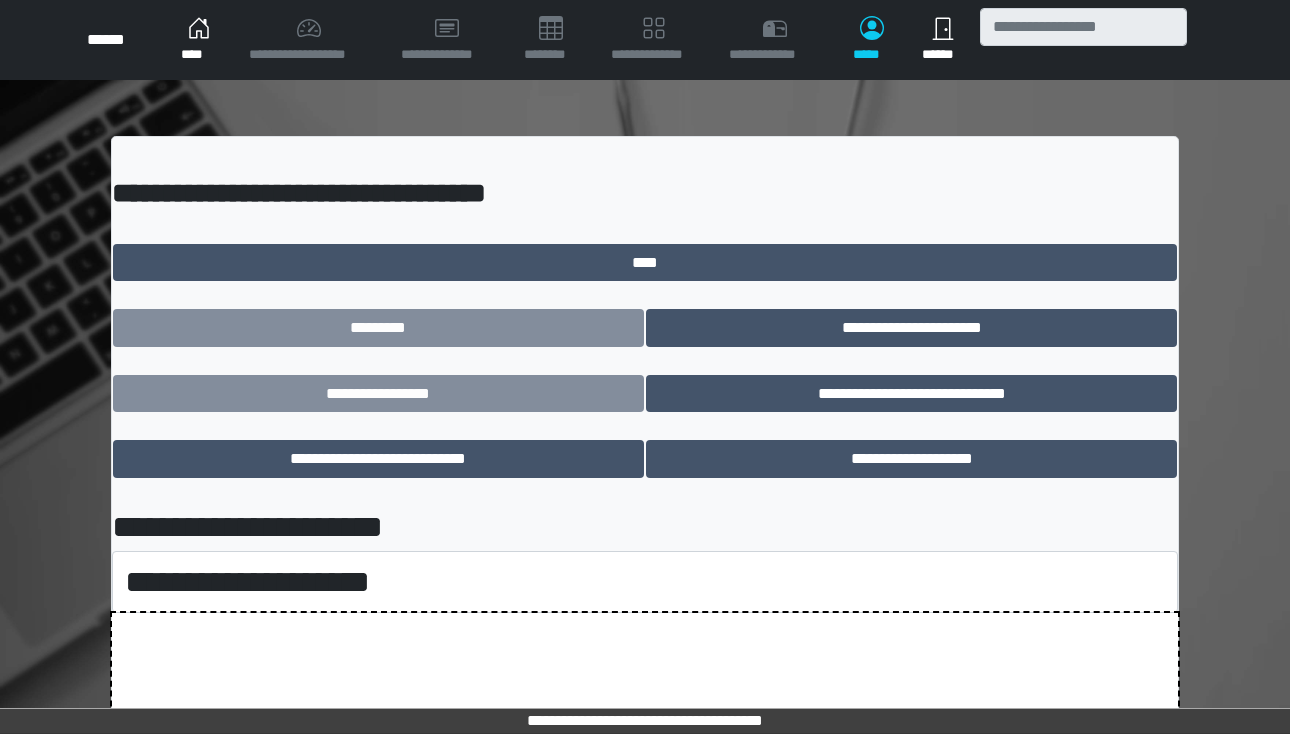 scroll, scrollTop: 0, scrollLeft: 0, axis: both 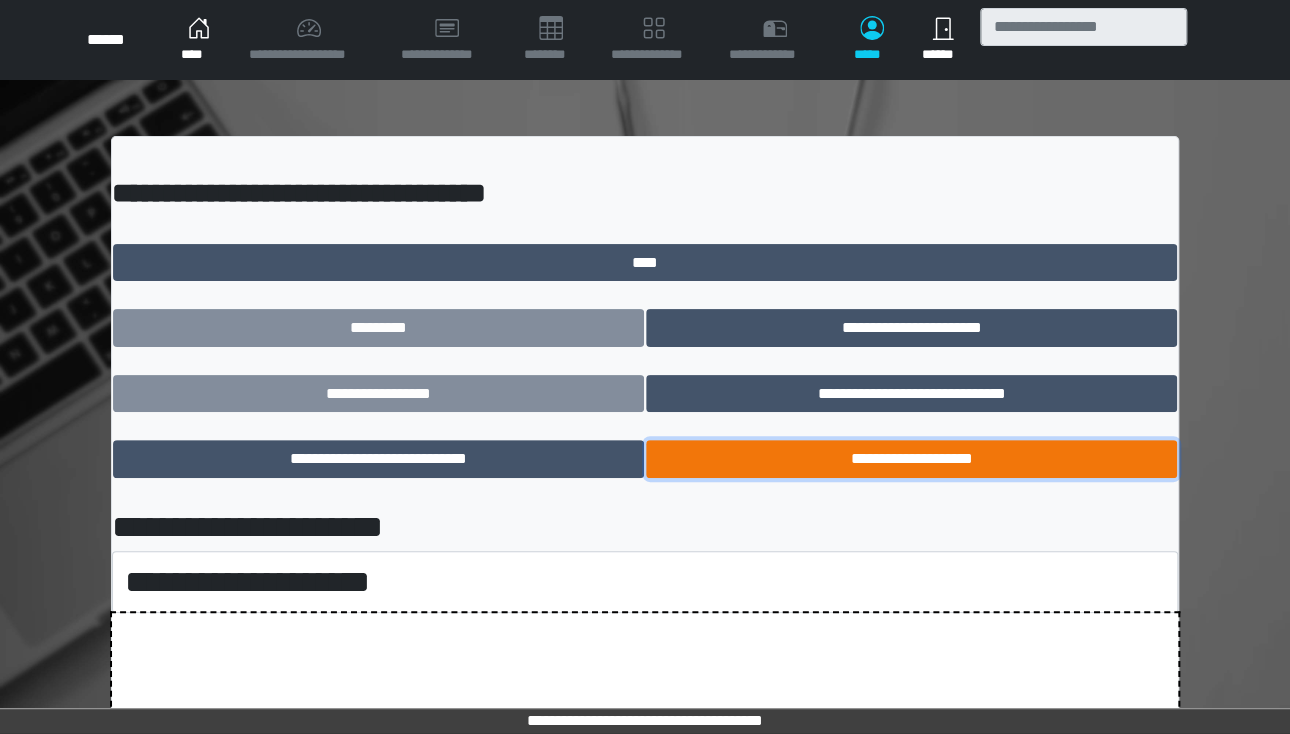 click on "**********" at bounding box center (911, 459) 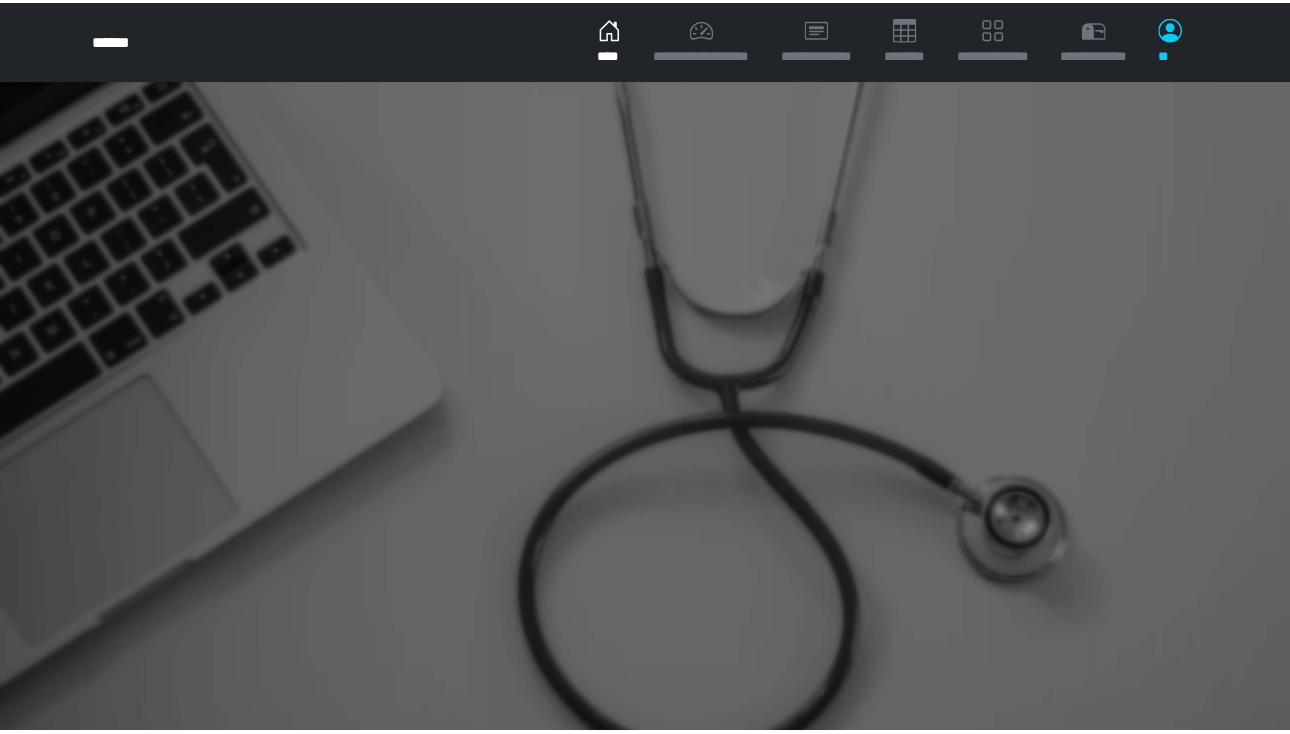 scroll, scrollTop: 0, scrollLeft: 0, axis: both 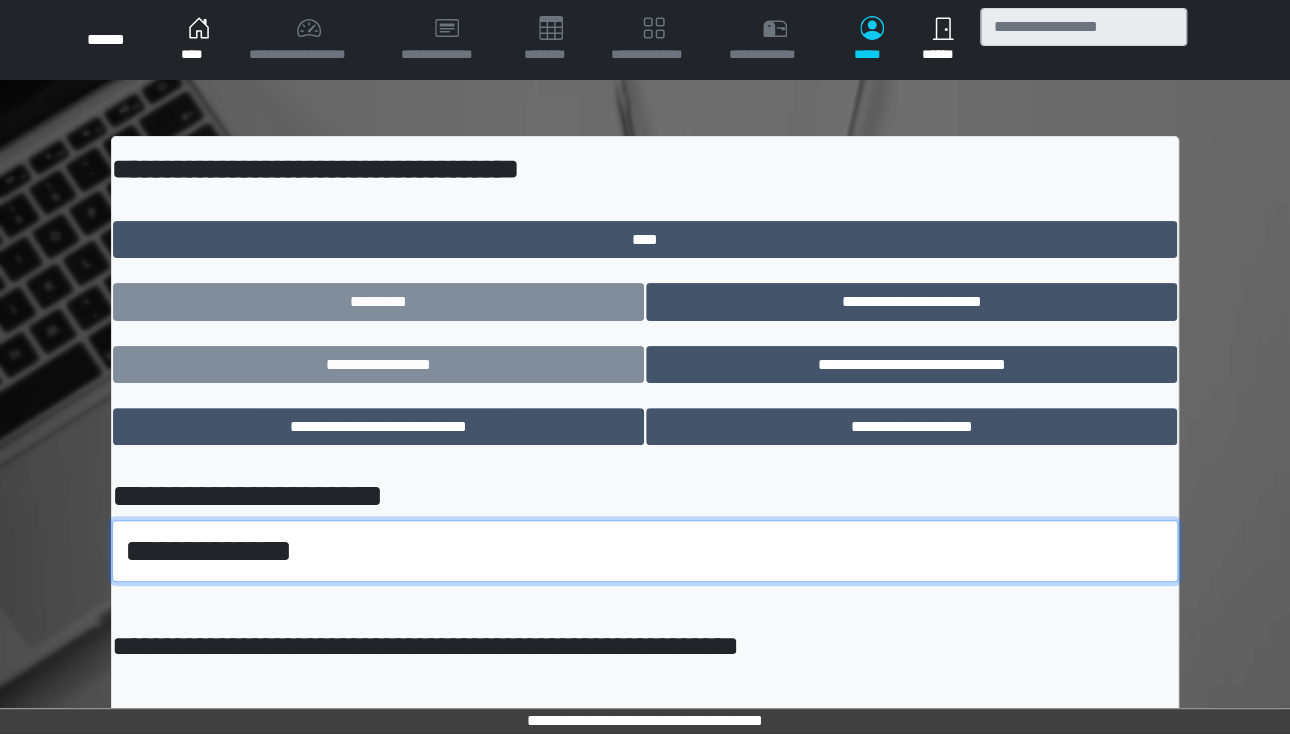 click on "**********" at bounding box center [645, 551] 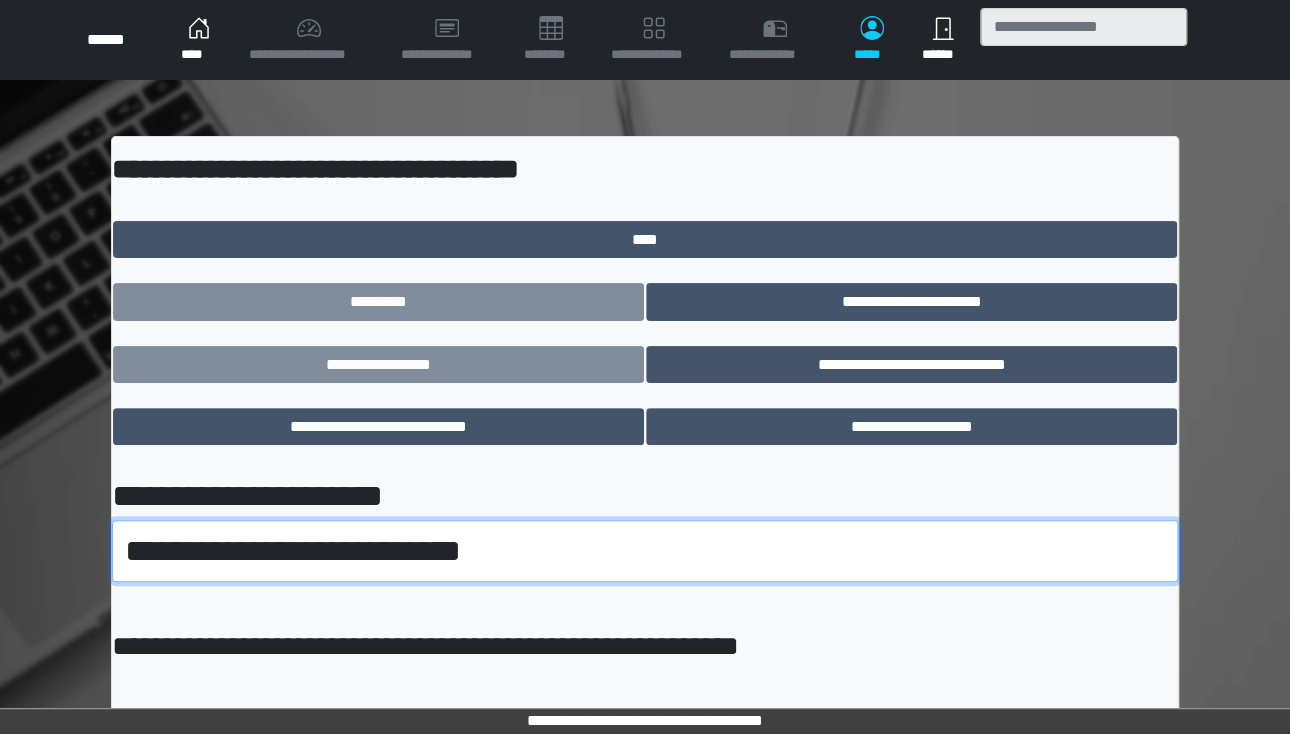 click on "**********" at bounding box center [645, 551] 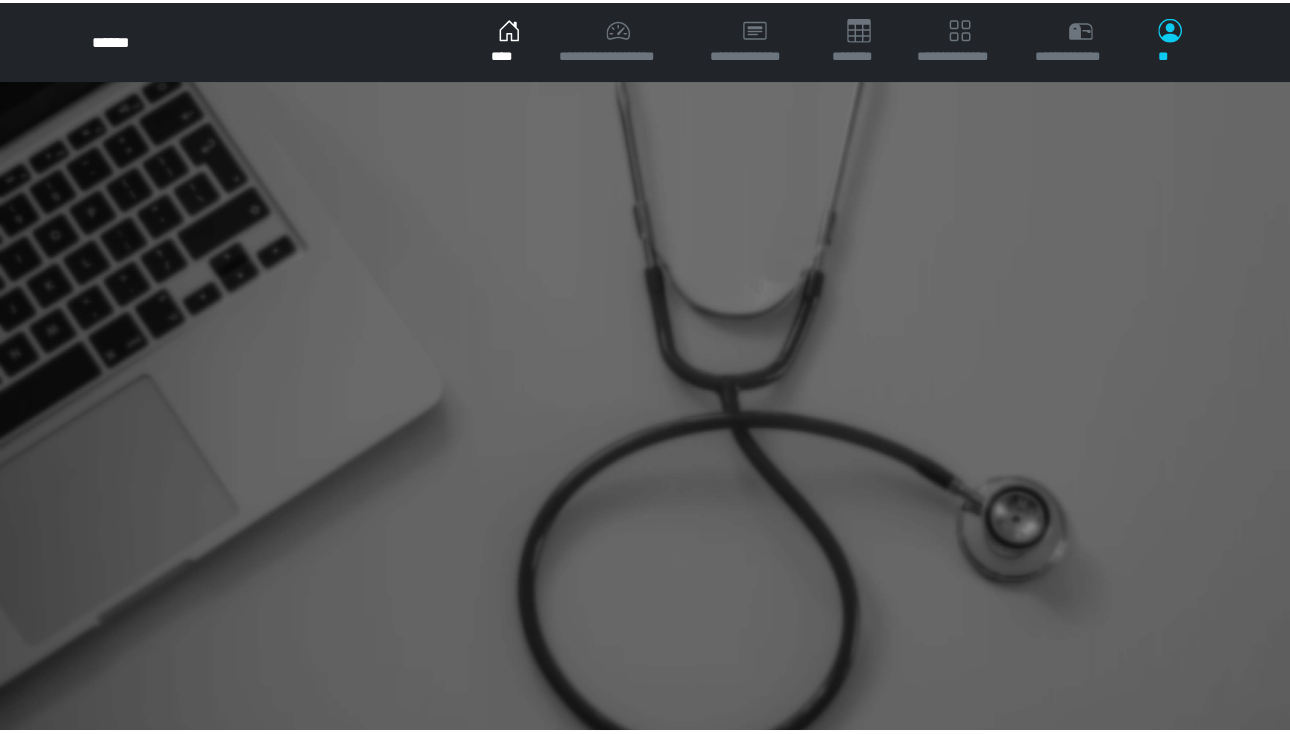 scroll, scrollTop: 0, scrollLeft: 0, axis: both 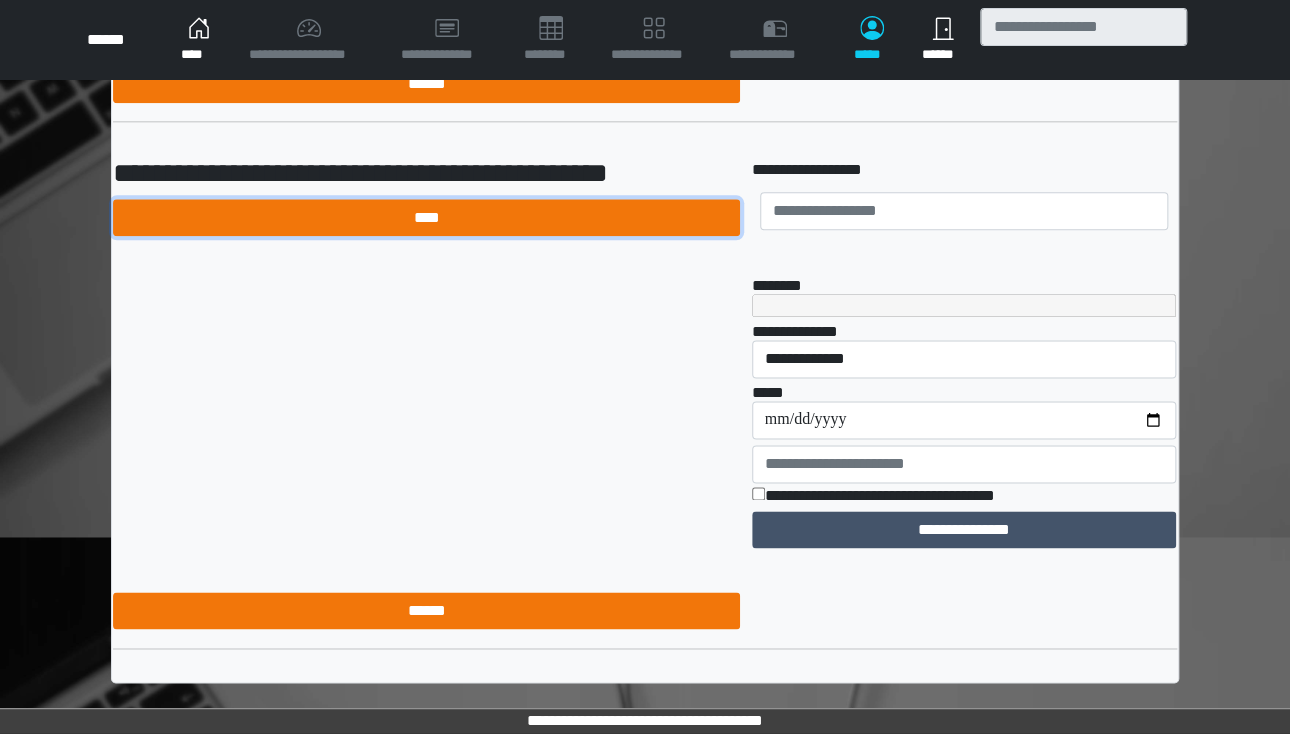click on "****" at bounding box center (426, 218) 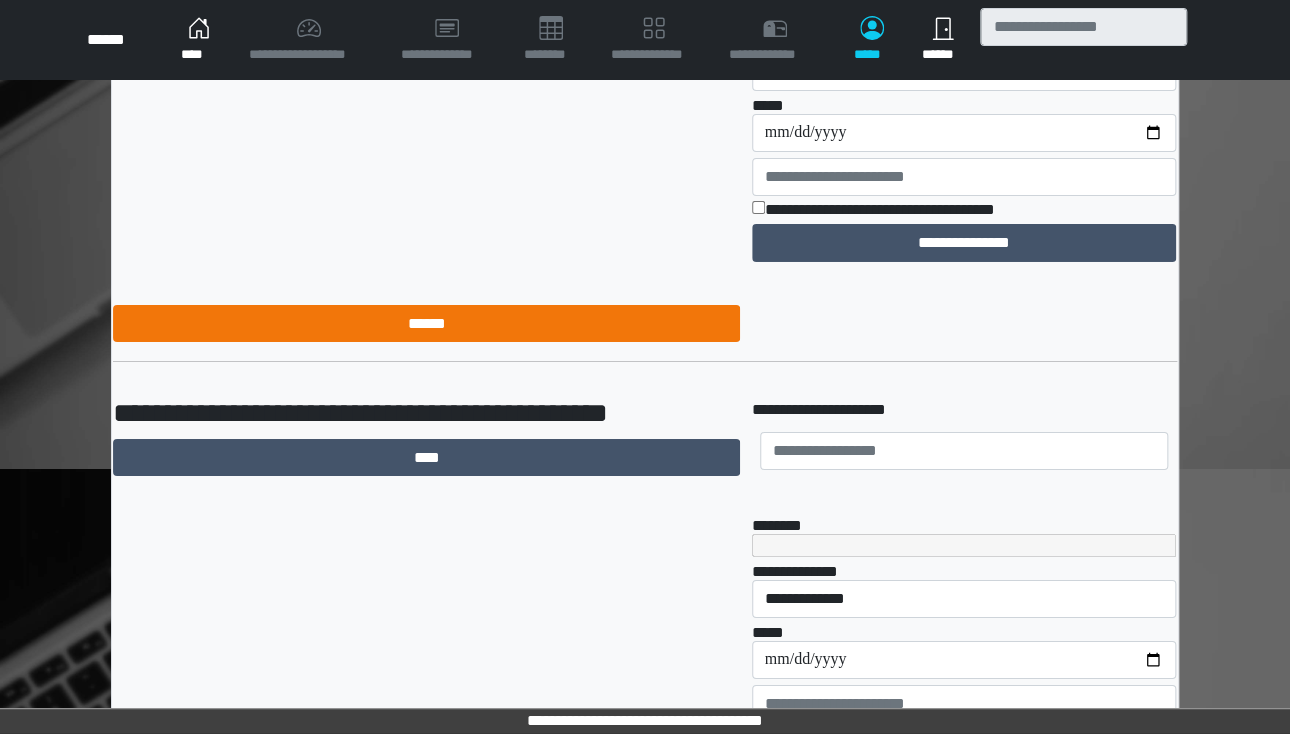 scroll, scrollTop: 0, scrollLeft: 0, axis: both 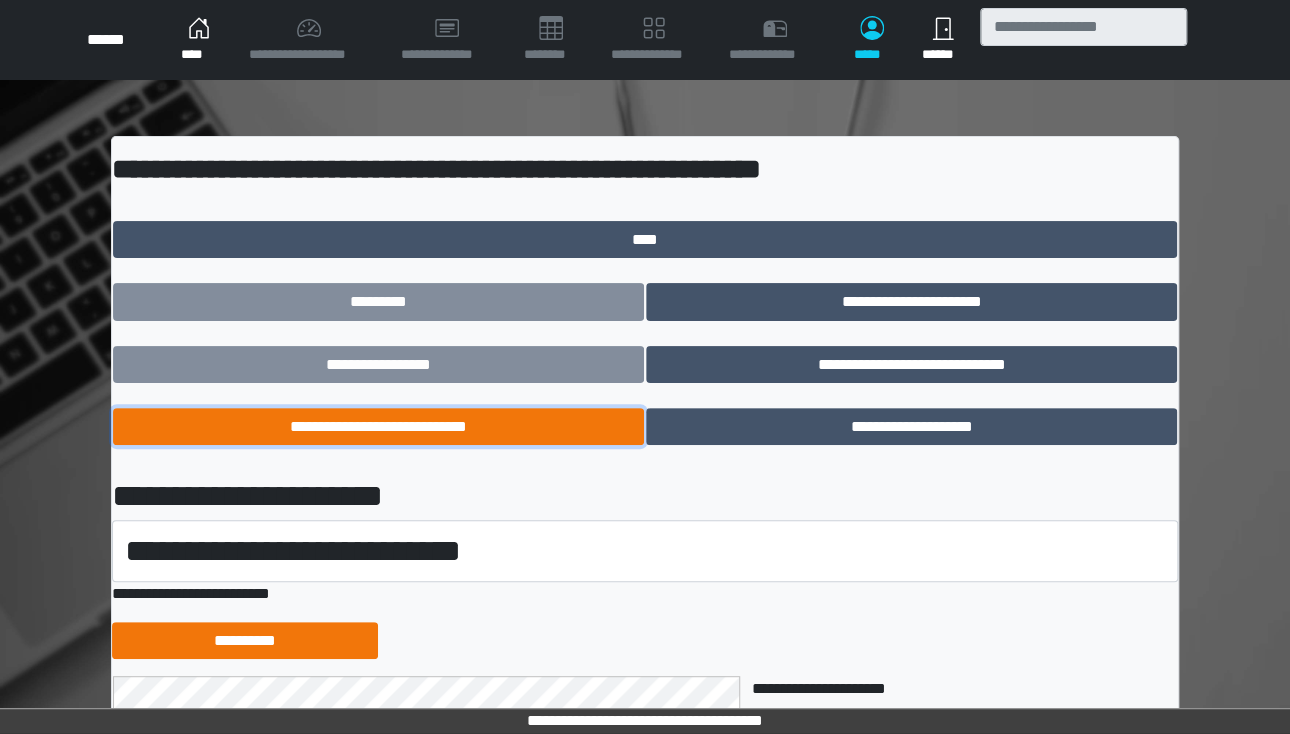 click on "**********" at bounding box center [378, 427] 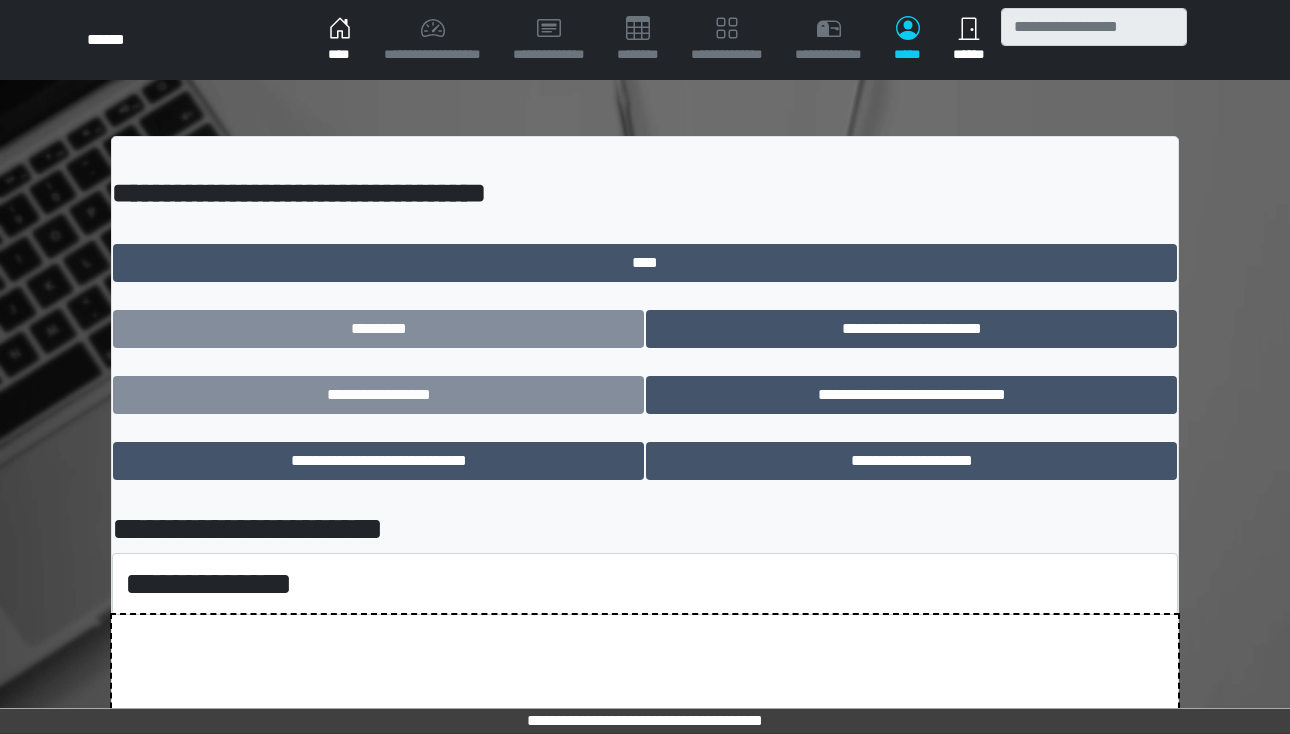 scroll, scrollTop: 0, scrollLeft: 0, axis: both 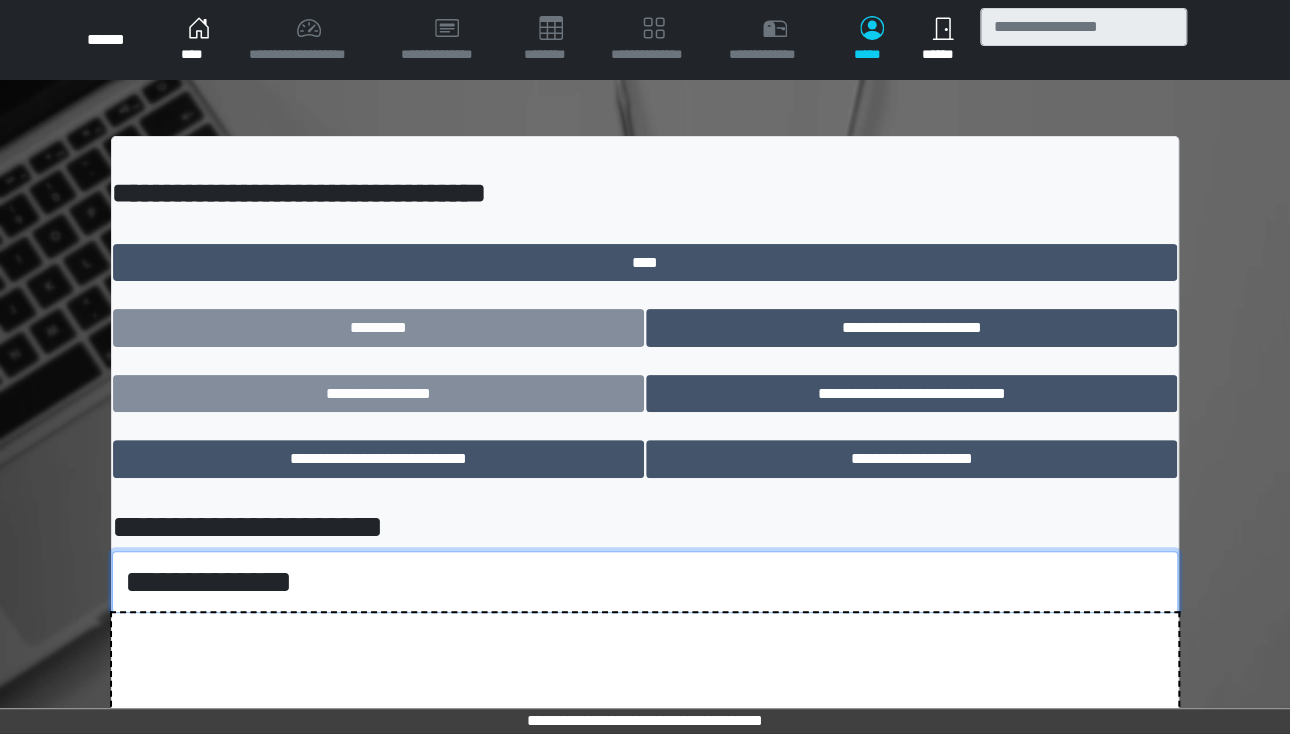 click on "**********" at bounding box center [645, 582] 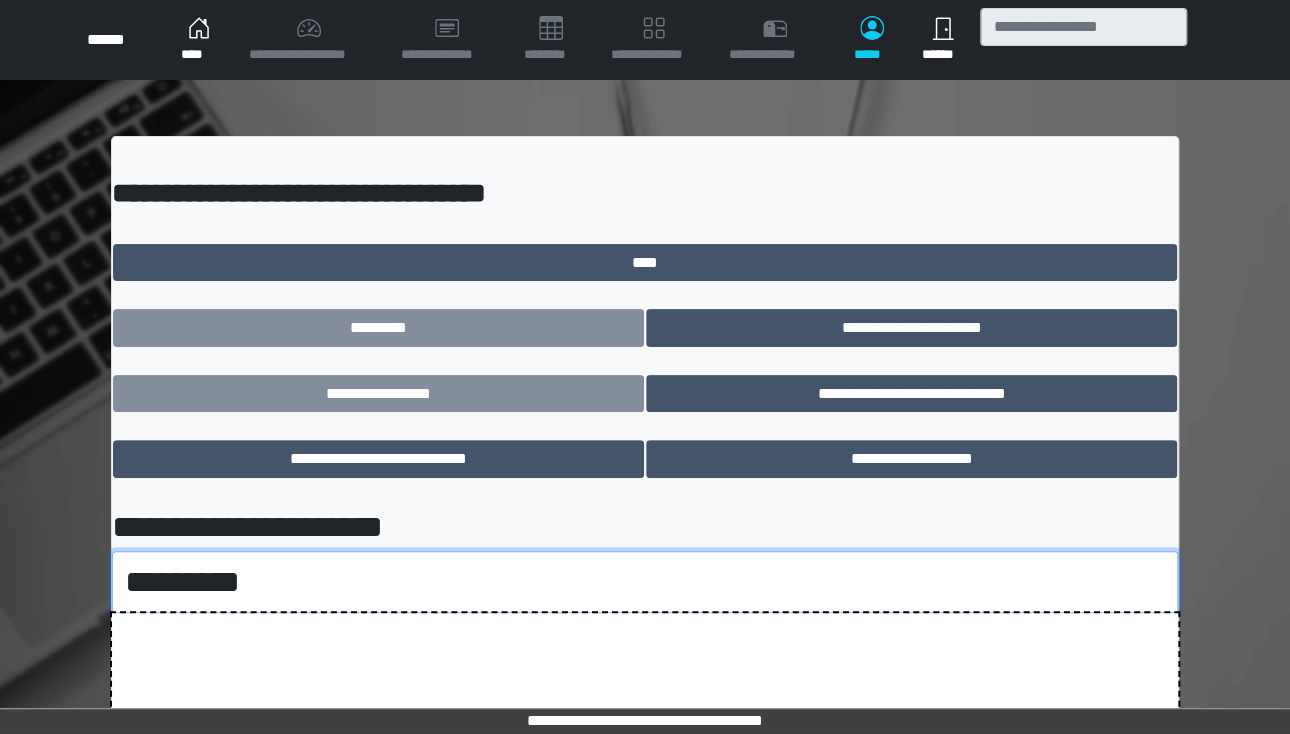 click on "**********" at bounding box center (645, 582) 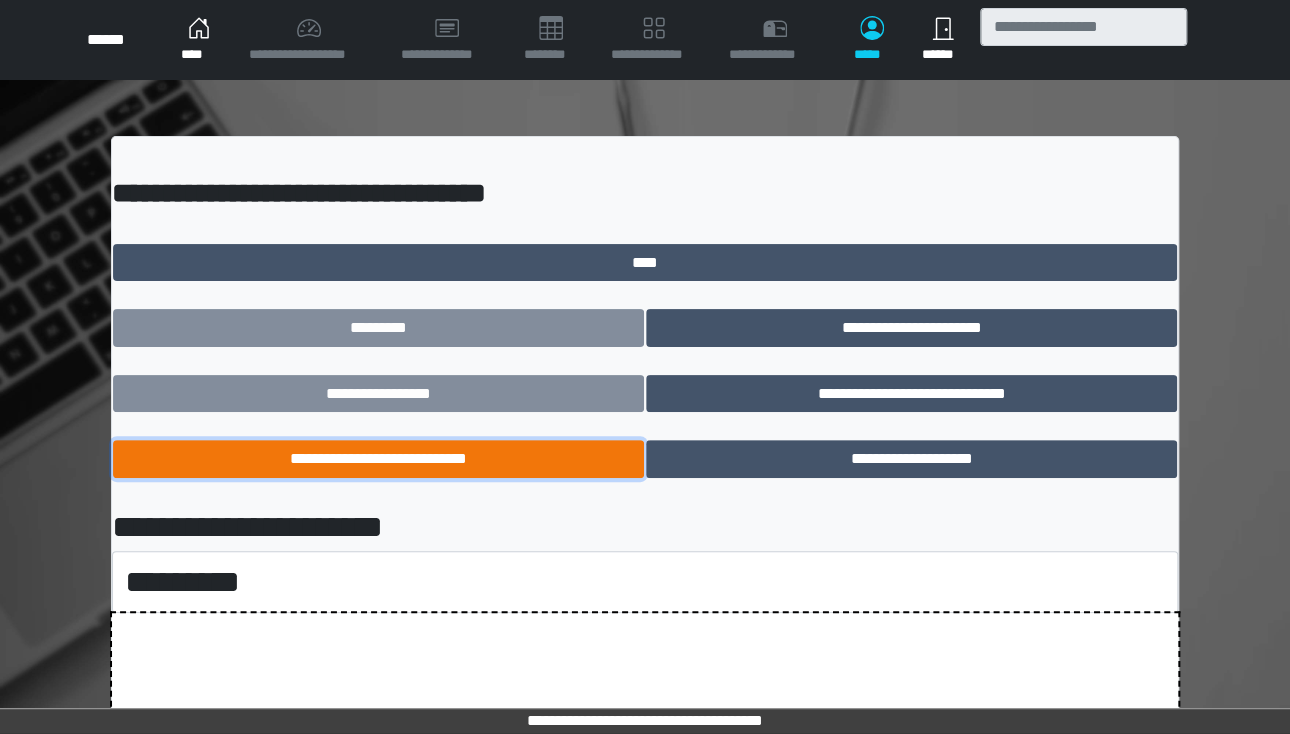 click on "**********" at bounding box center (378, 459) 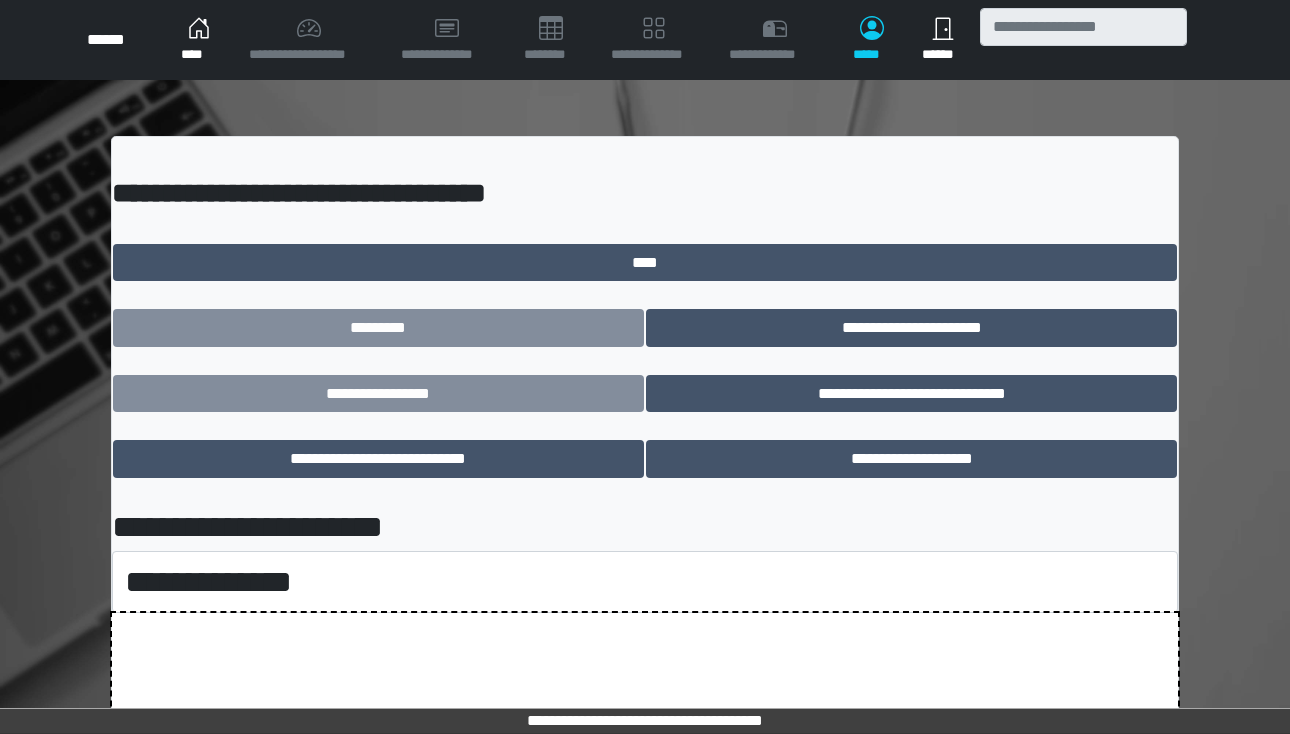 scroll, scrollTop: 0, scrollLeft: 0, axis: both 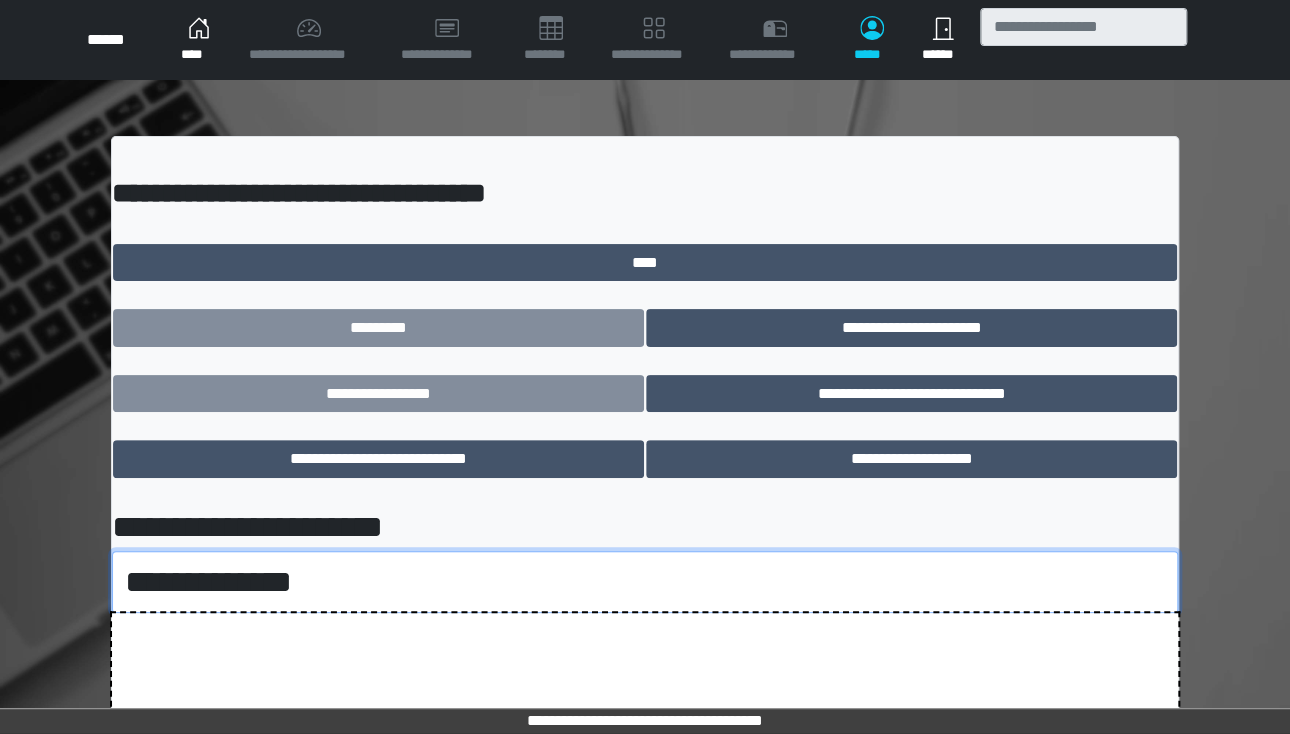 click on "**********" at bounding box center [645, 582] 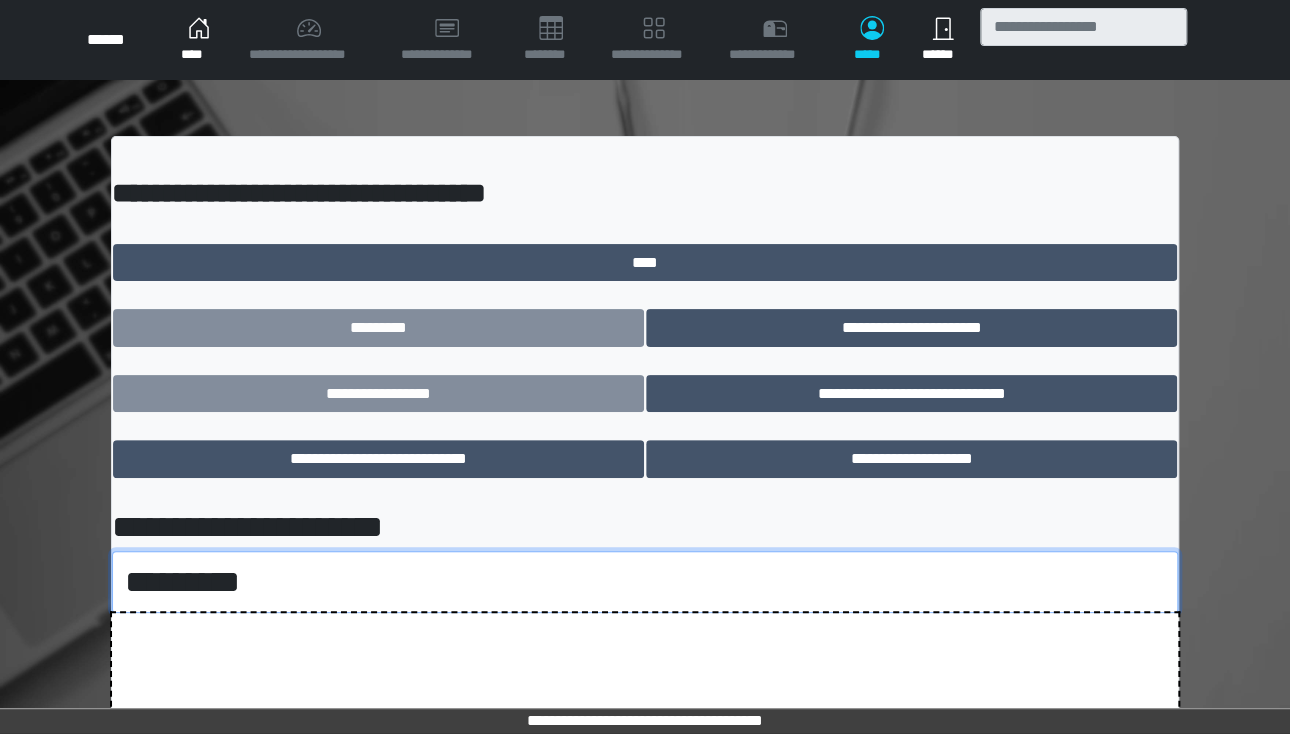 click on "**********" at bounding box center [645, 582] 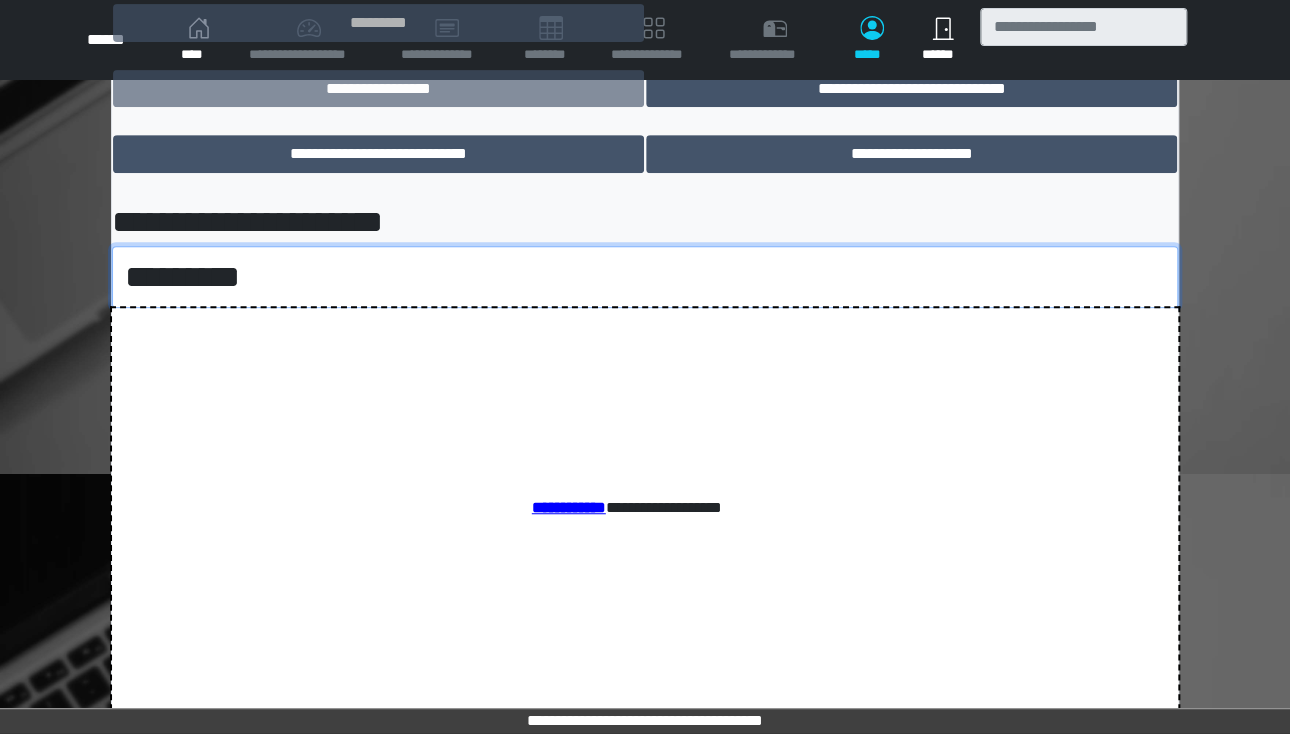 scroll, scrollTop: 314, scrollLeft: 0, axis: vertical 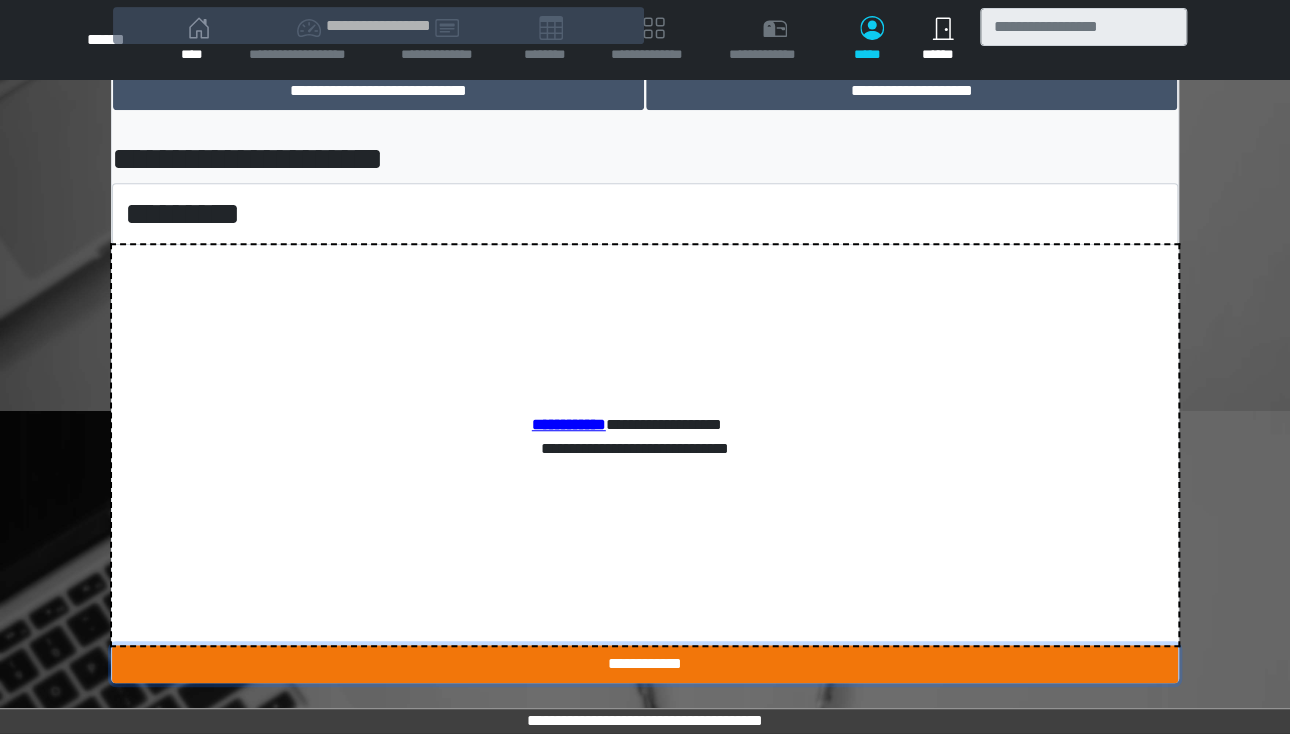 click on "**********" at bounding box center (645, 664) 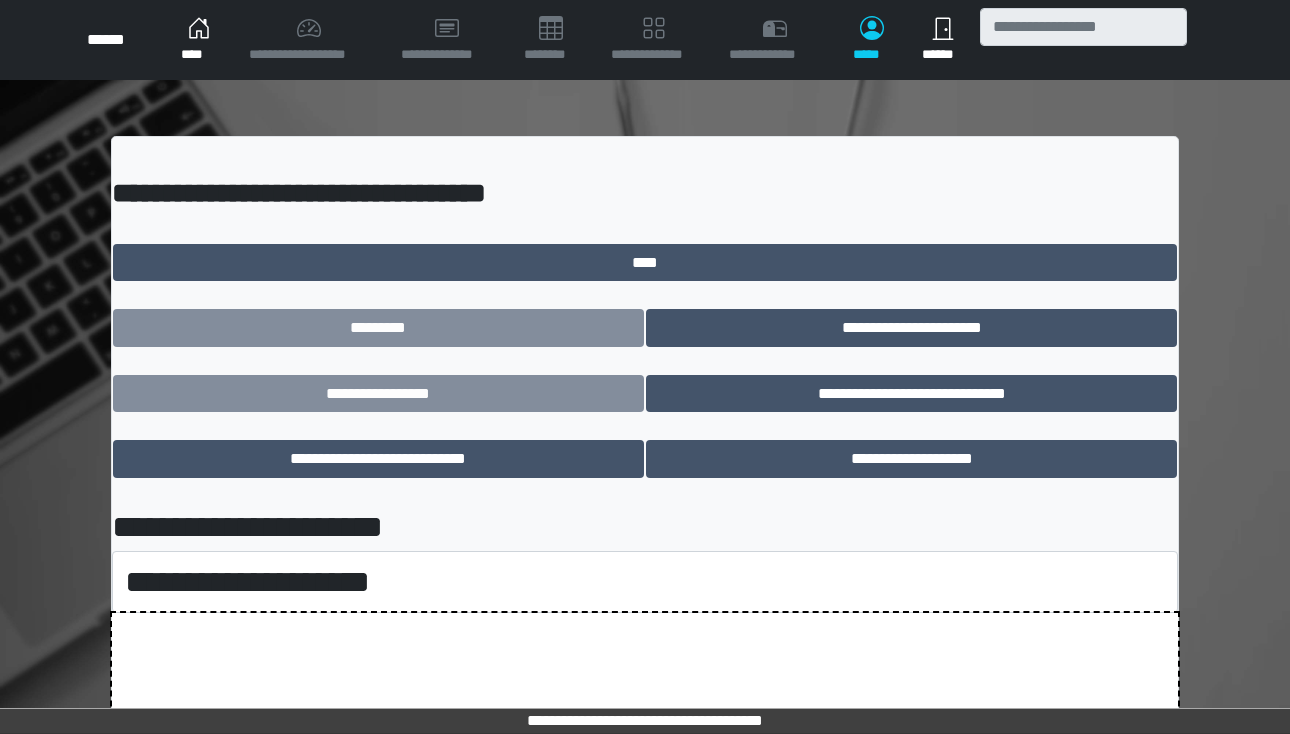 scroll, scrollTop: 0, scrollLeft: 0, axis: both 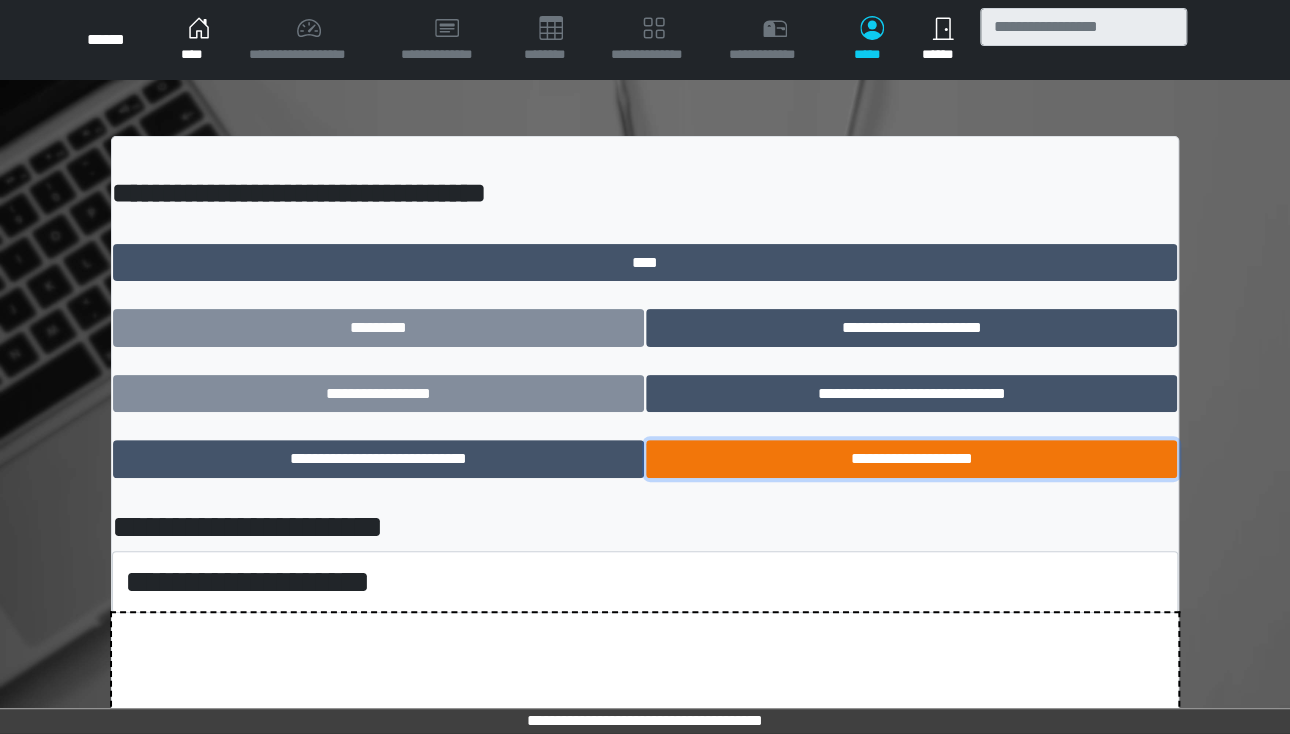 click on "**********" at bounding box center [911, 459] 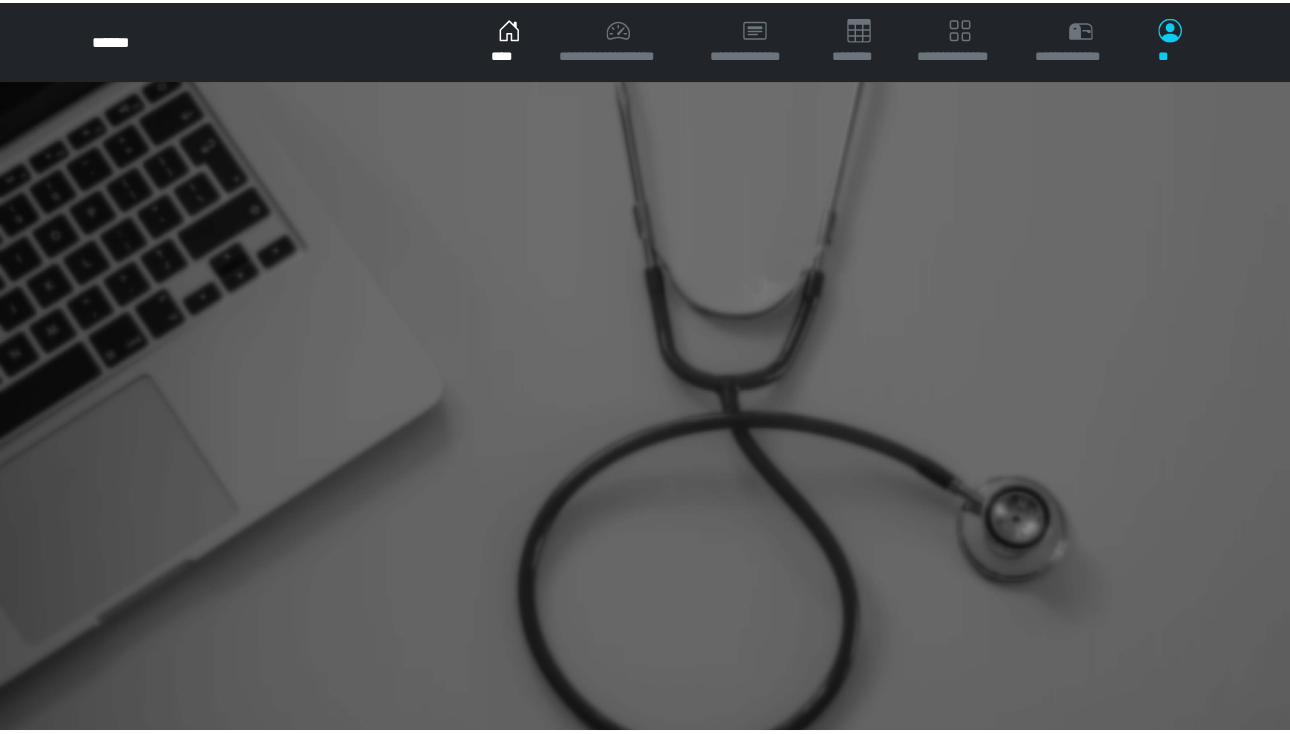scroll, scrollTop: 0, scrollLeft: 0, axis: both 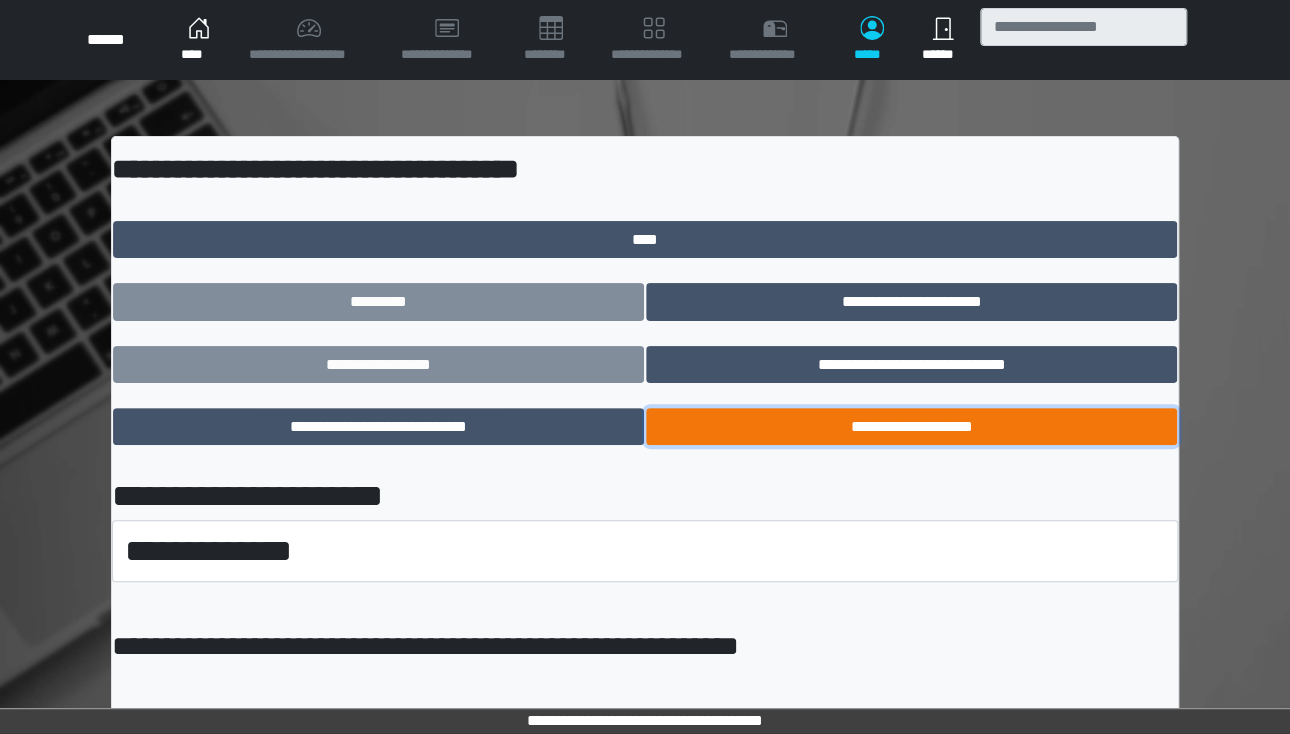 click on "**********" at bounding box center (911, 427) 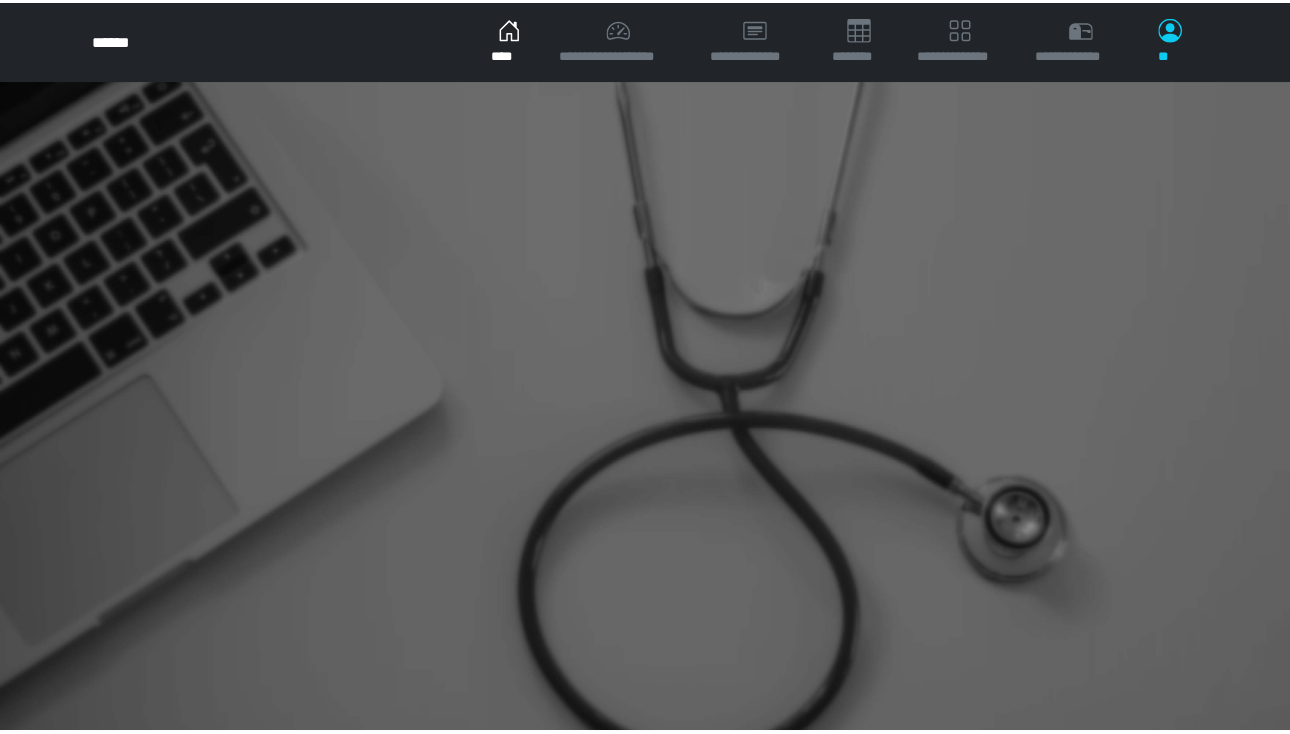 scroll, scrollTop: 0, scrollLeft: 0, axis: both 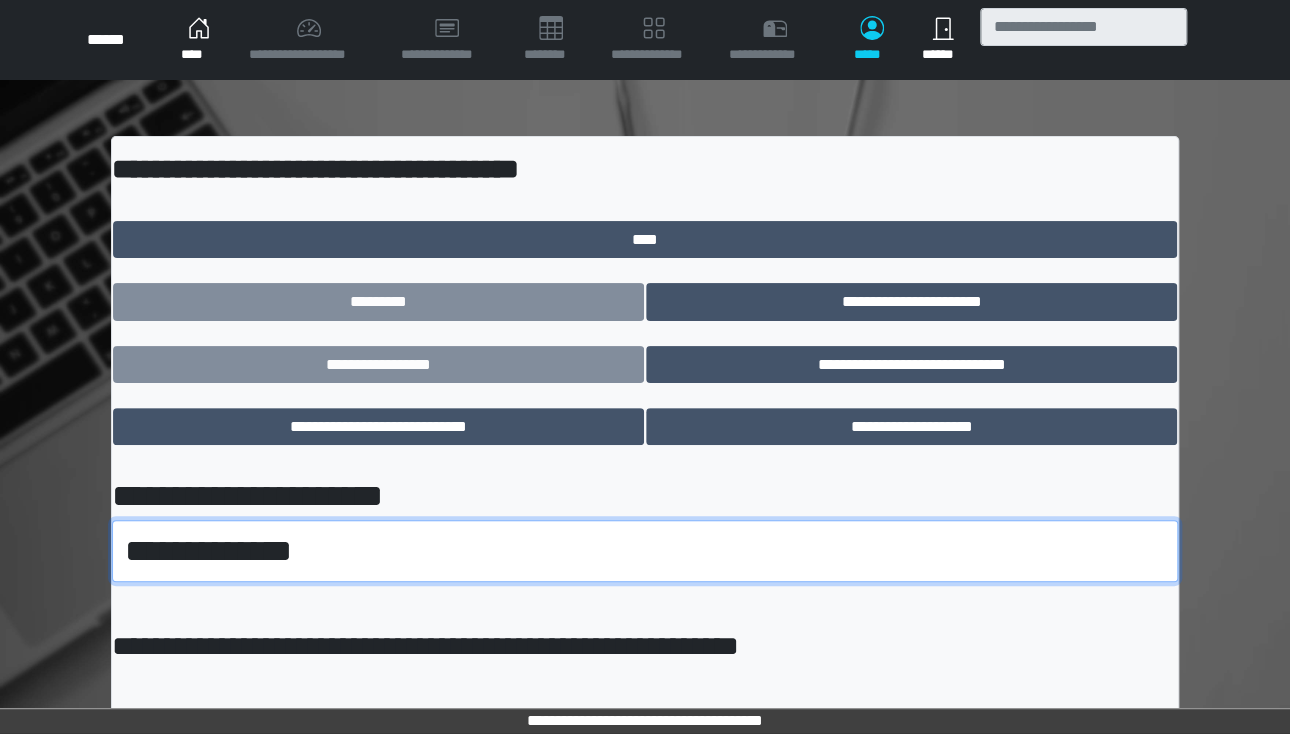 click on "**********" at bounding box center [645, 551] 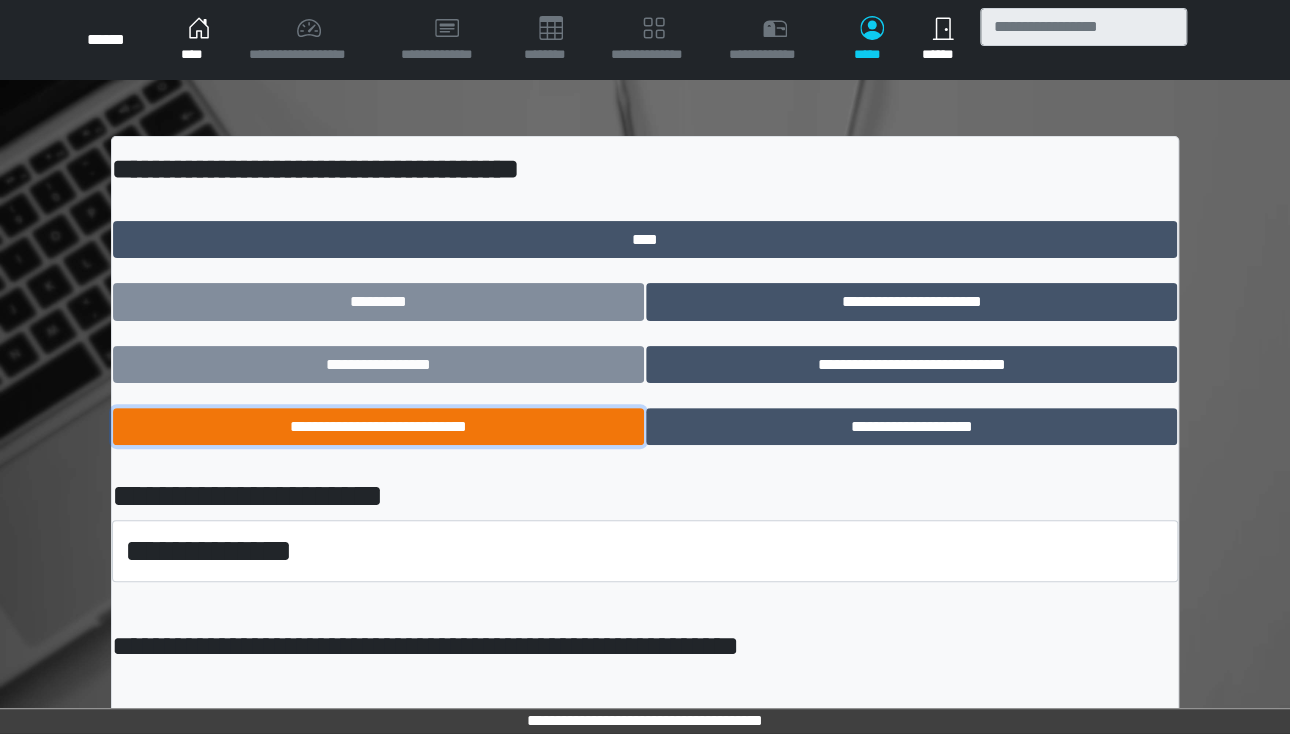 click on "**********" at bounding box center [378, 427] 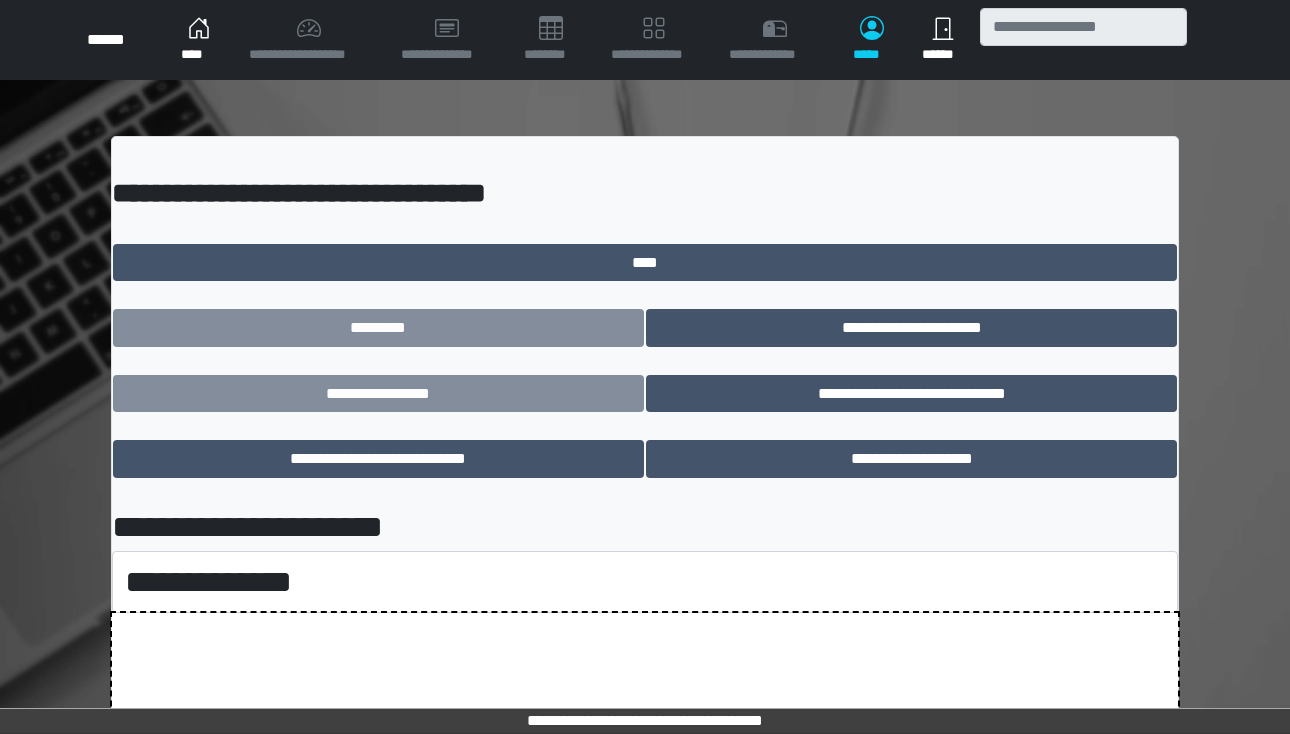 scroll, scrollTop: 0, scrollLeft: 0, axis: both 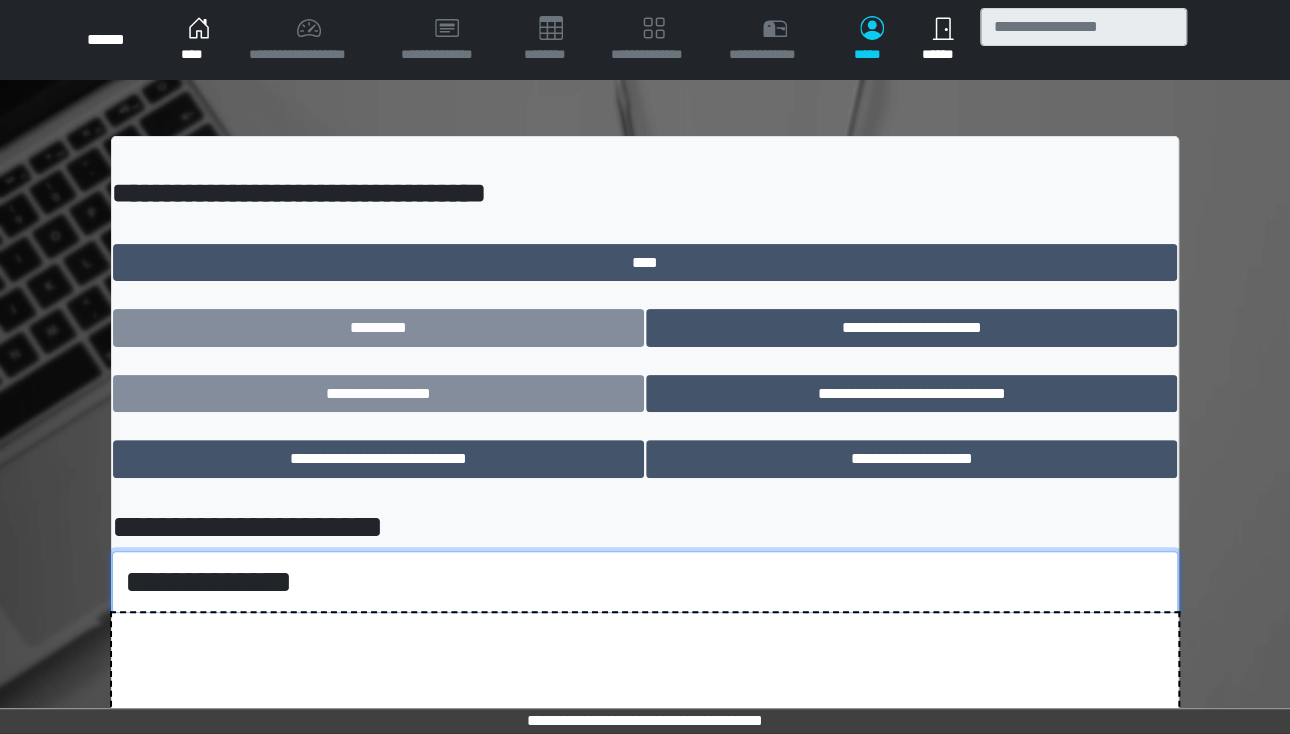 click on "**********" at bounding box center [645, 582] 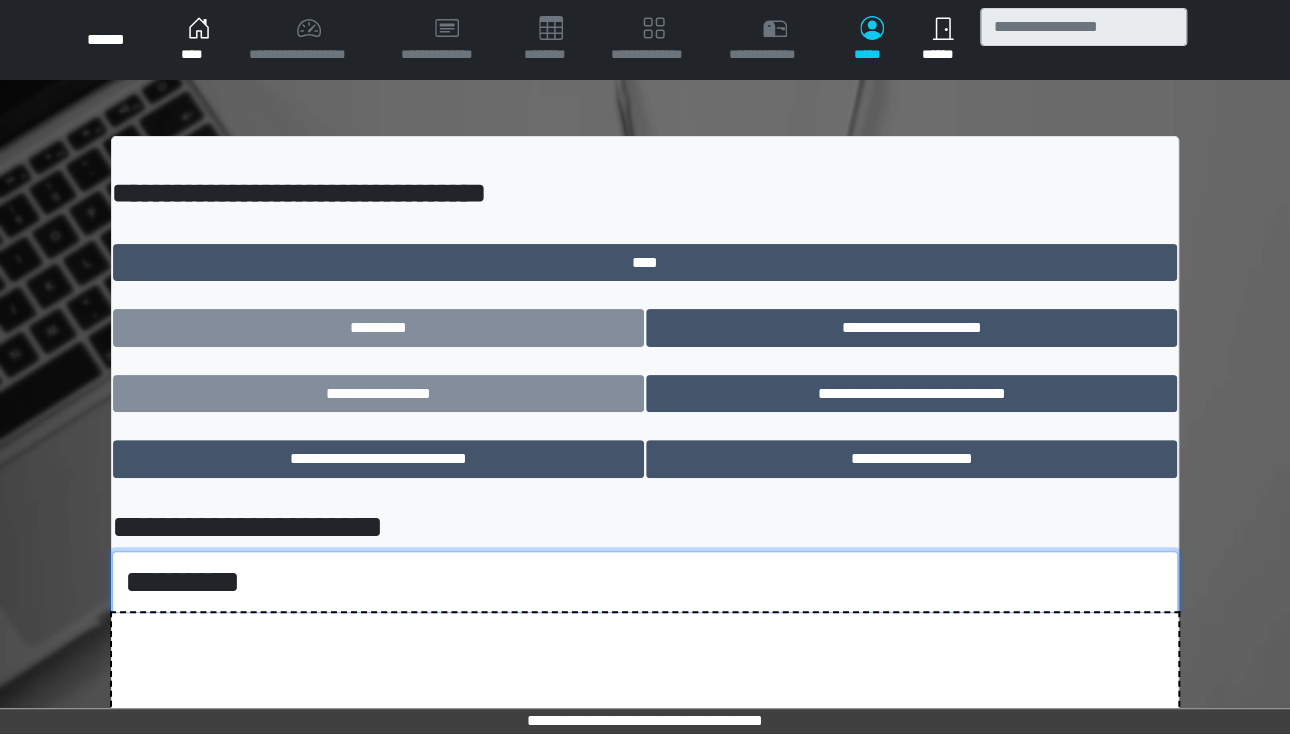 click on "**********" at bounding box center [645, 582] 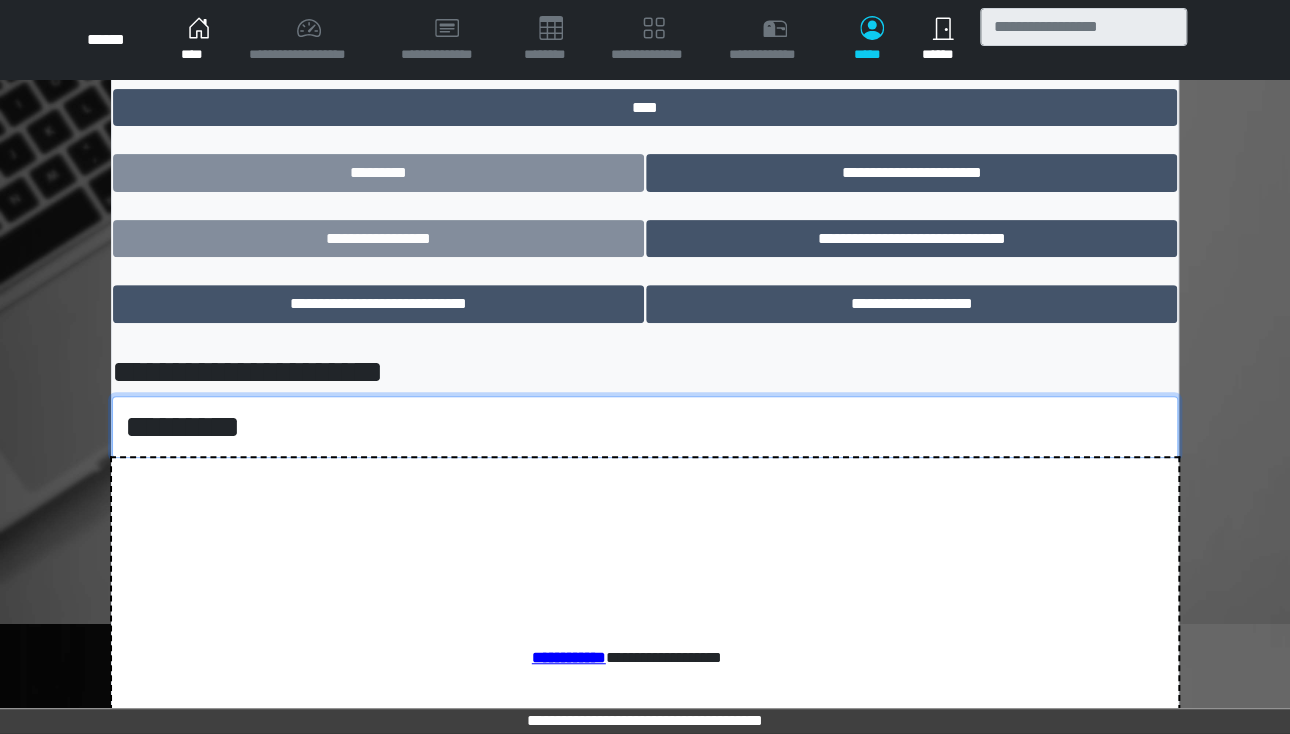 scroll, scrollTop: 156, scrollLeft: 0, axis: vertical 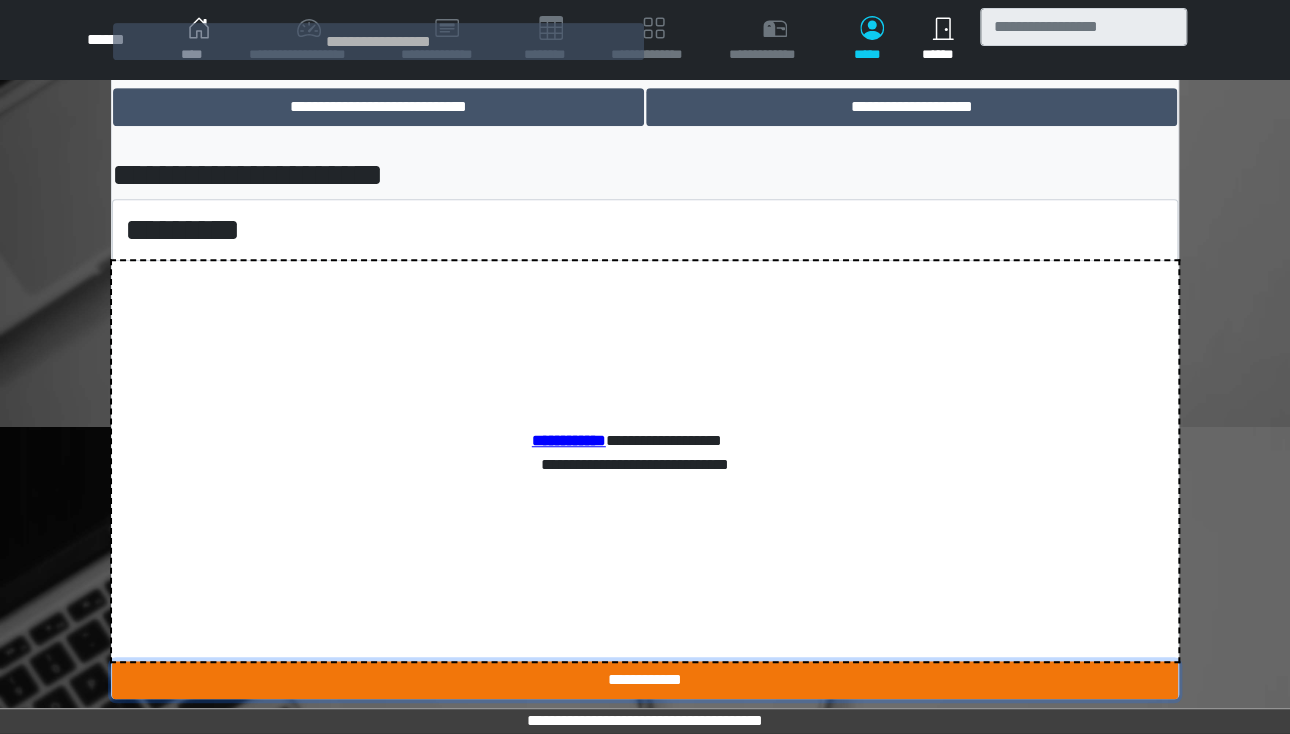 click on "**********" at bounding box center (645, 680) 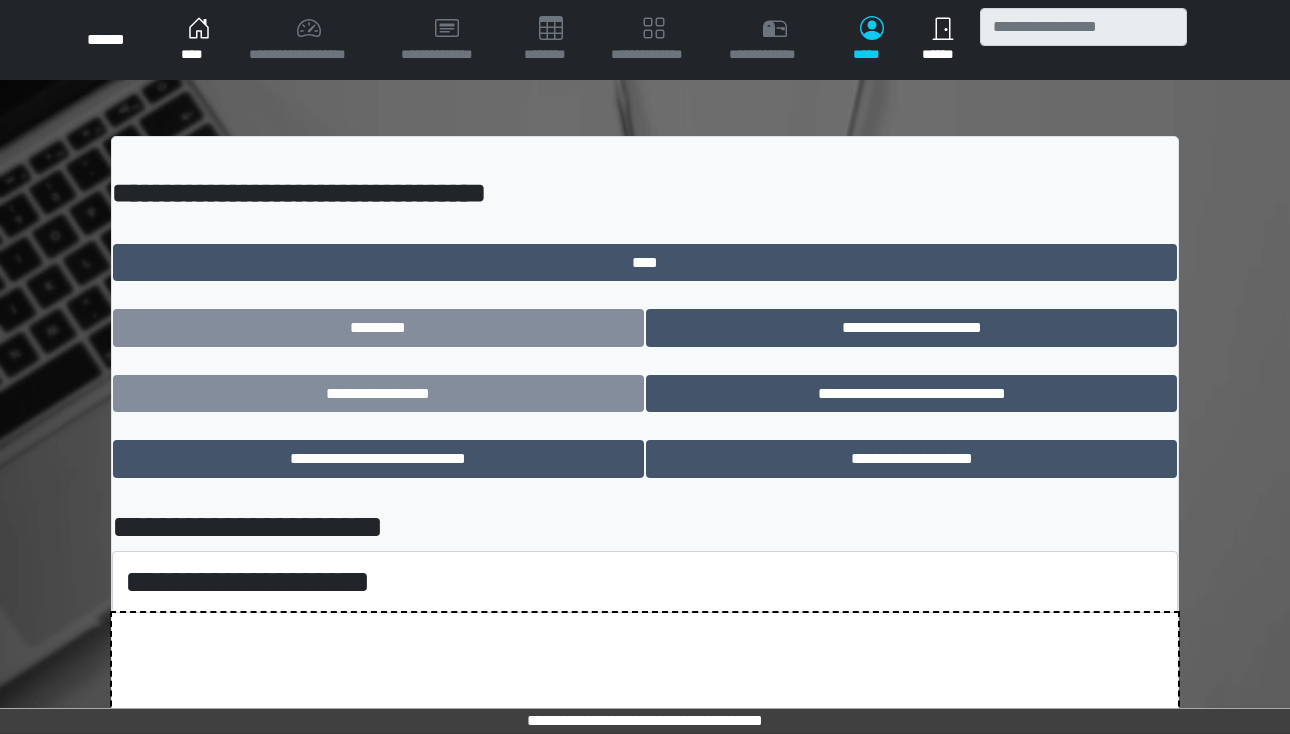 scroll, scrollTop: 0, scrollLeft: 0, axis: both 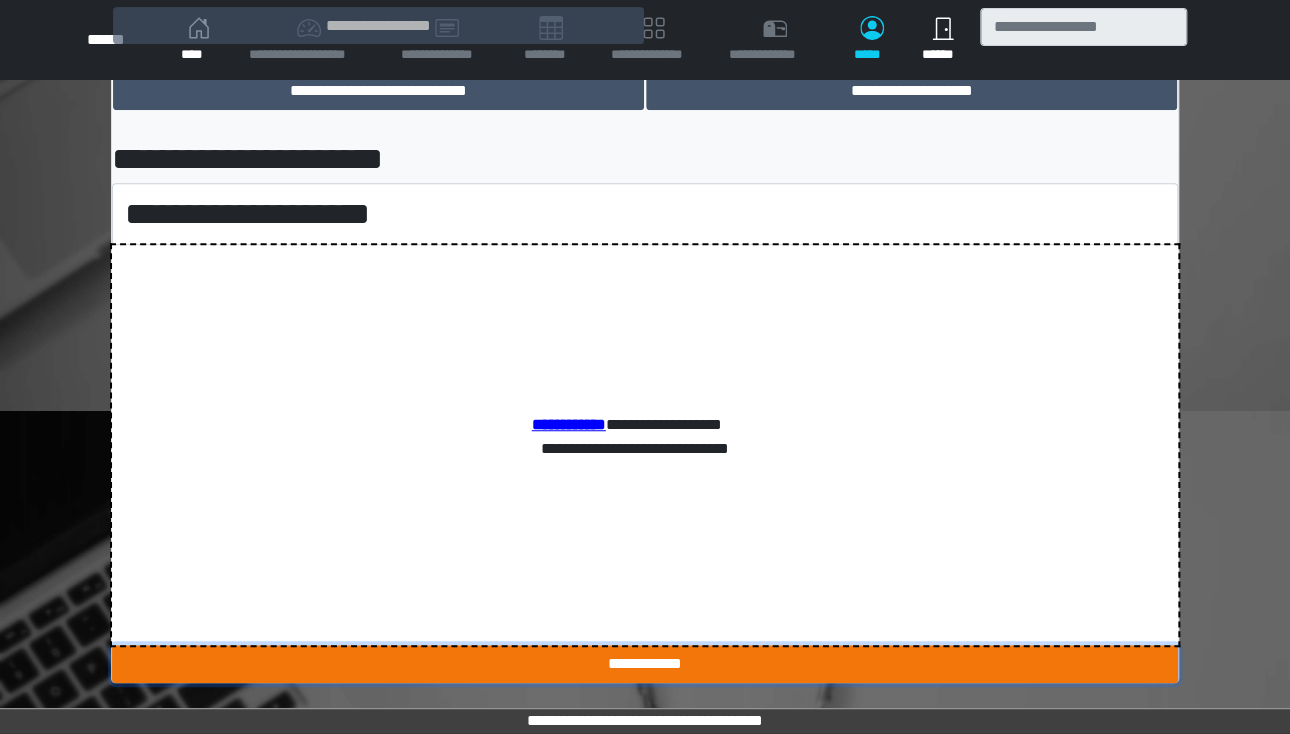 click on "**********" at bounding box center (645, 664) 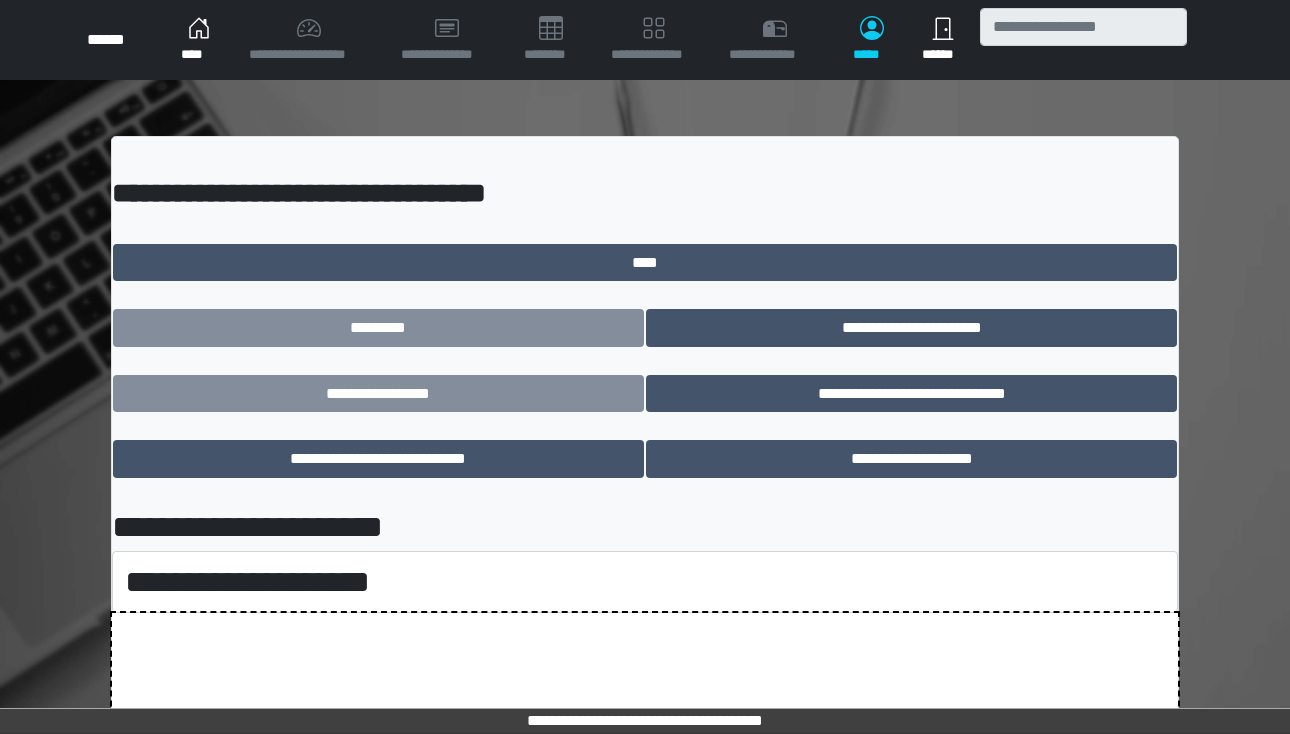 scroll, scrollTop: 0, scrollLeft: 0, axis: both 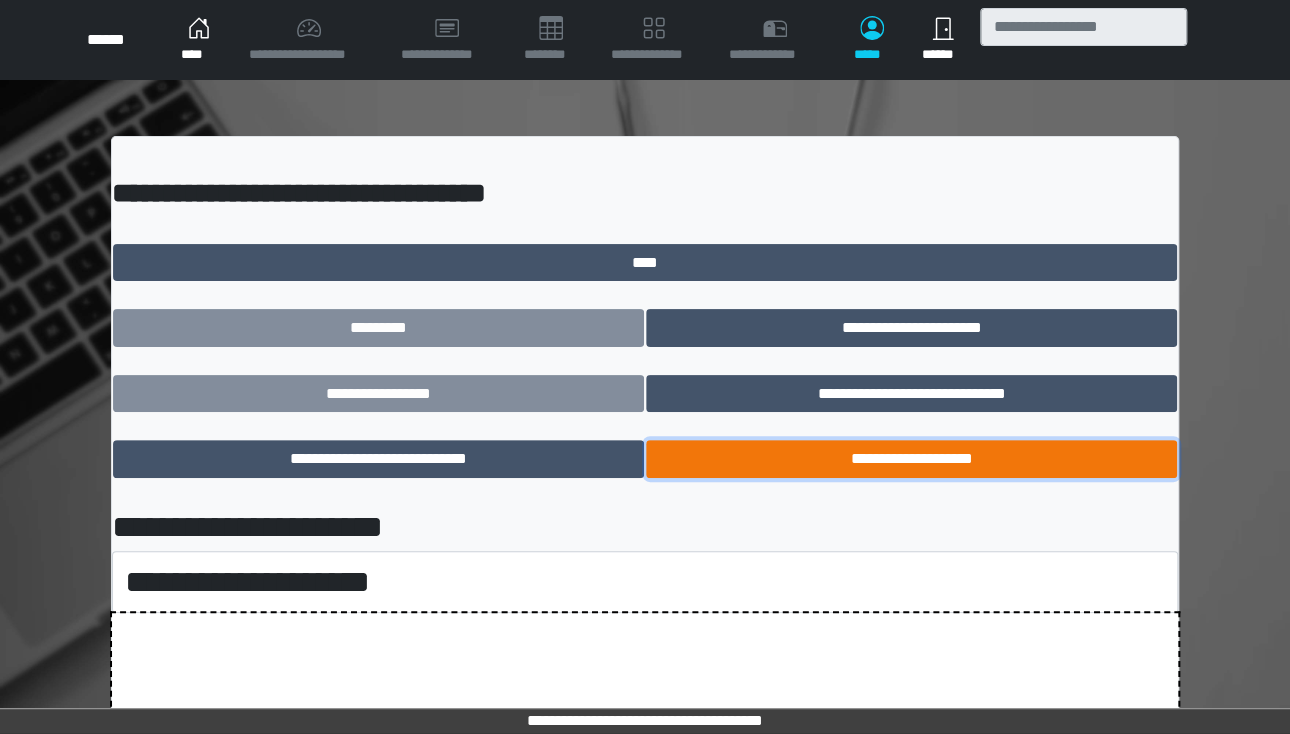 click on "**********" at bounding box center (911, 459) 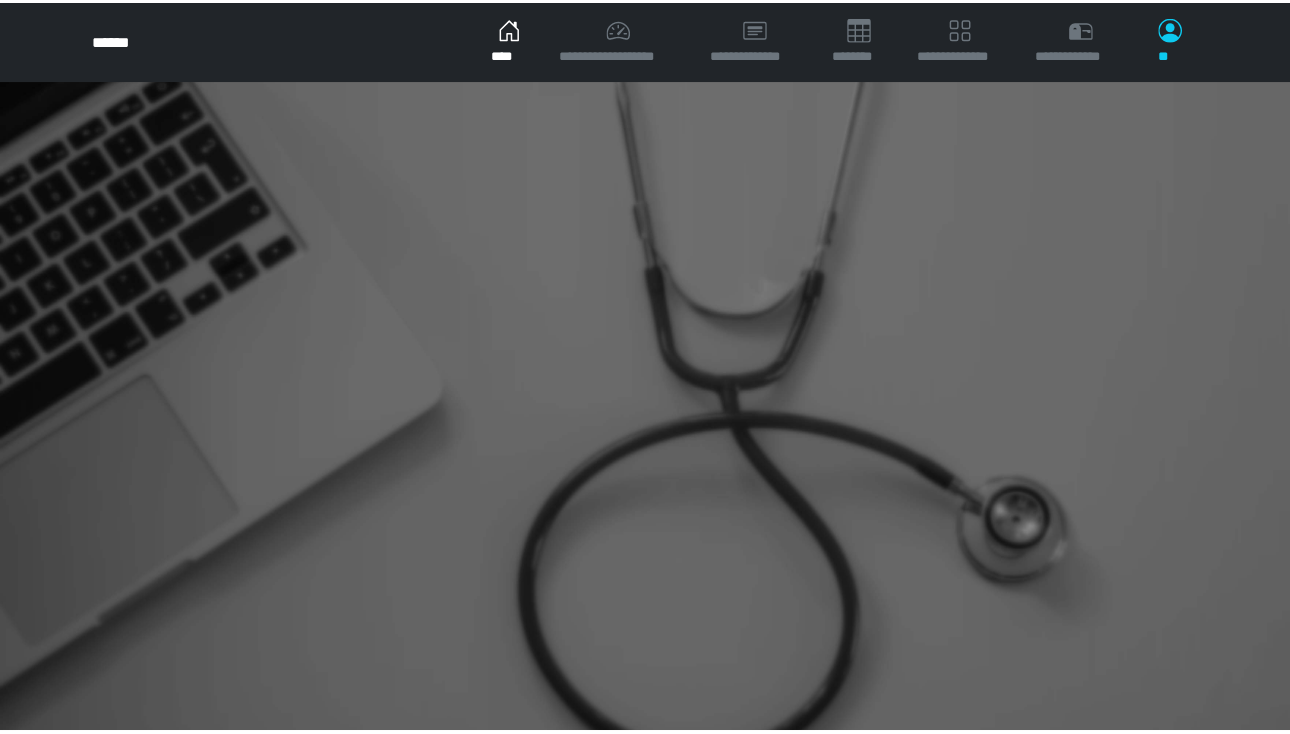 scroll, scrollTop: 0, scrollLeft: 0, axis: both 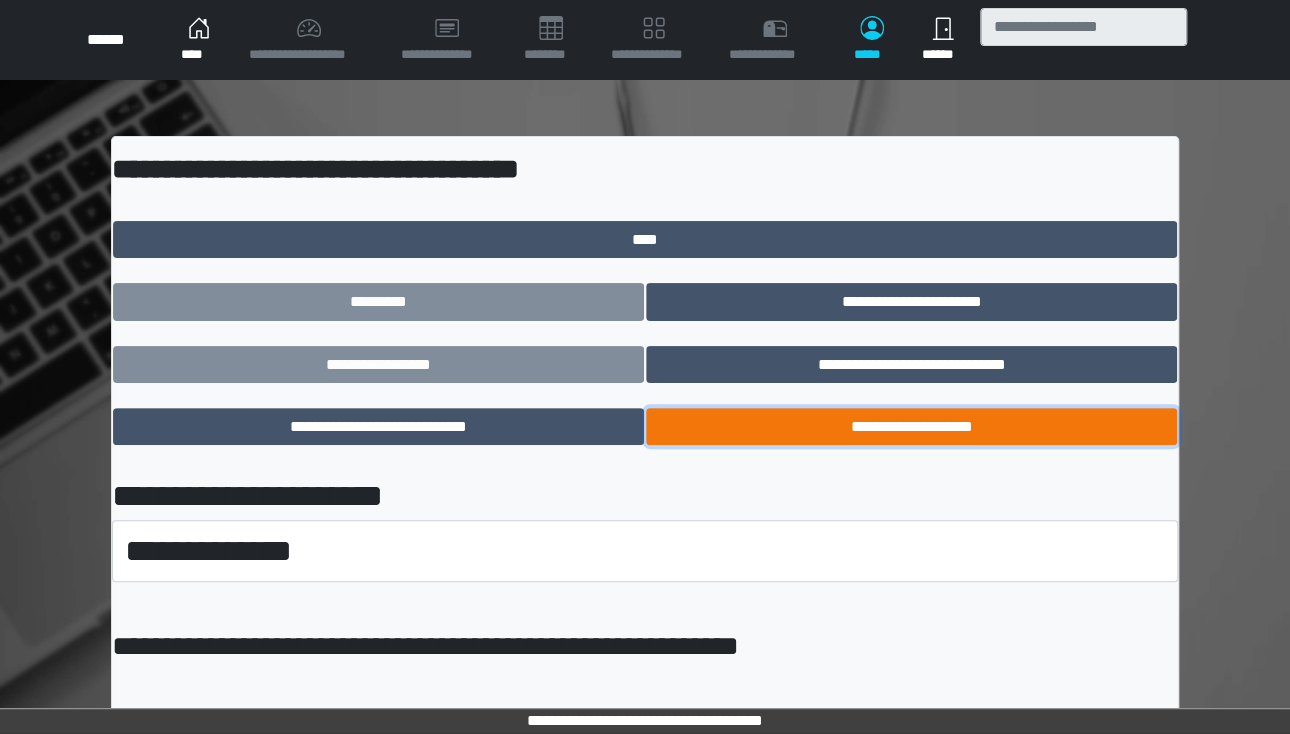 click on "**********" at bounding box center (911, 427) 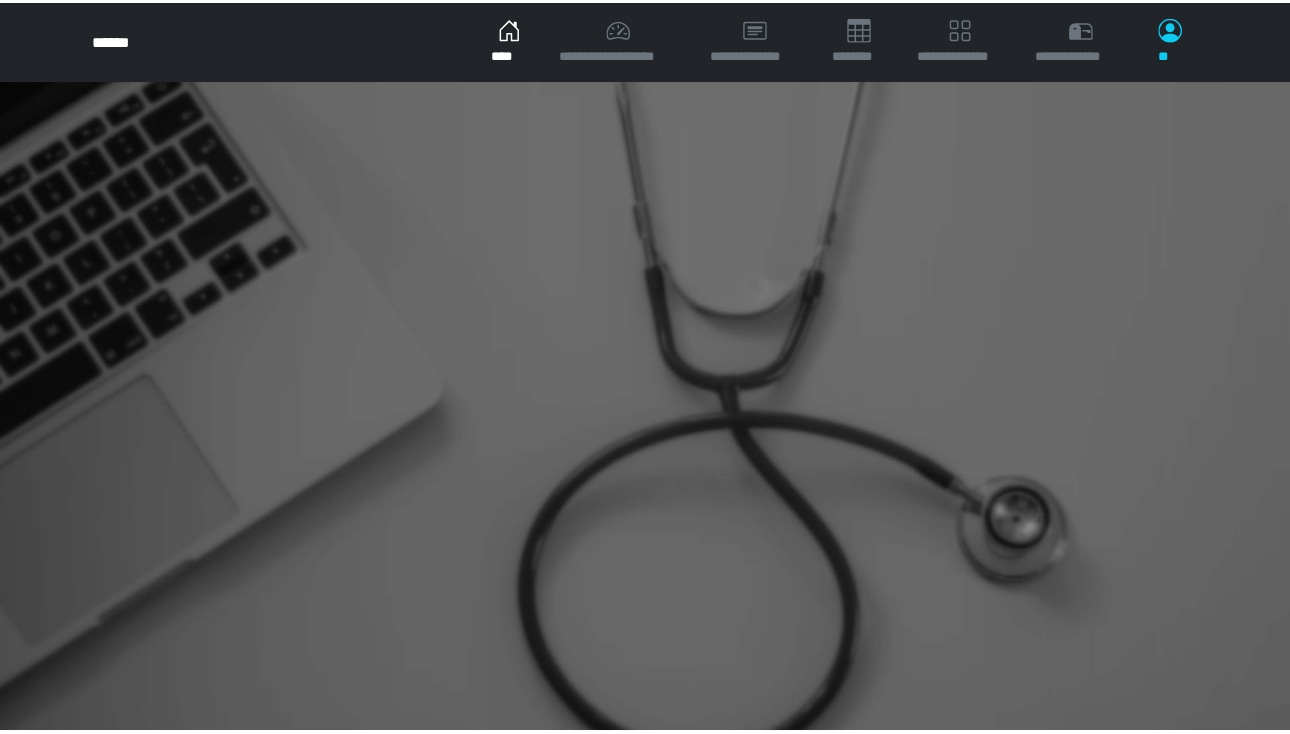 scroll, scrollTop: 0, scrollLeft: 0, axis: both 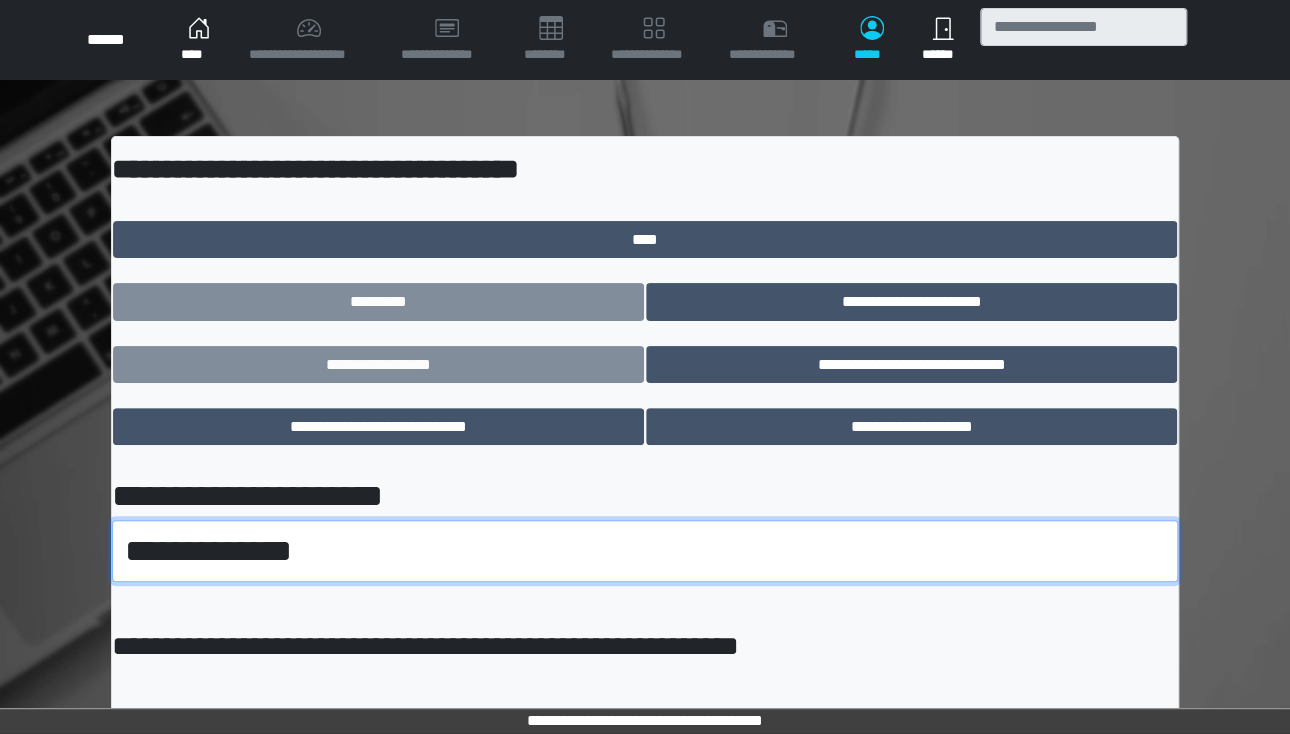 click on "**********" at bounding box center [645, 551] 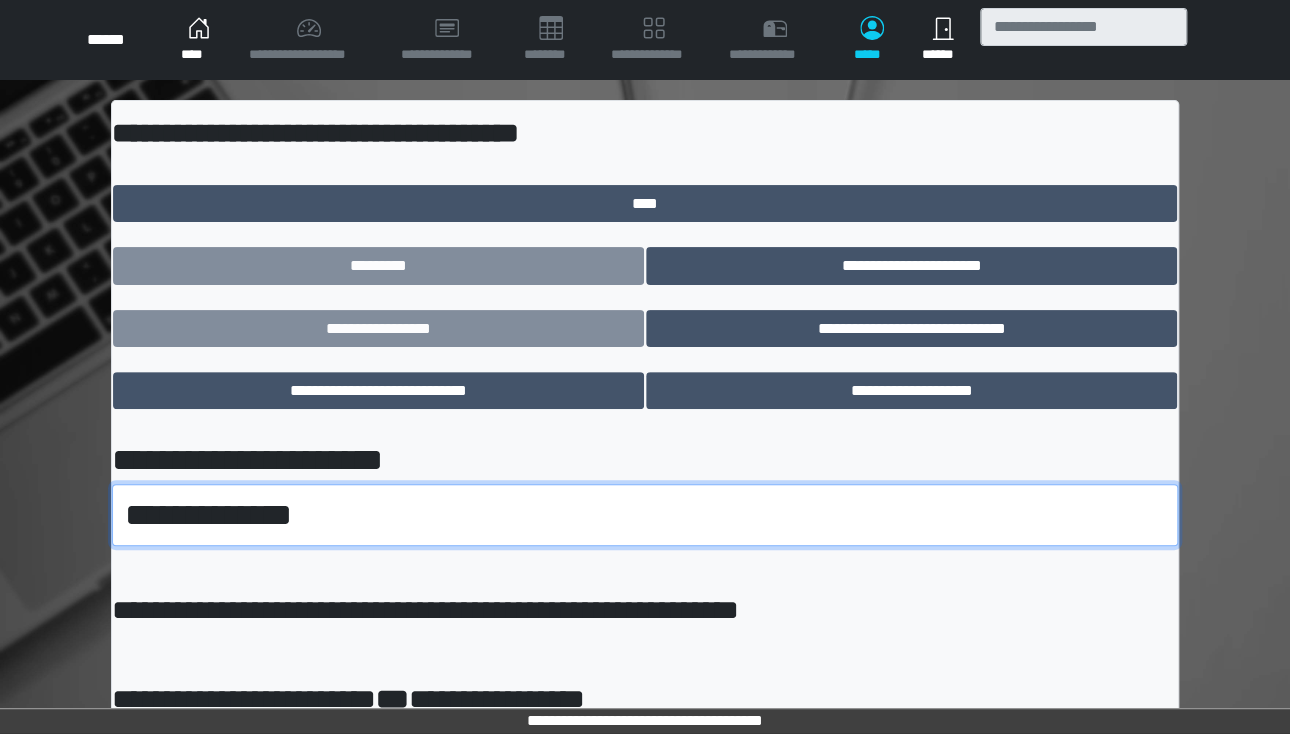scroll, scrollTop: 81, scrollLeft: 0, axis: vertical 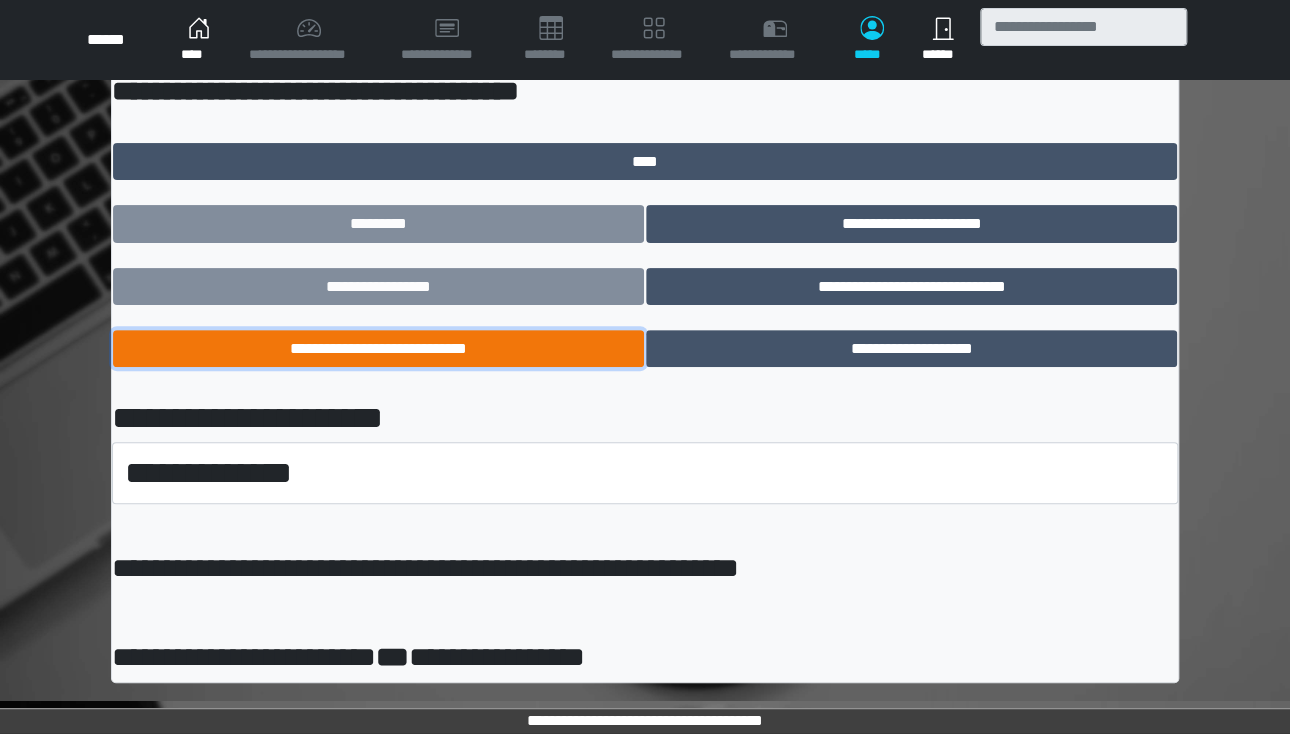 click on "**********" at bounding box center (378, 349) 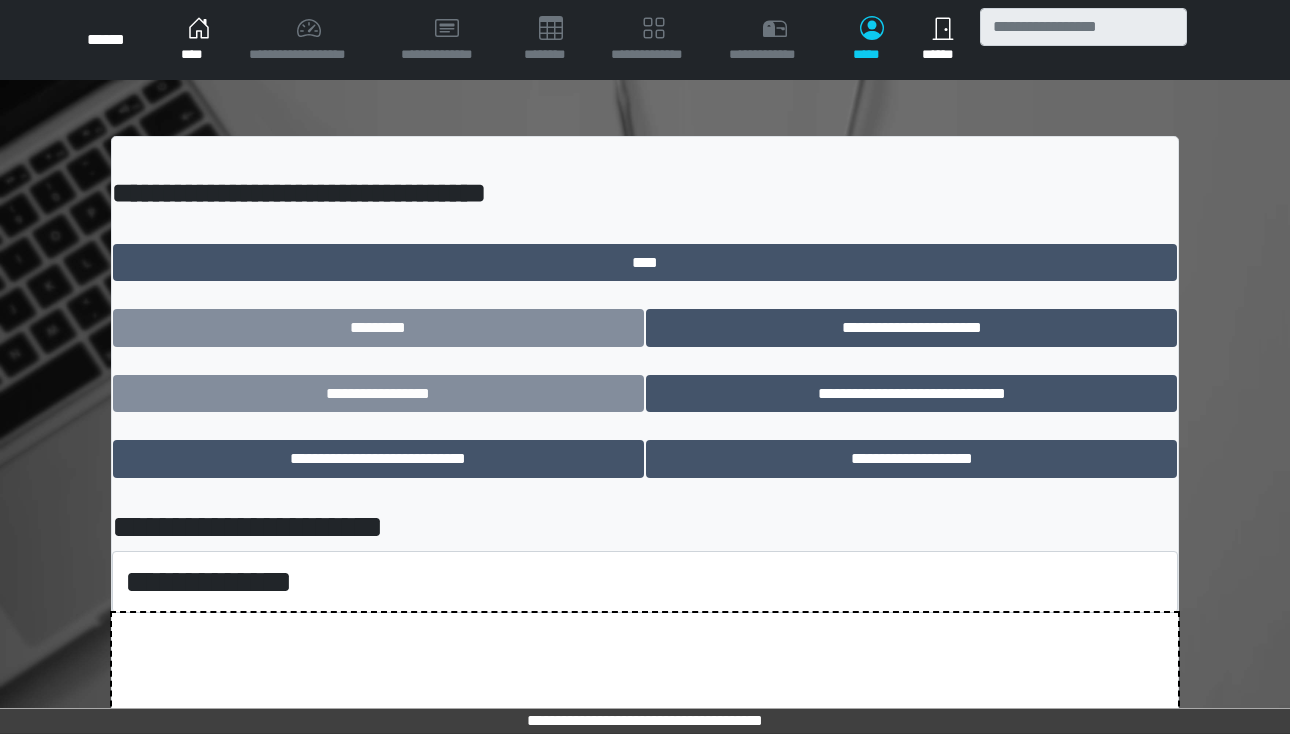 scroll, scrollTop: 0, scrollLeft: 0, axis: both 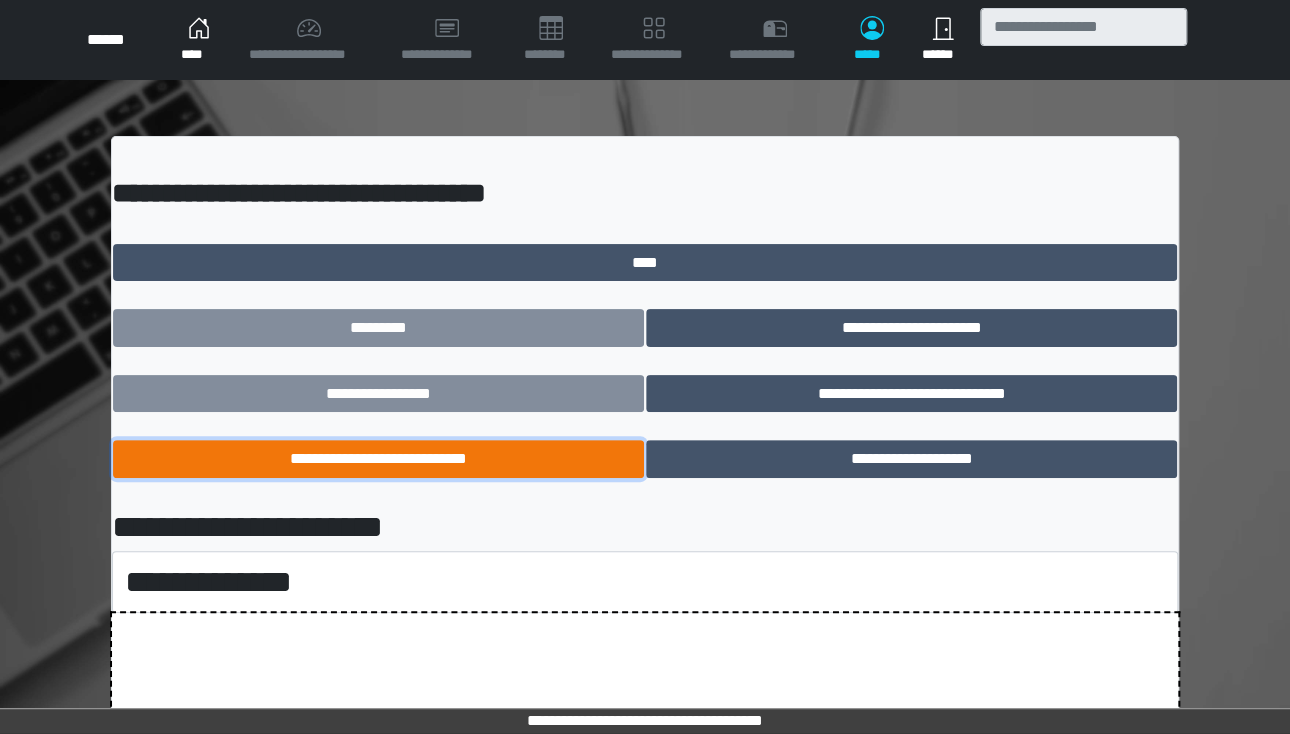 click on "**********" at bounding box center (378, 459) 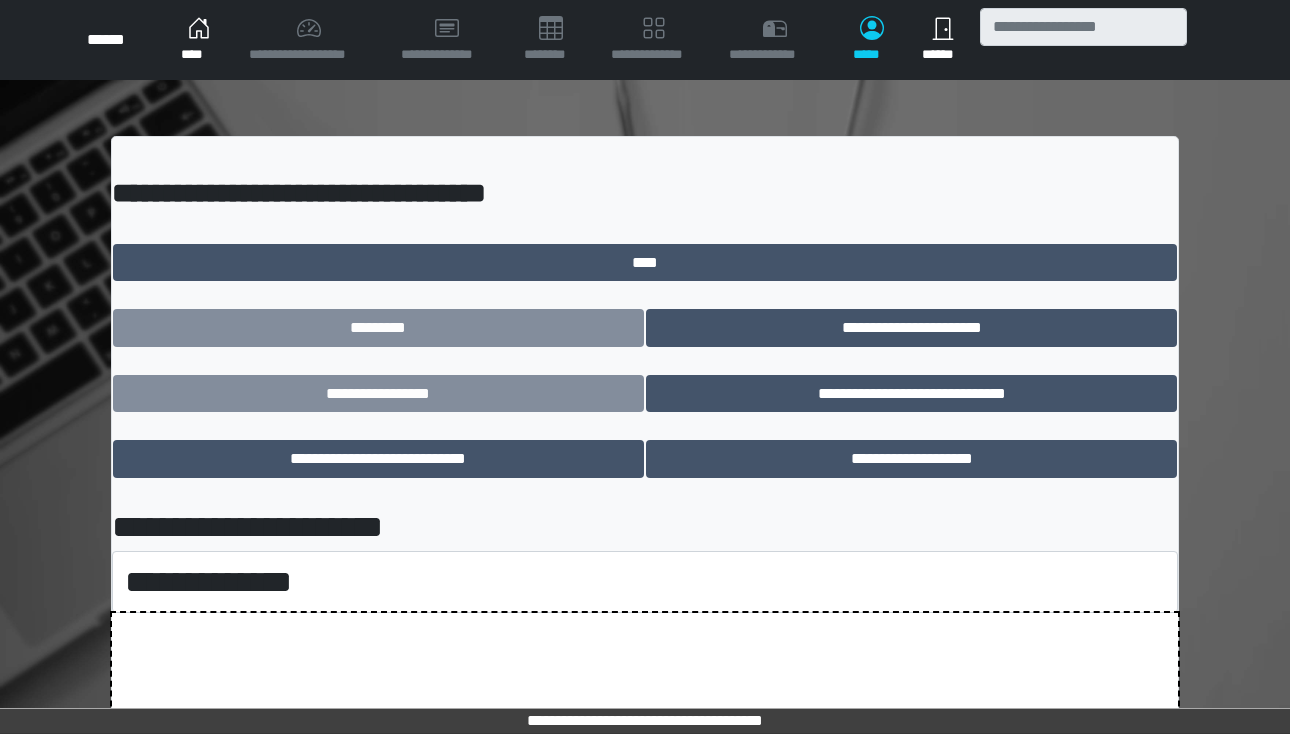 scroll, scrollTop: 0, scrollLeft: 0, axis: both 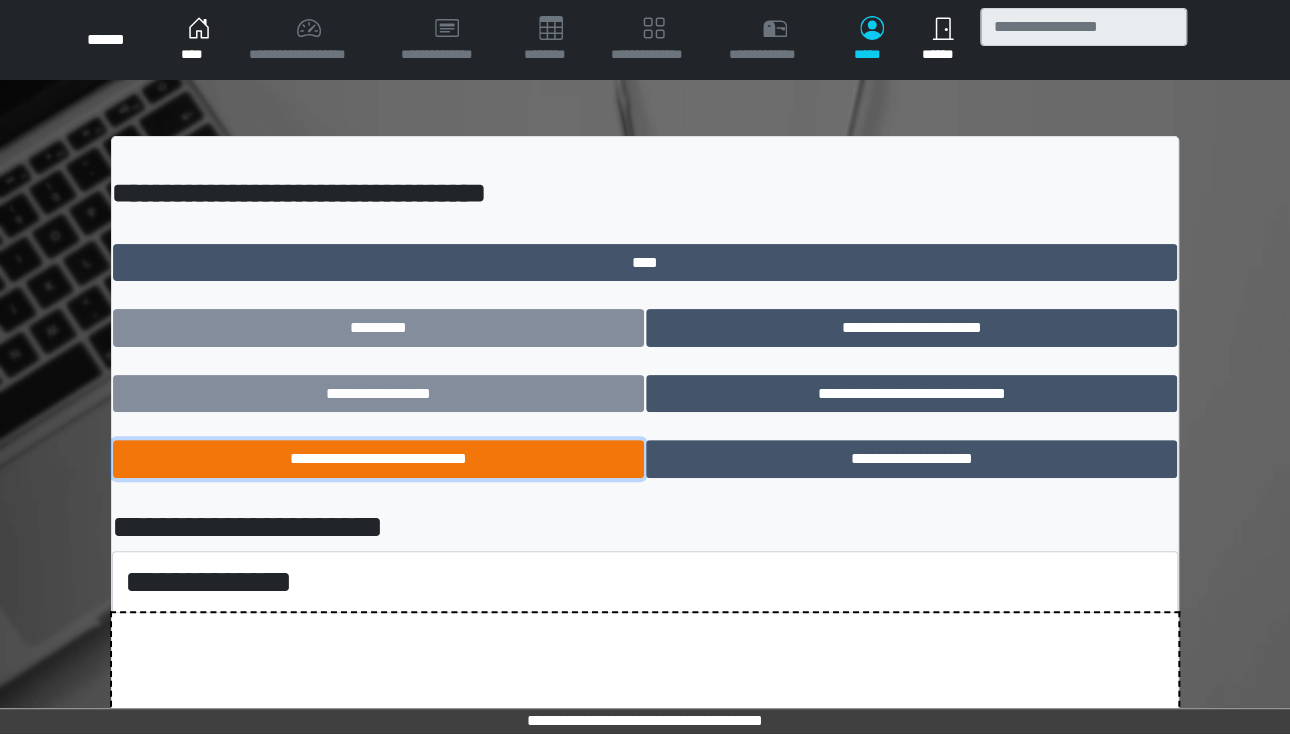 click on "**********" at bounding box center [378, 459] 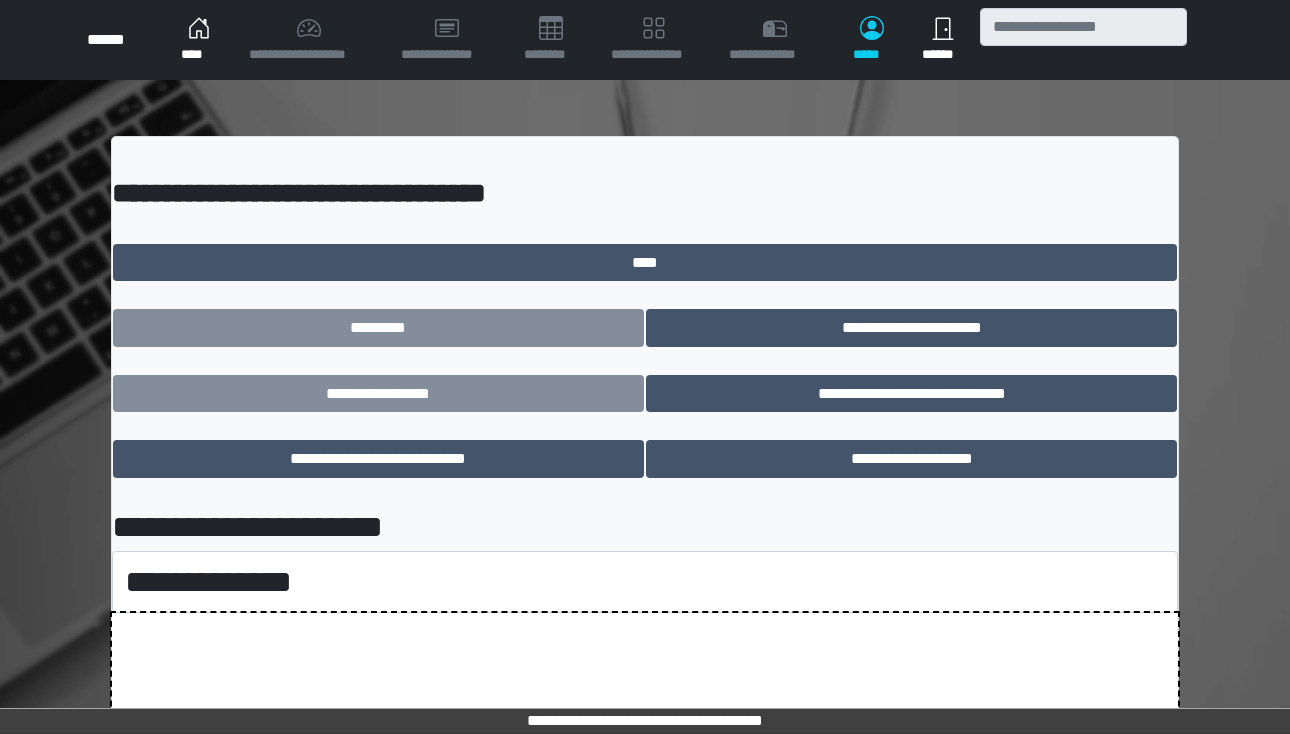 scroll, scrollTop: 0, scrollLeft: 0, axis: both 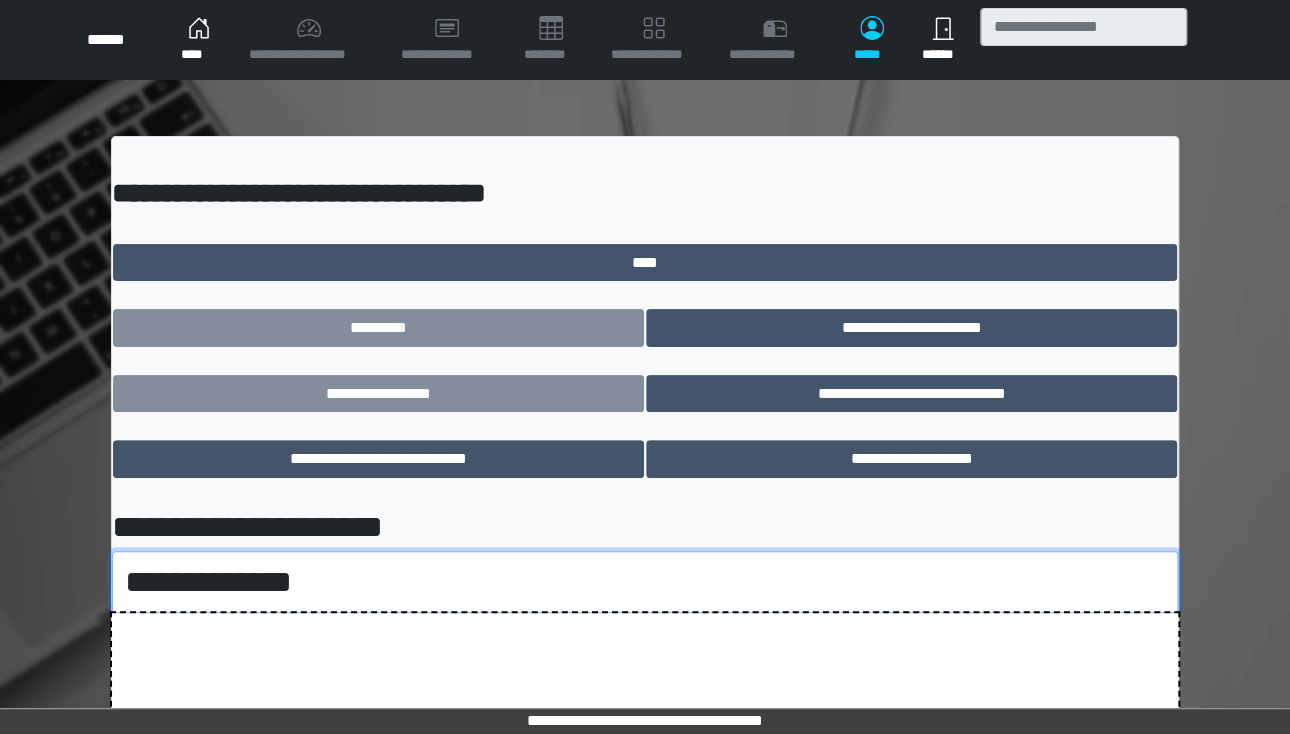 click on "**********" at bounding box center [645, 582] 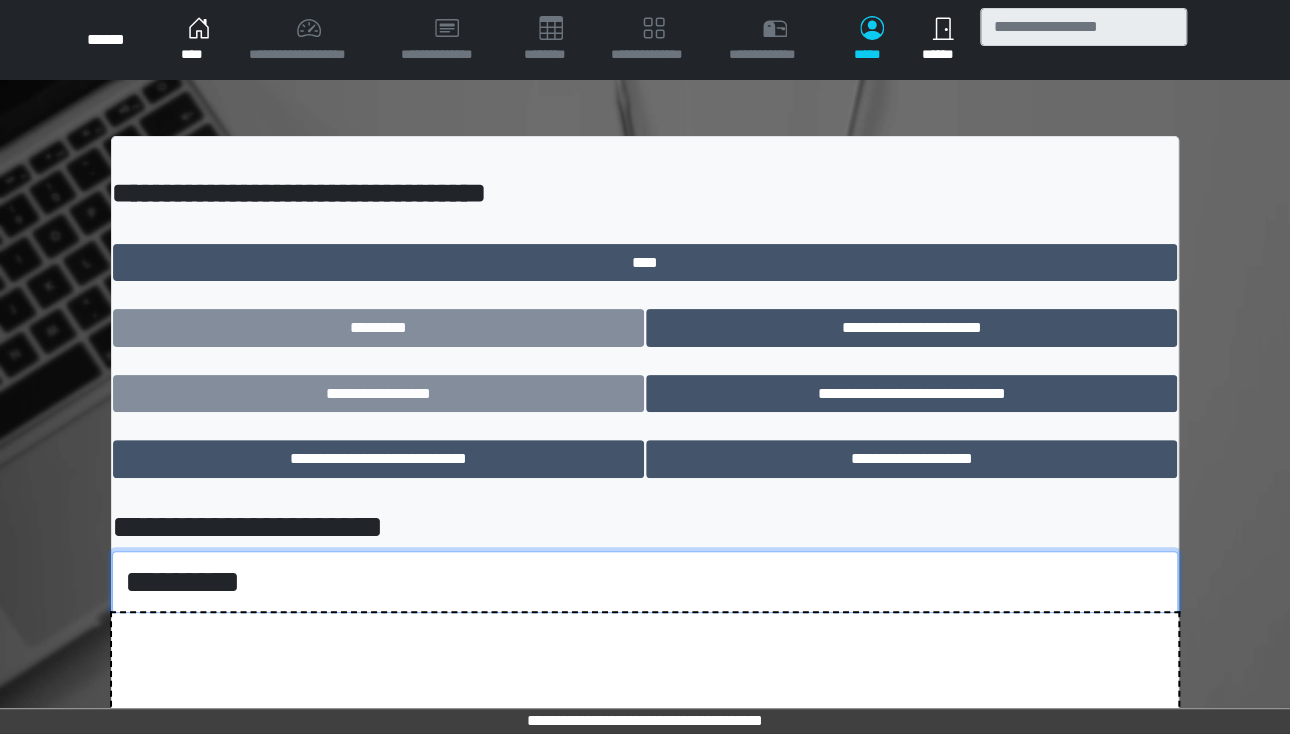click on "**********" at bounding box center (645, 582) 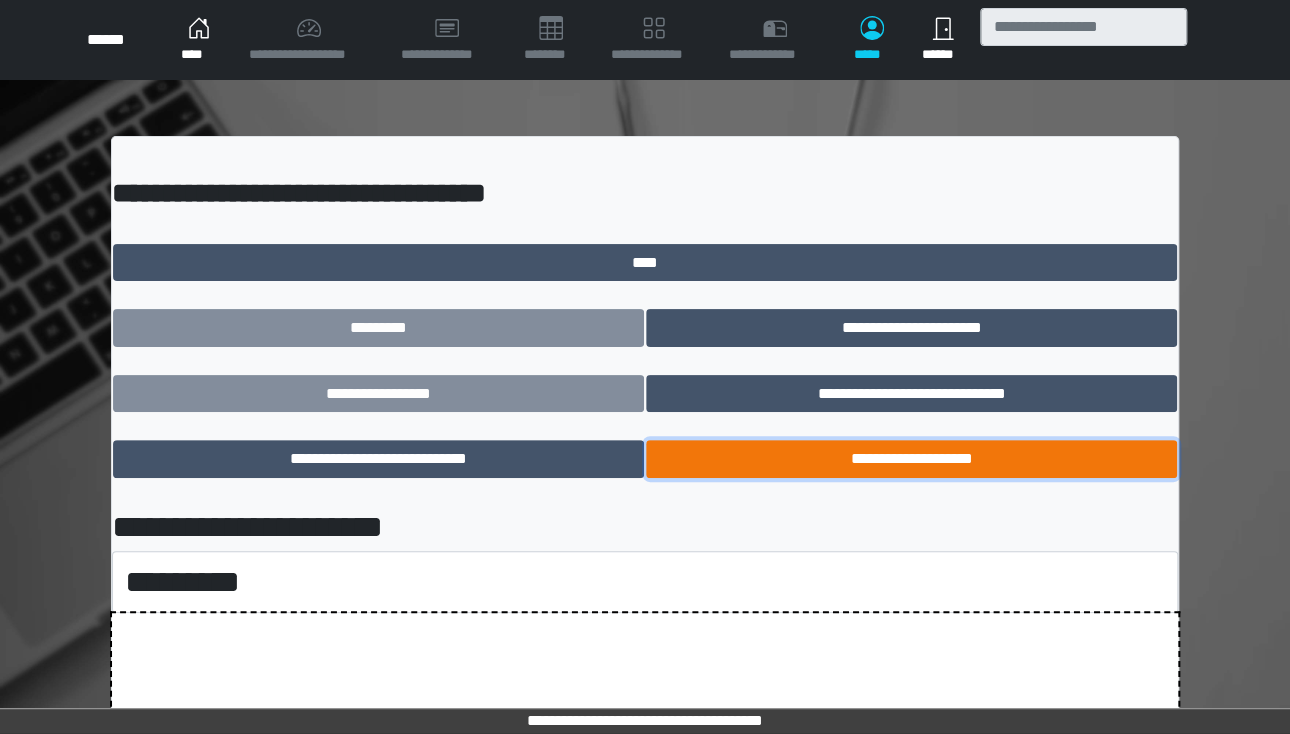 click on "**********" at bounding box center [911, 459] 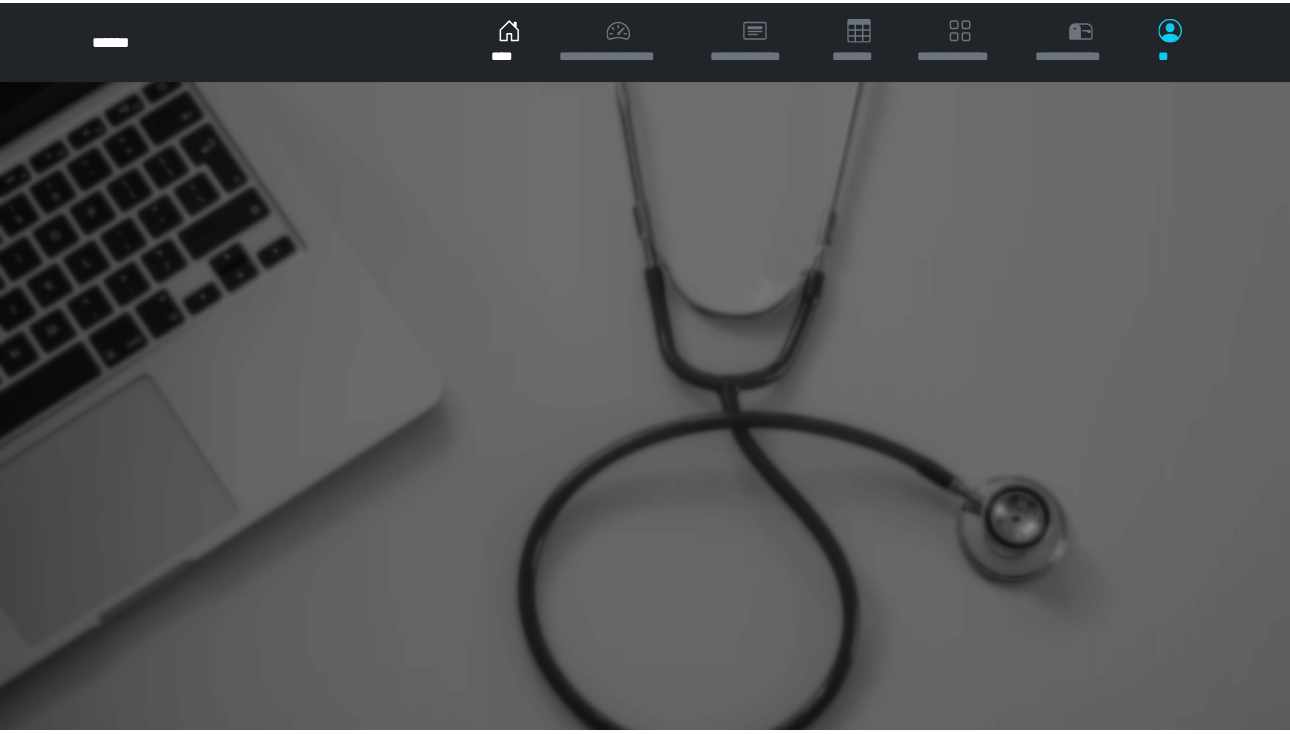 scroll, scrollTop: 0, scrollLeft: 0, axis: both 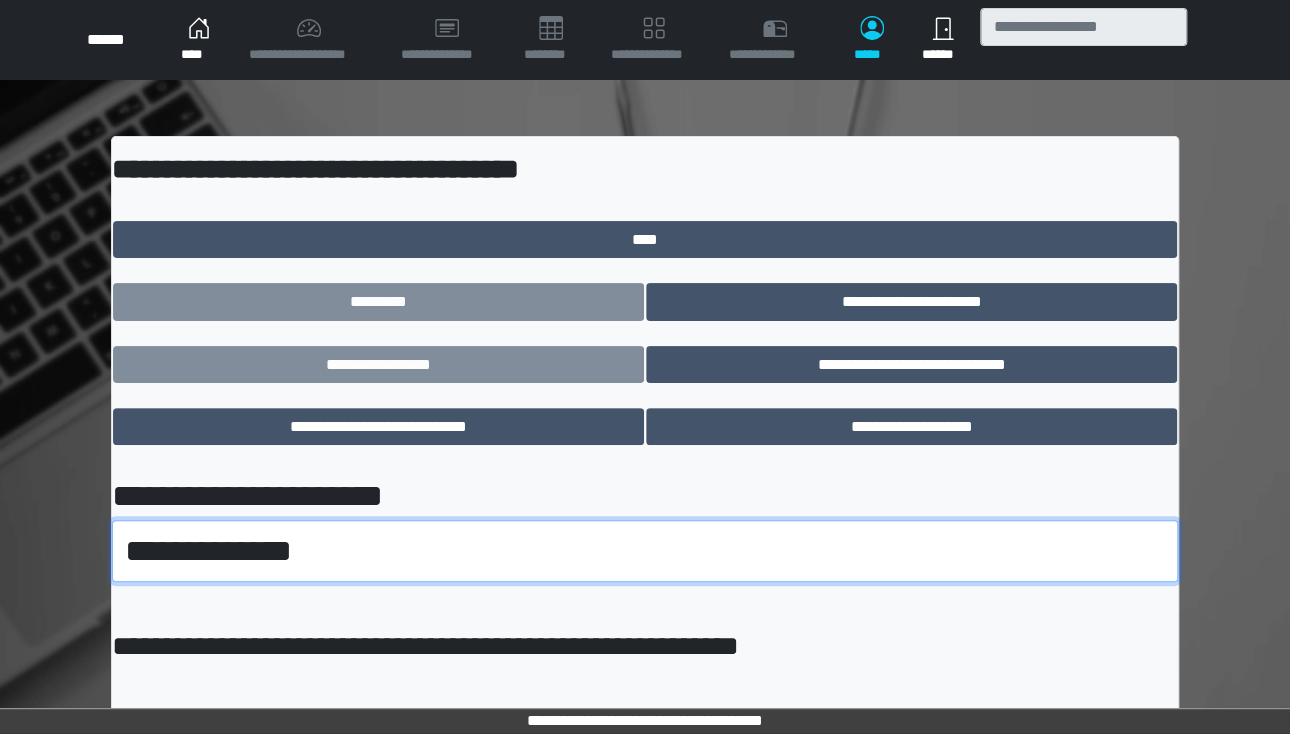 click on "**********" at bounding box center [645, 551] 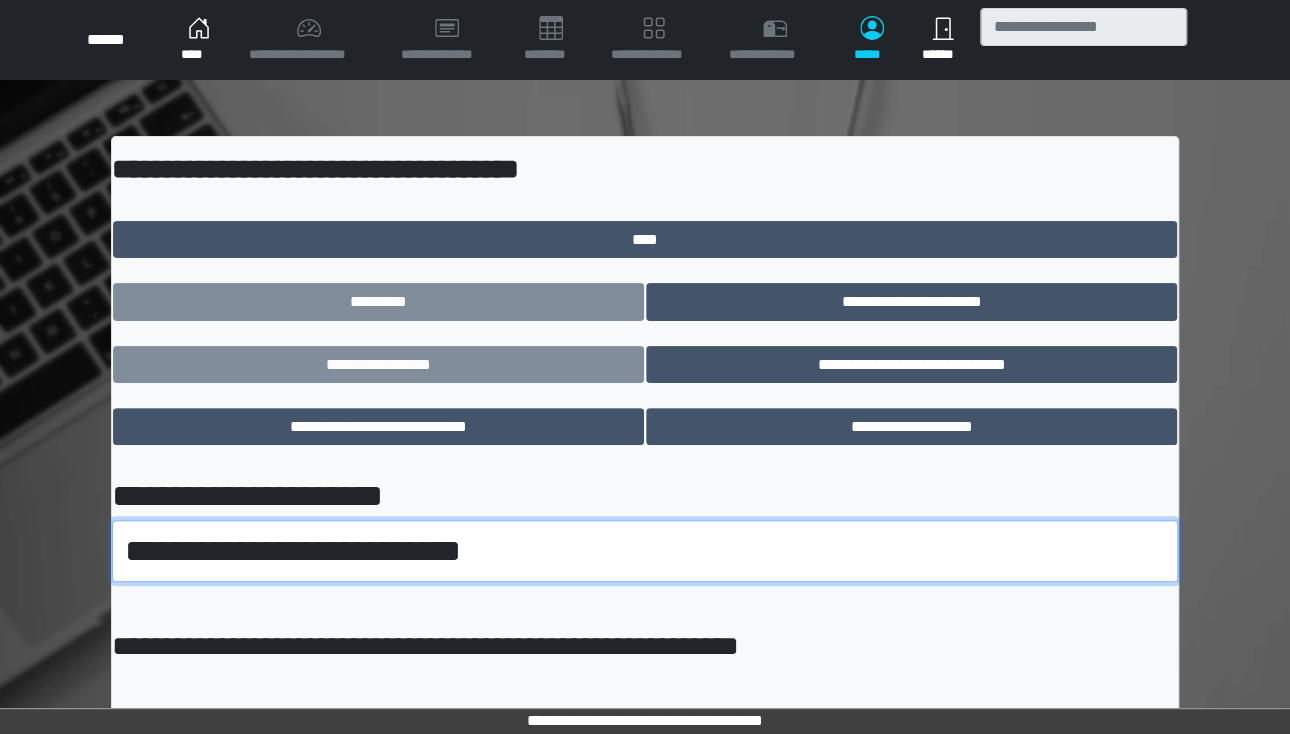 click on "**********" at bounding box center [645, 551] 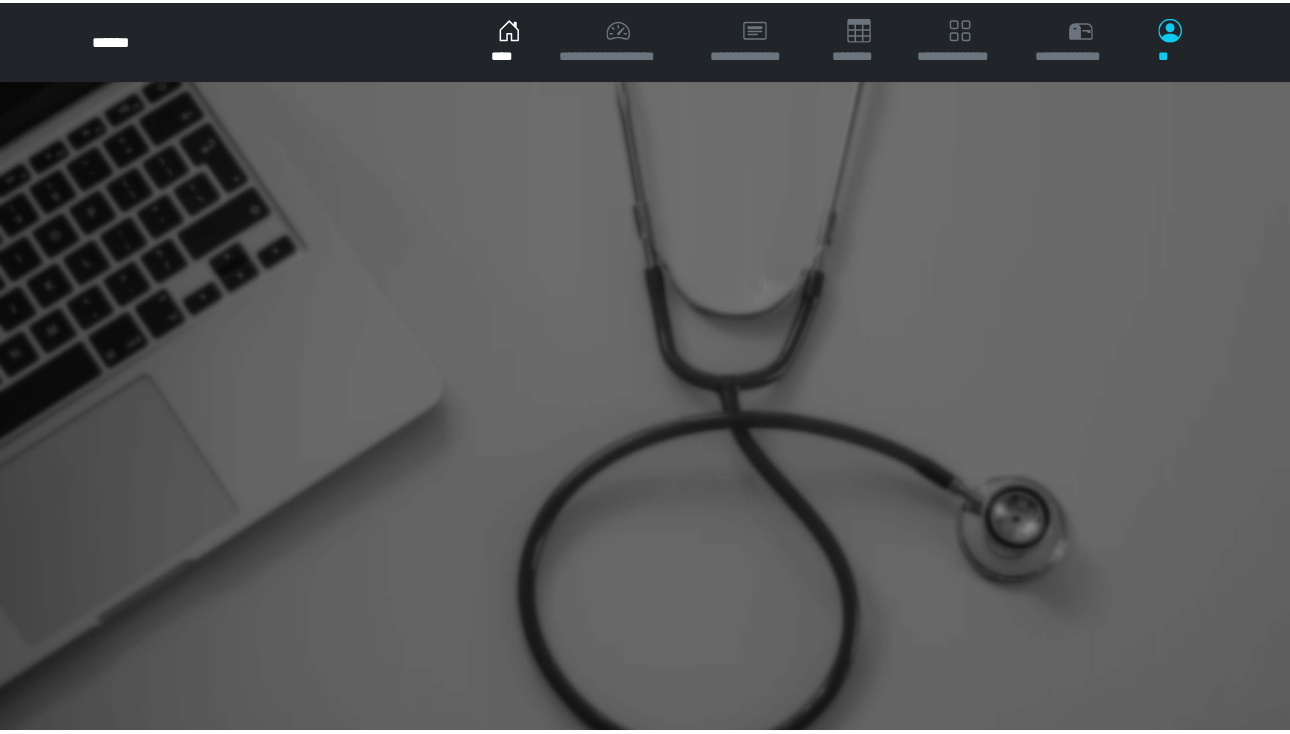 scroll, scrollTop: 0, scrollLeft: 0, axis: both 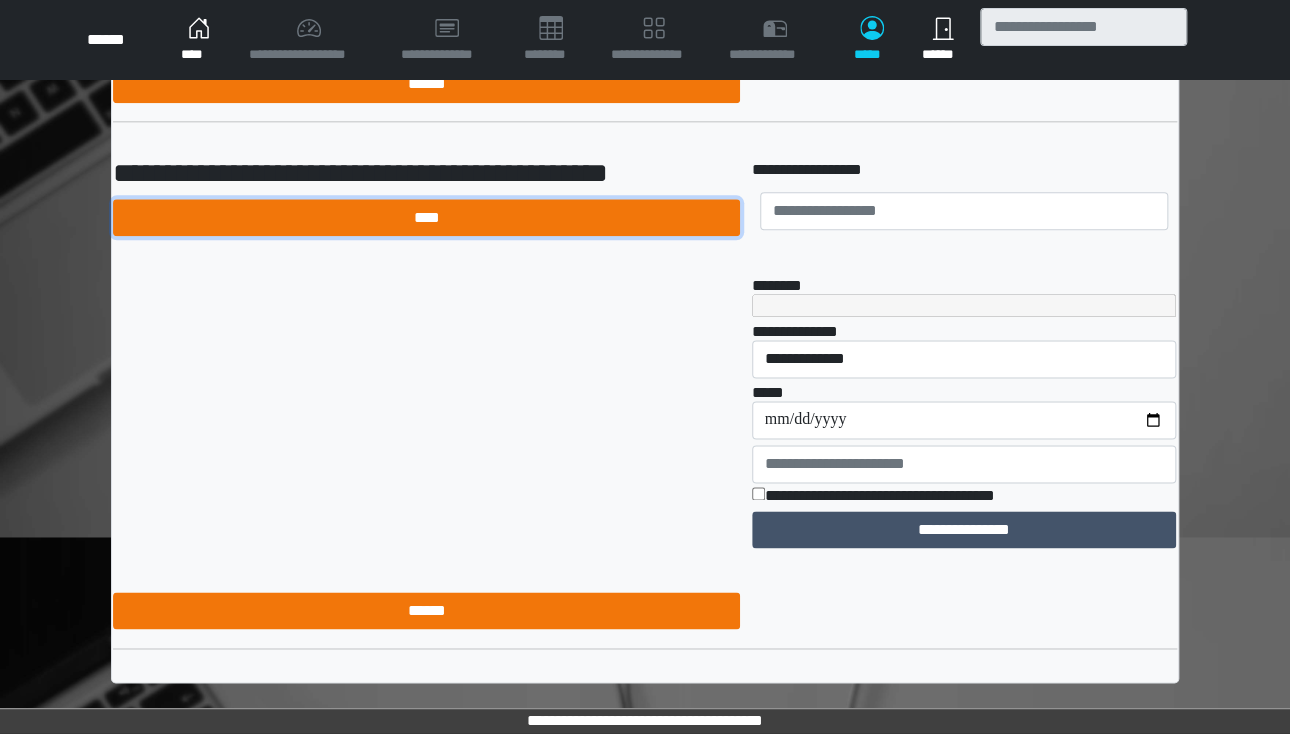 click on "****" at bounding box center [426, 218] 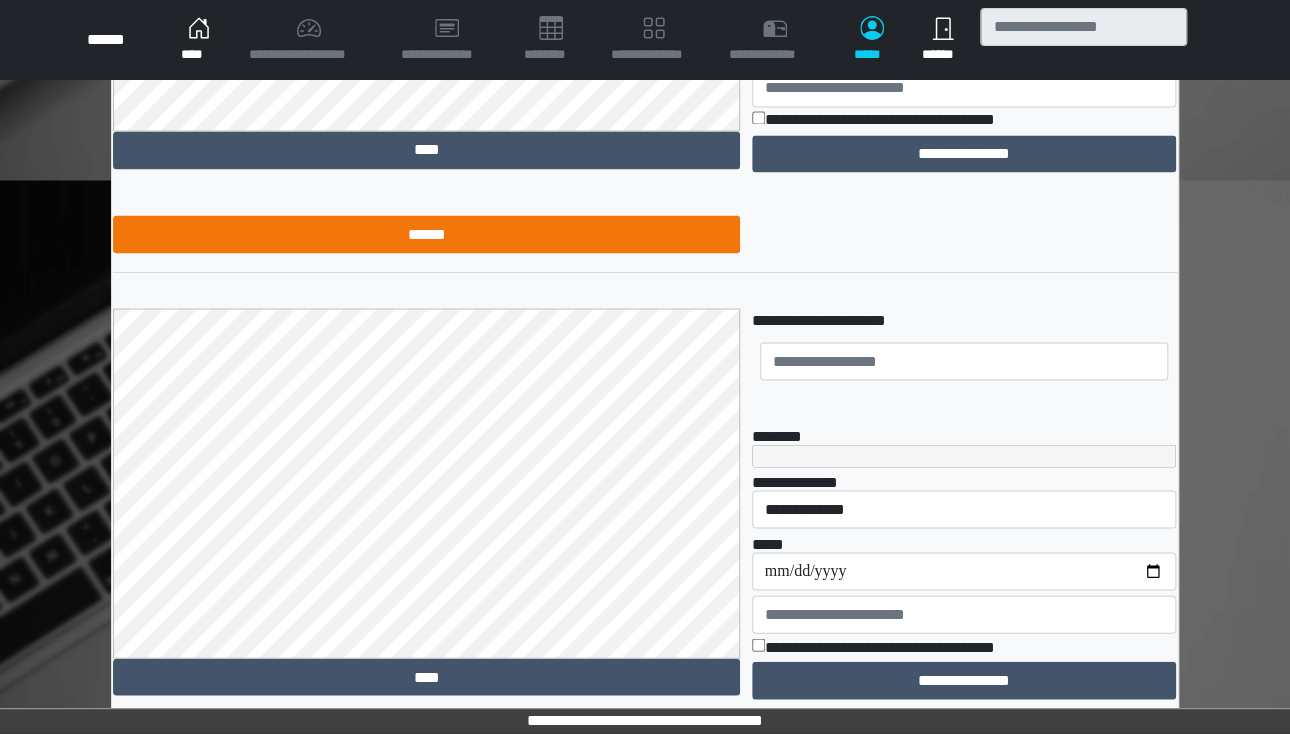 scroll, scrollTop: 0, scrollLeft: 0, axis: both 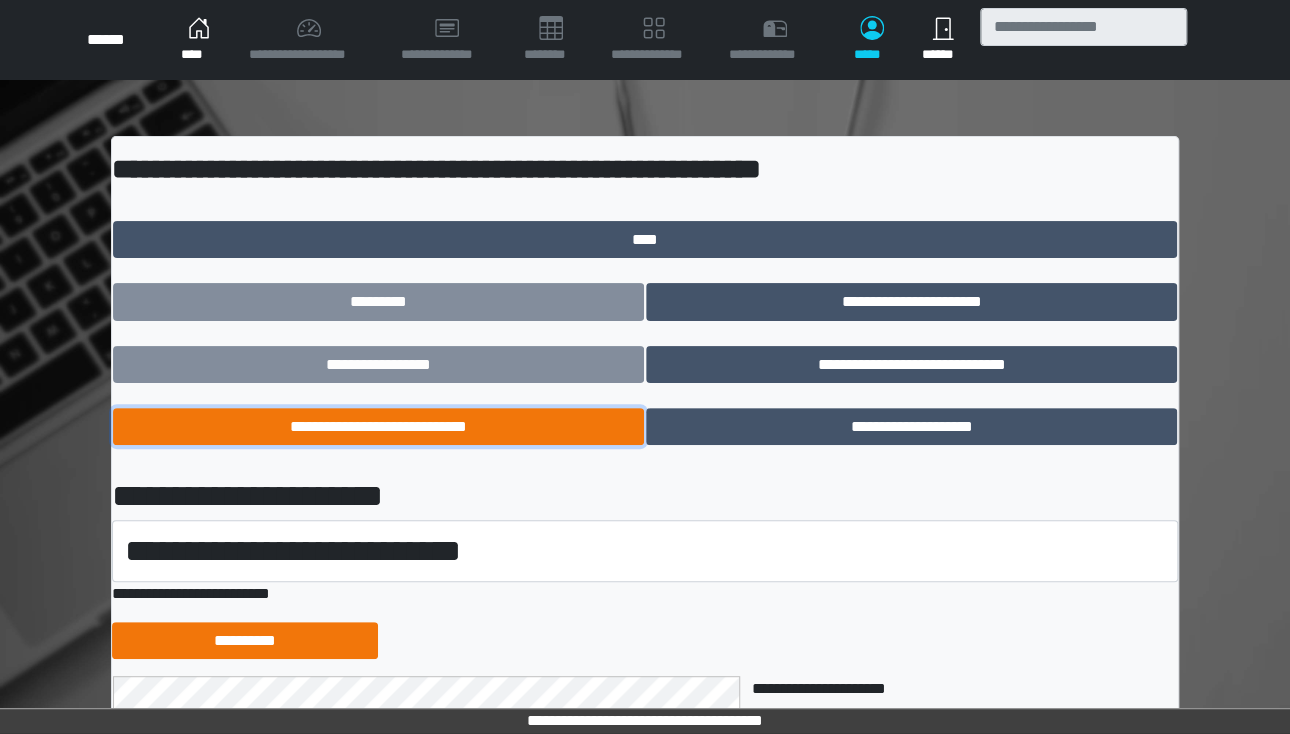 click on "**********" at bounding box center (378, 427) 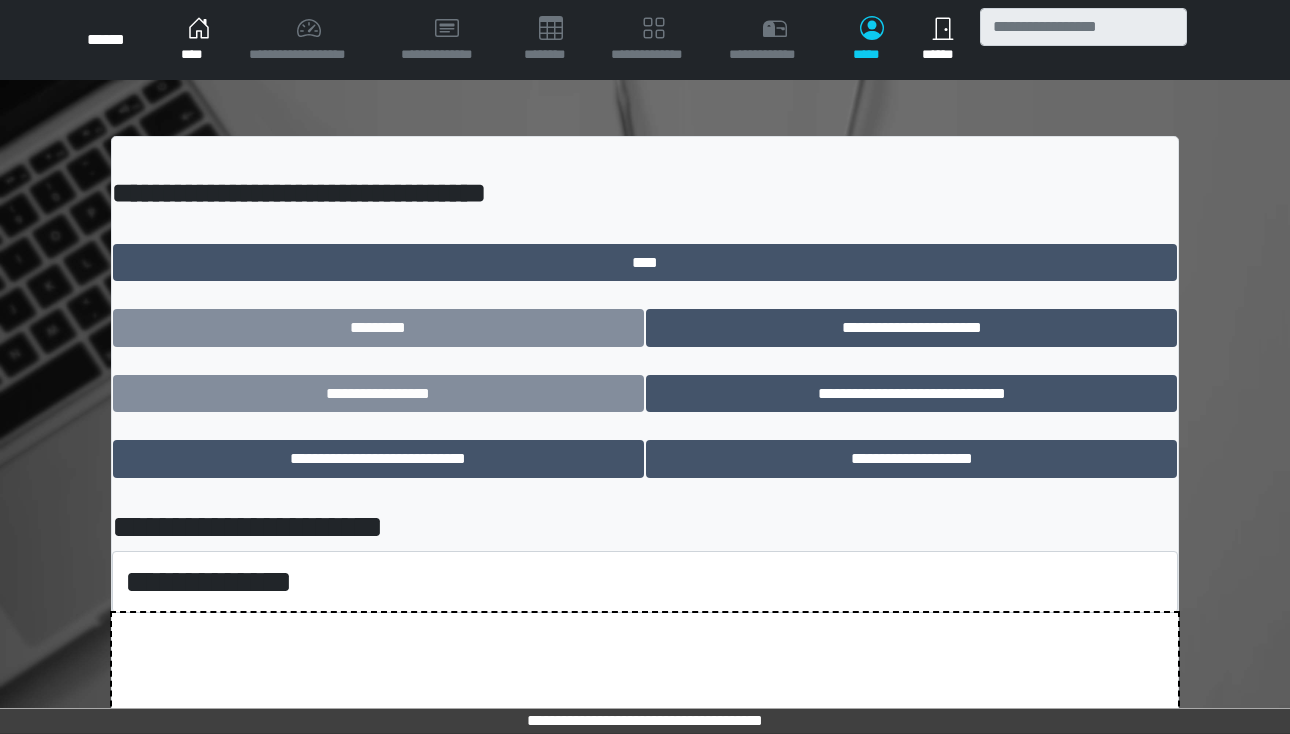 scroll, scrollTop: 0, scrollLeft: 0, axis: both 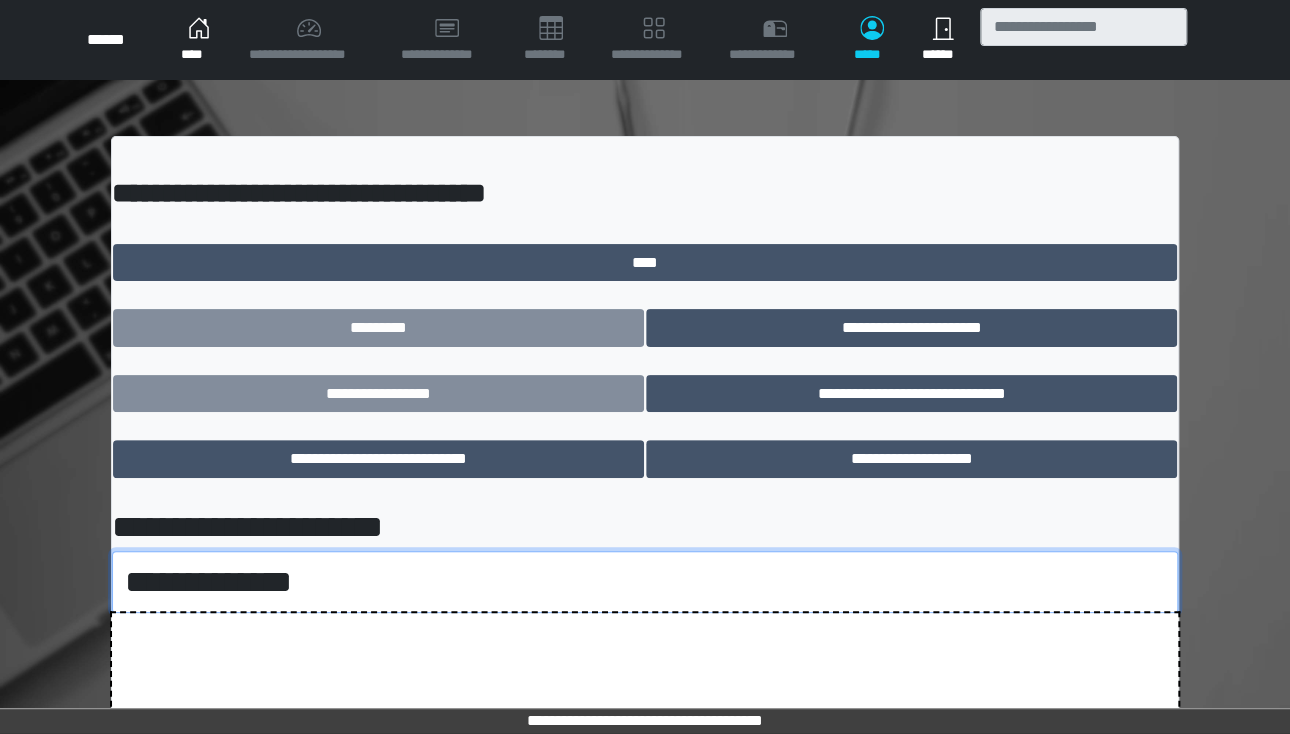 click on "**********" at bounding box center [645, 582] 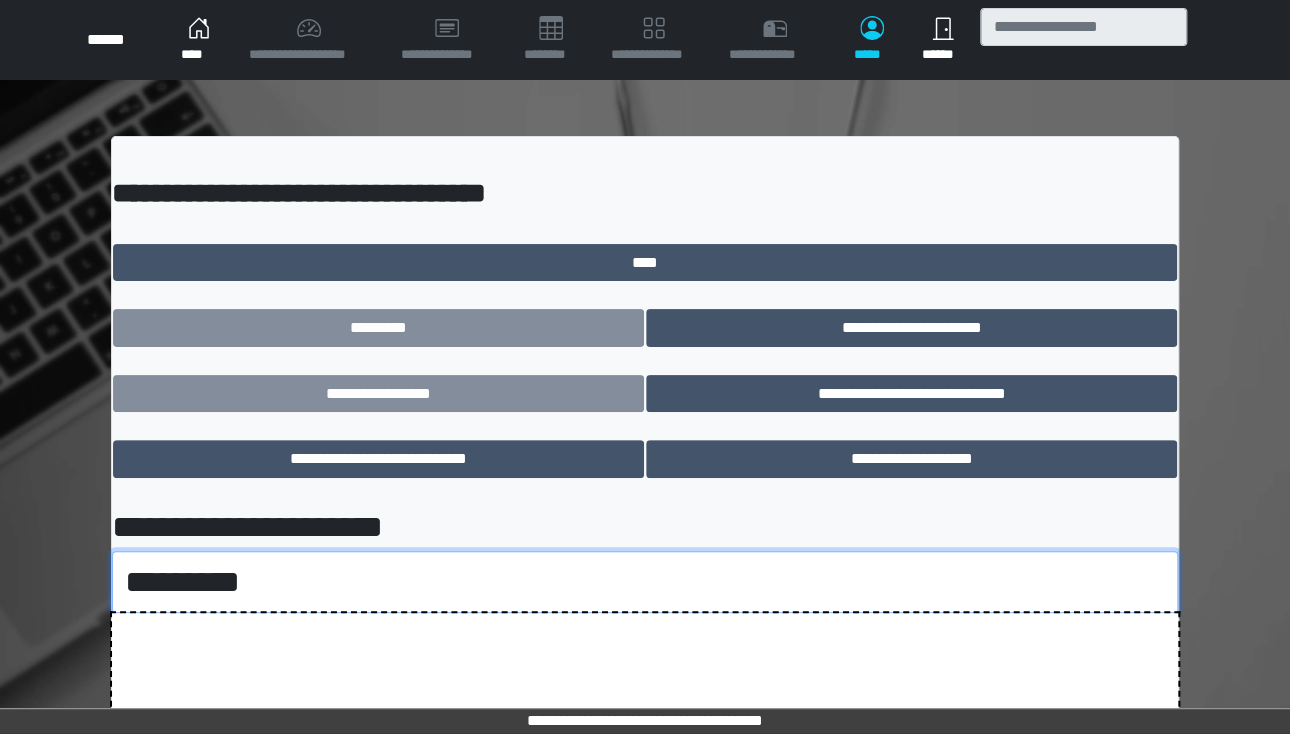 click on "**********" at bounding box center [645, 582] 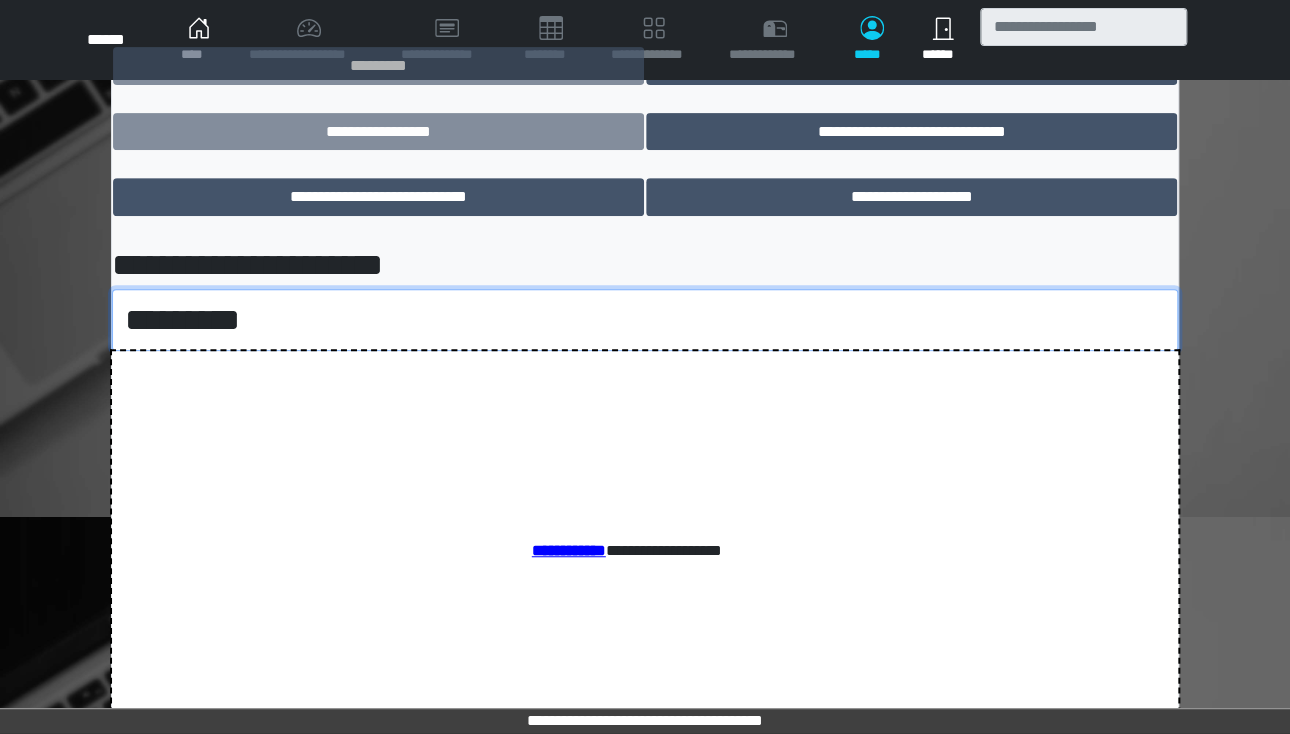 scroll, scrollTop: 278, scrollLeft: 0, axis: vertical 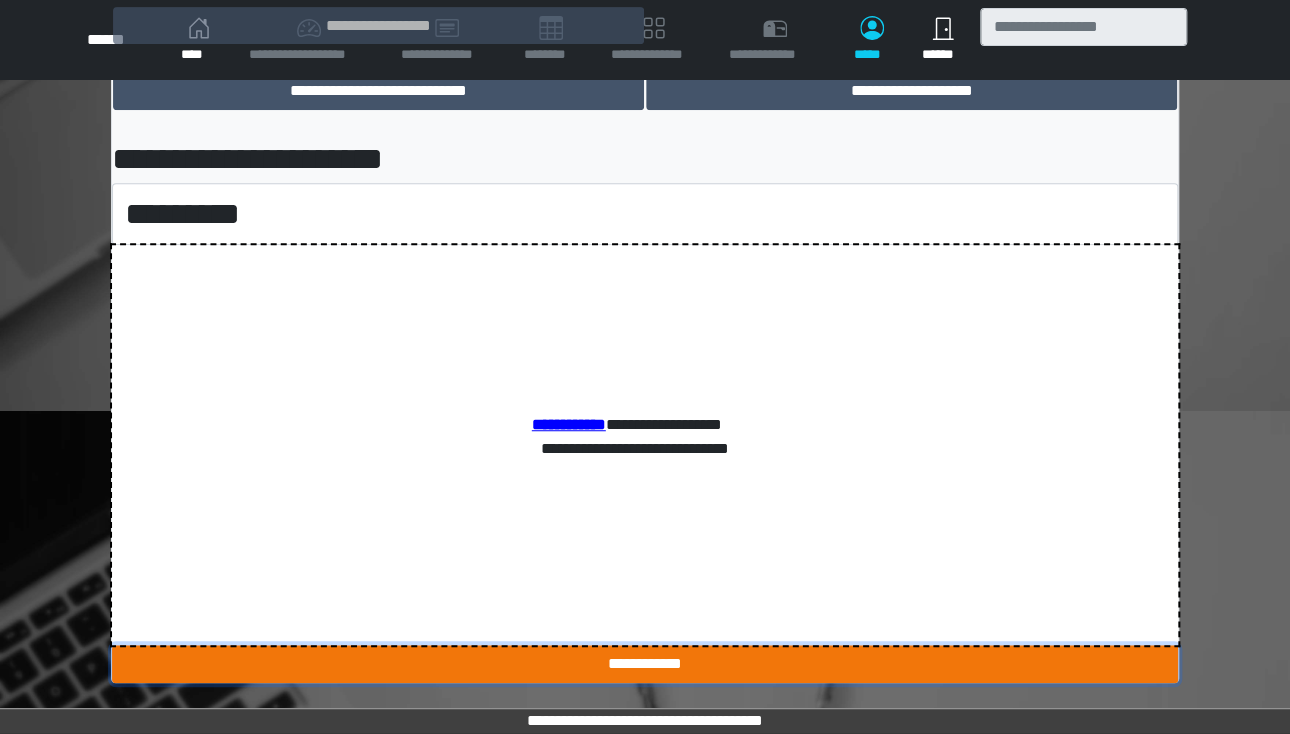 click on "**********" at bounding box center [645, 664] 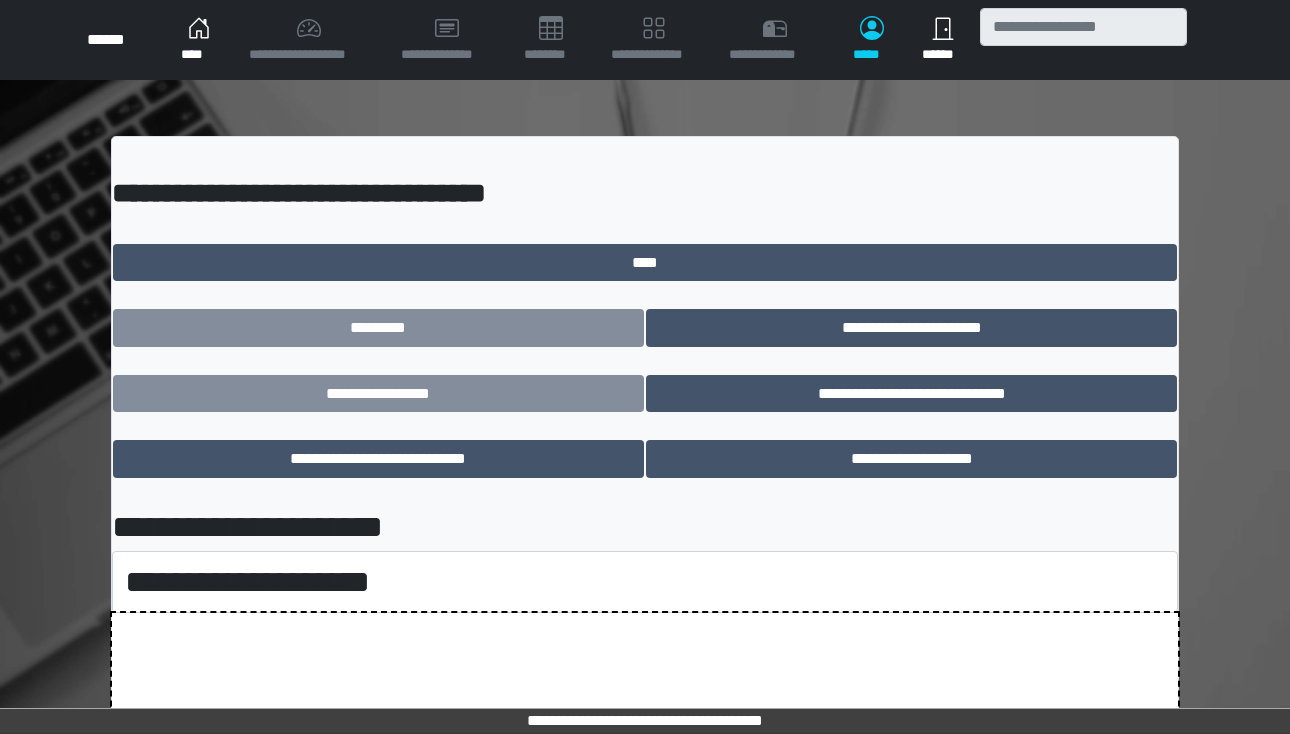 scroll, scrollTop: 0, scrollLeft: 0, axis: both 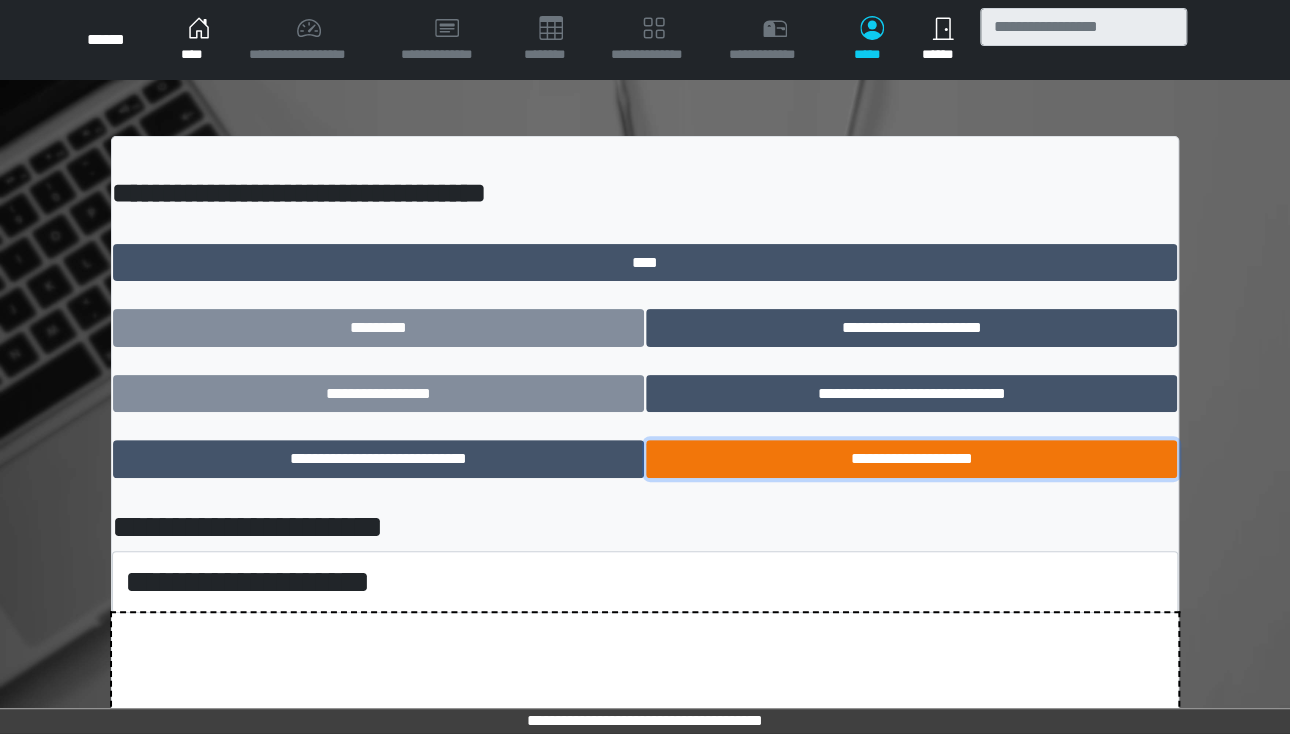 click on "**********" at bounding box center [911, 459] 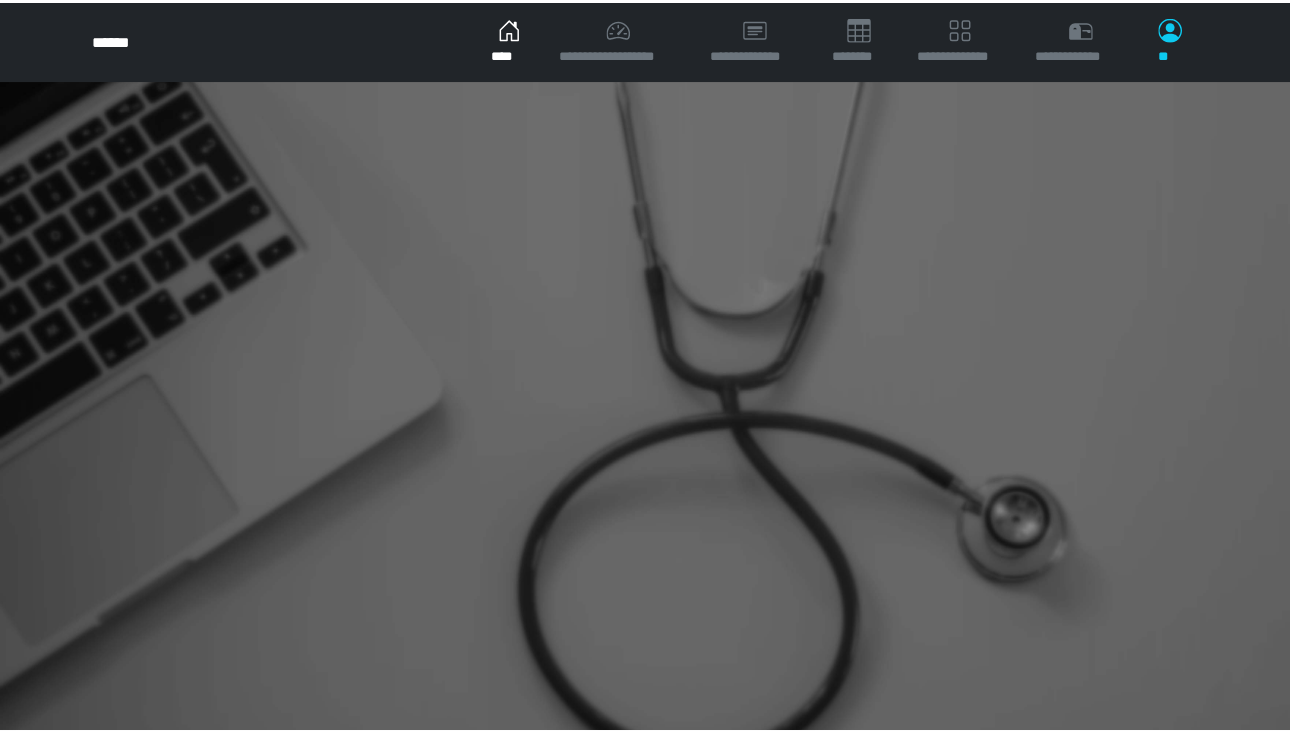 scroll, scrollTop: 0, scrollLeft: 0, axis: both 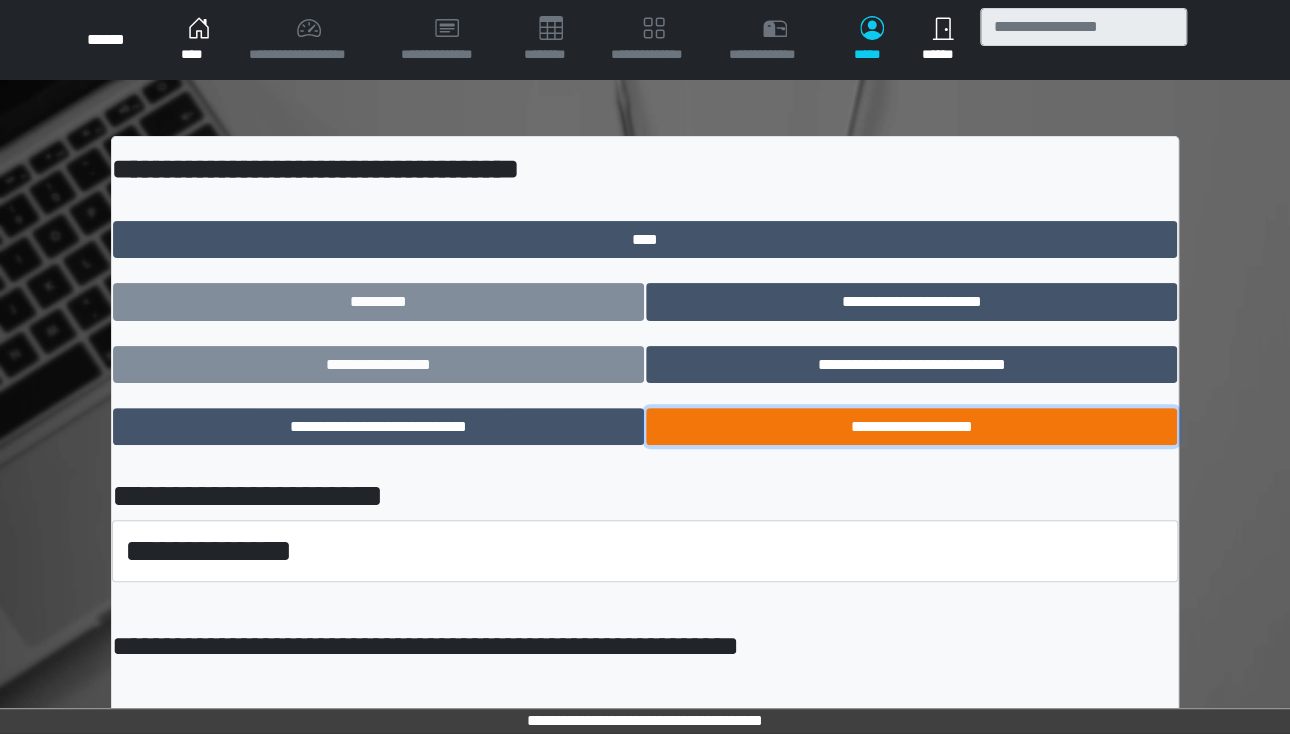 click on "**********" at bounding box center (911, 427) 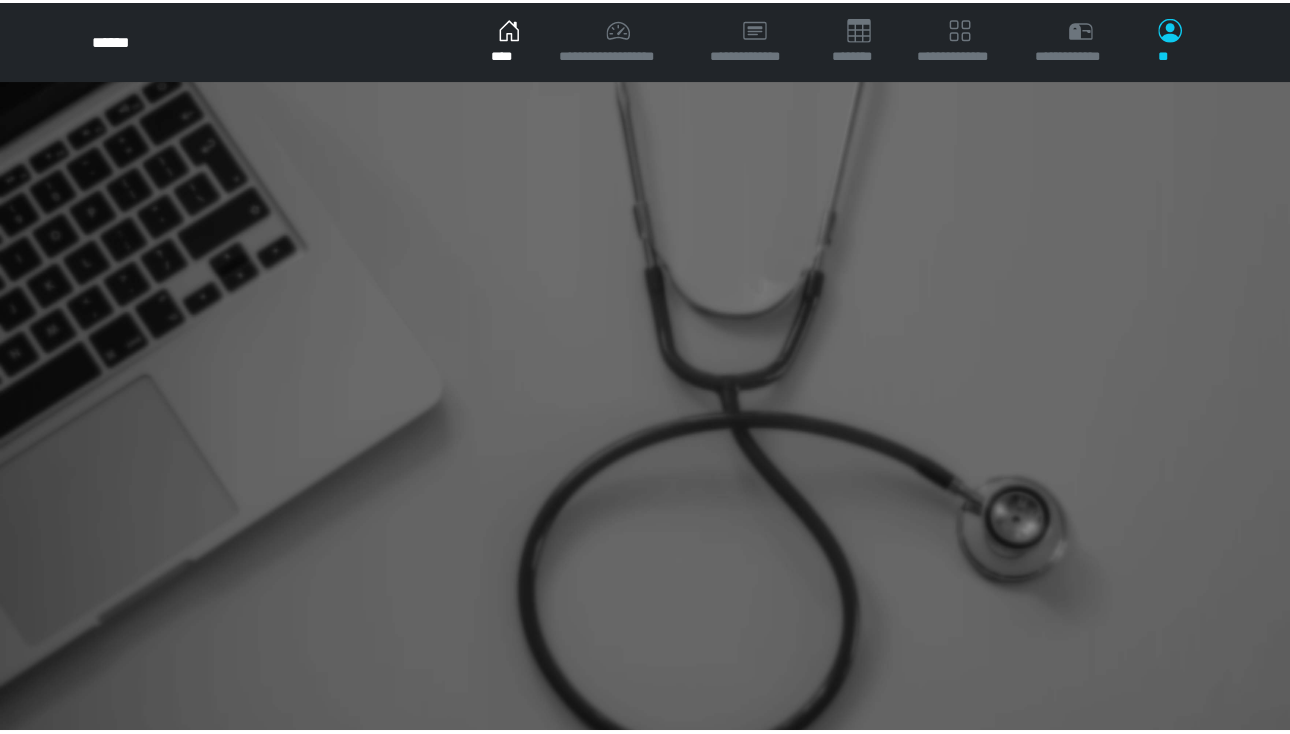 scroll, scrollTop: 0, scrollLeft: 0, axis: both 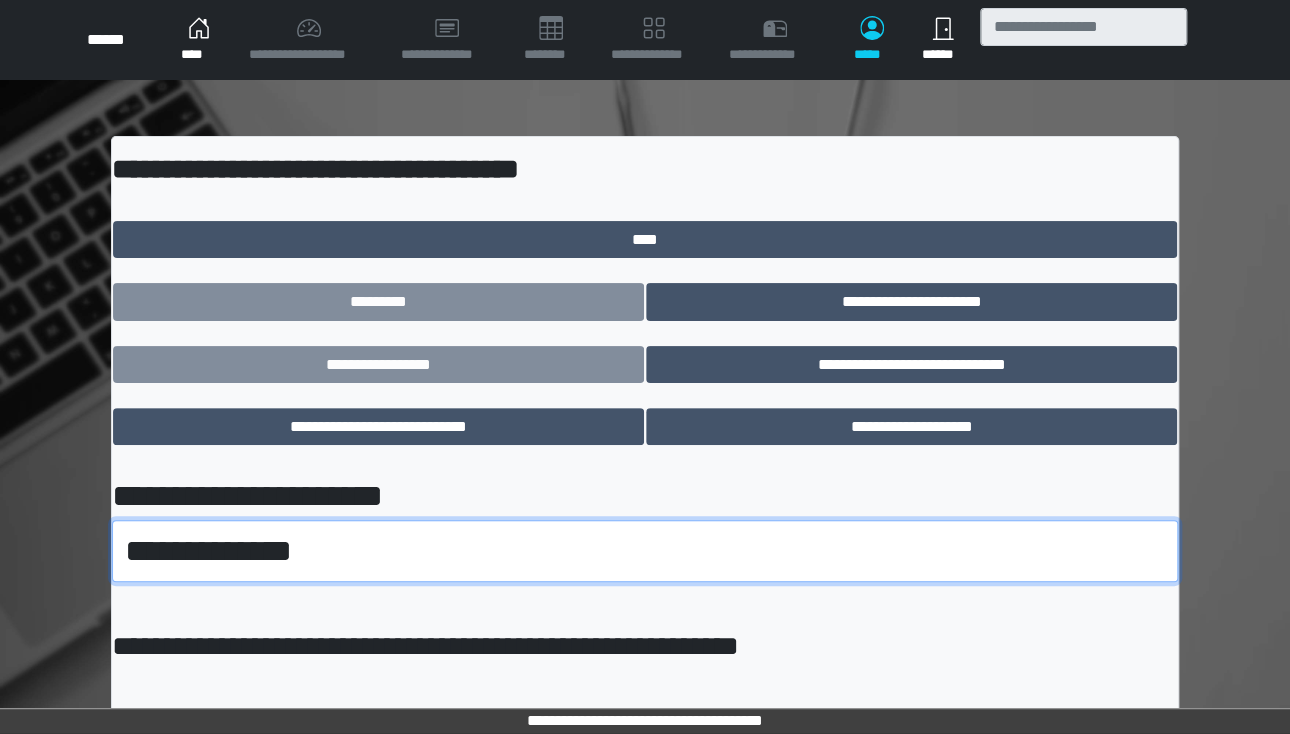 click on "**********" at bounding box center [645, 551] 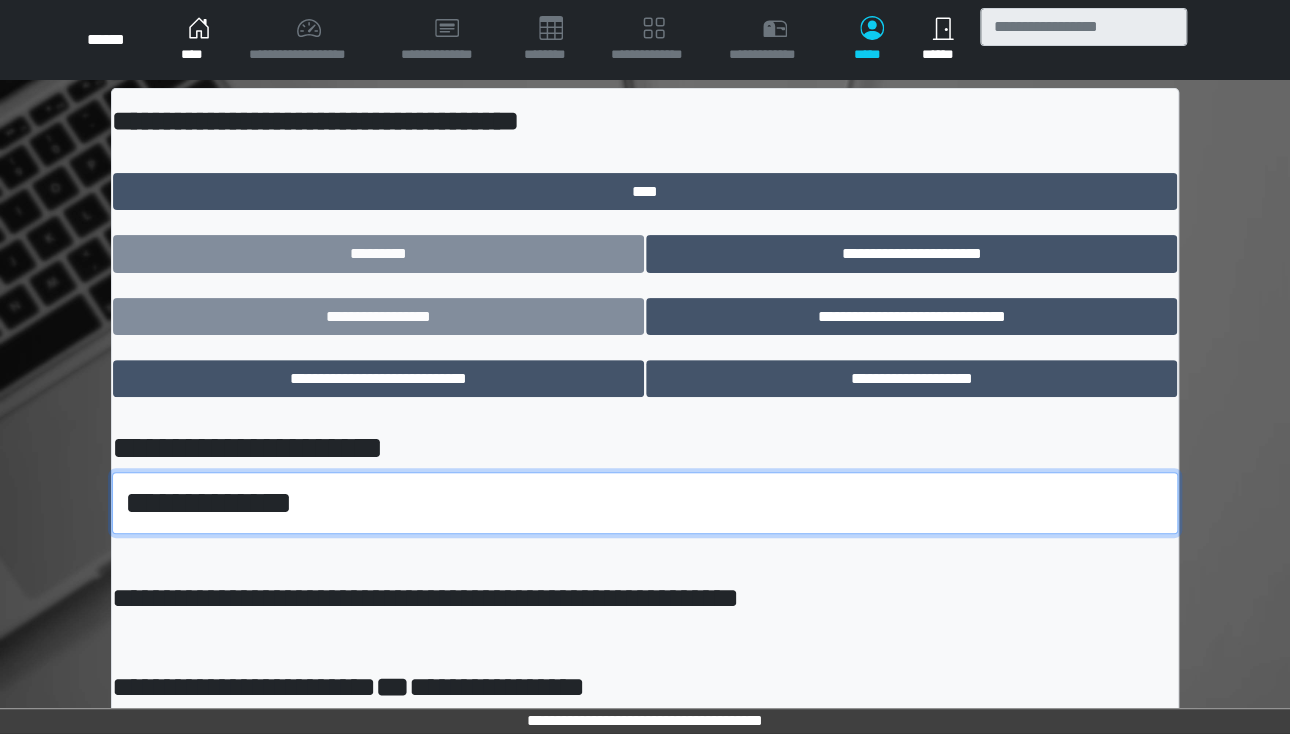 scroll, scrollTop: 46, scrollLeft: 0, axis: vertical 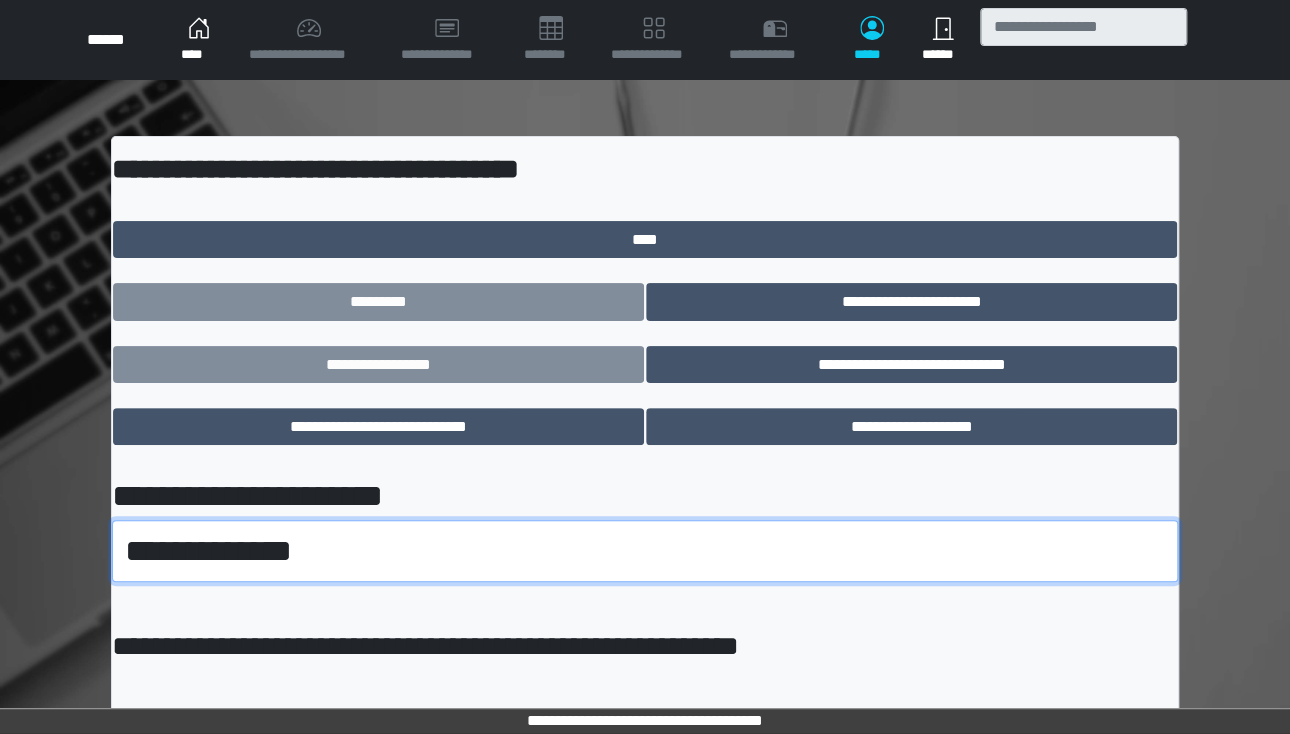 click on "**********" at bounding box center [645, 551] 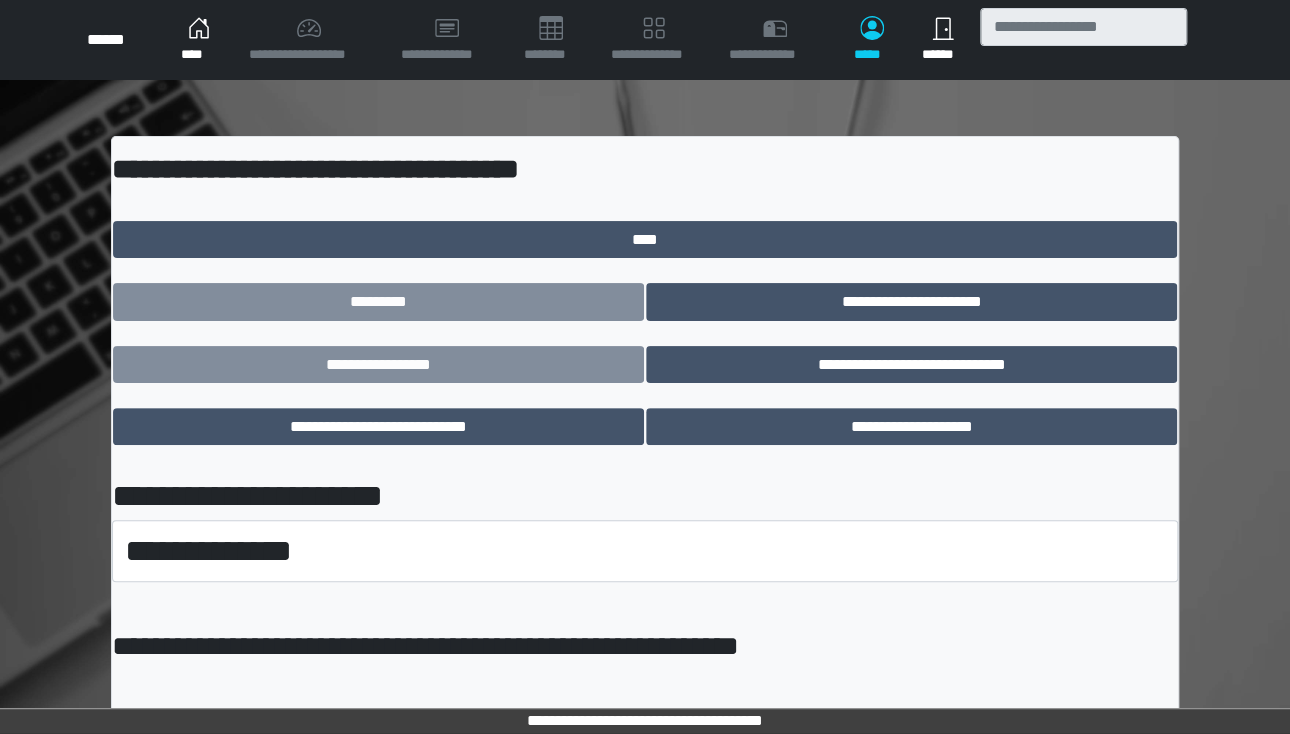 click on "**********" at bounding box center (645, 392) 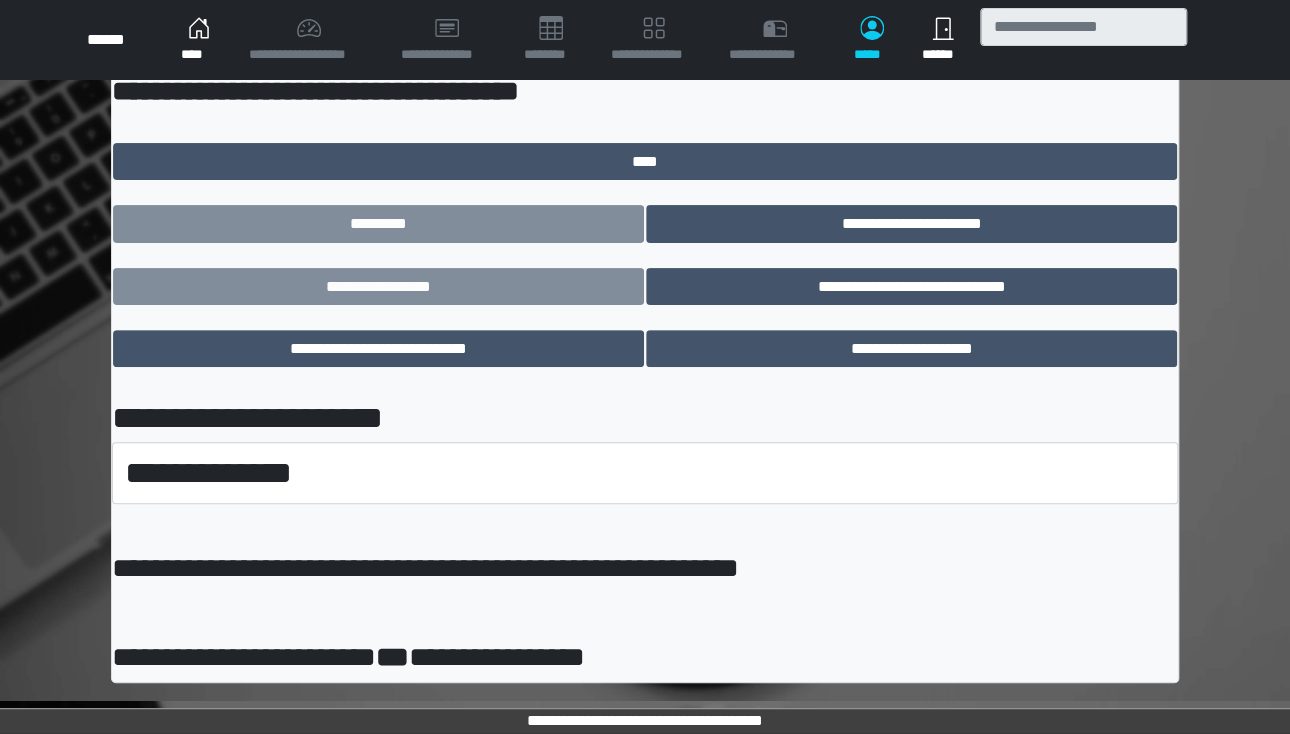 scroll, scrollTop: 0, scrollLeft: 0, axis: both 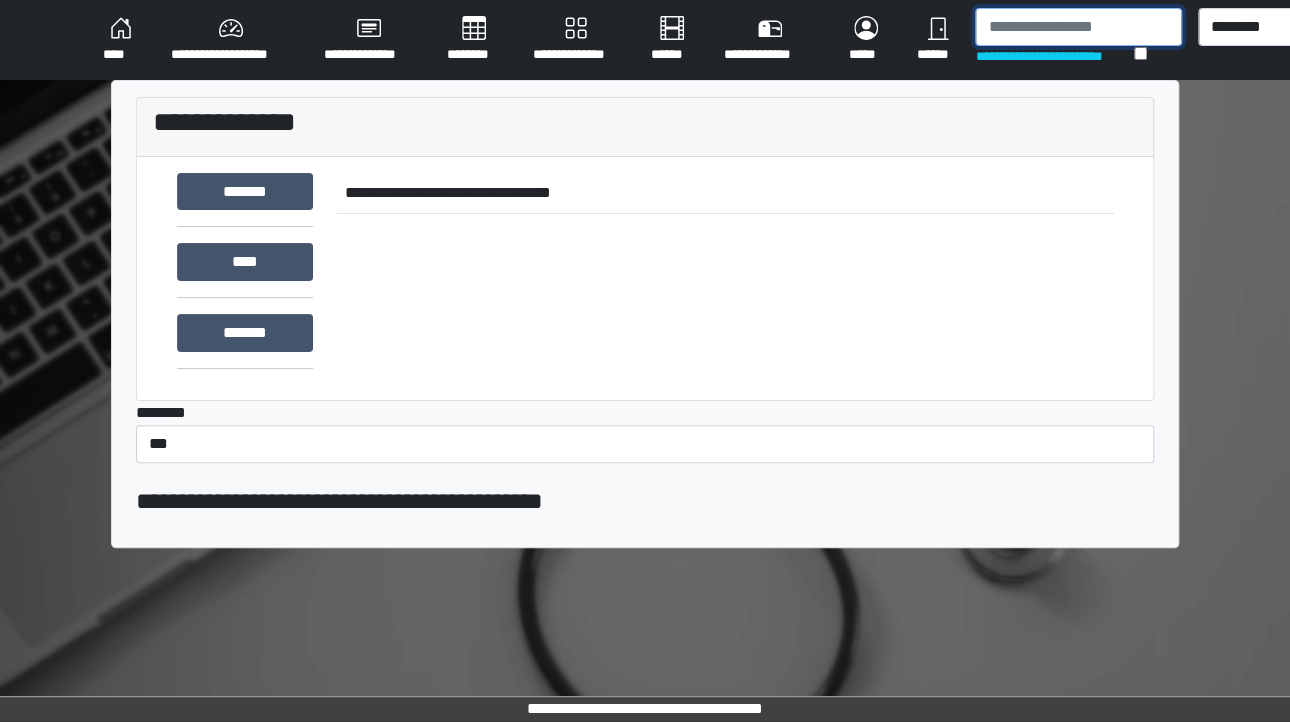 drag, startPoint x: 1019, startPoint y: 19, endPoint x: 1047, endPoint y: 25, distance: 28.635643 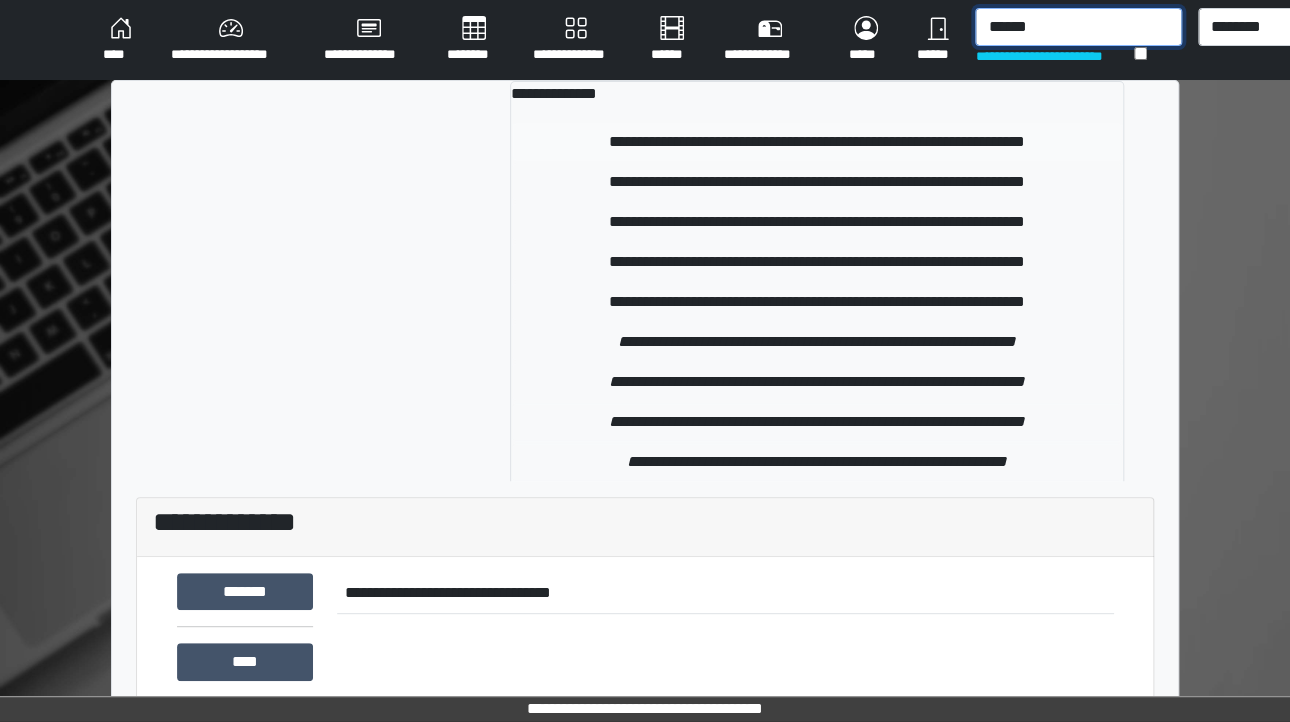 type on "******" 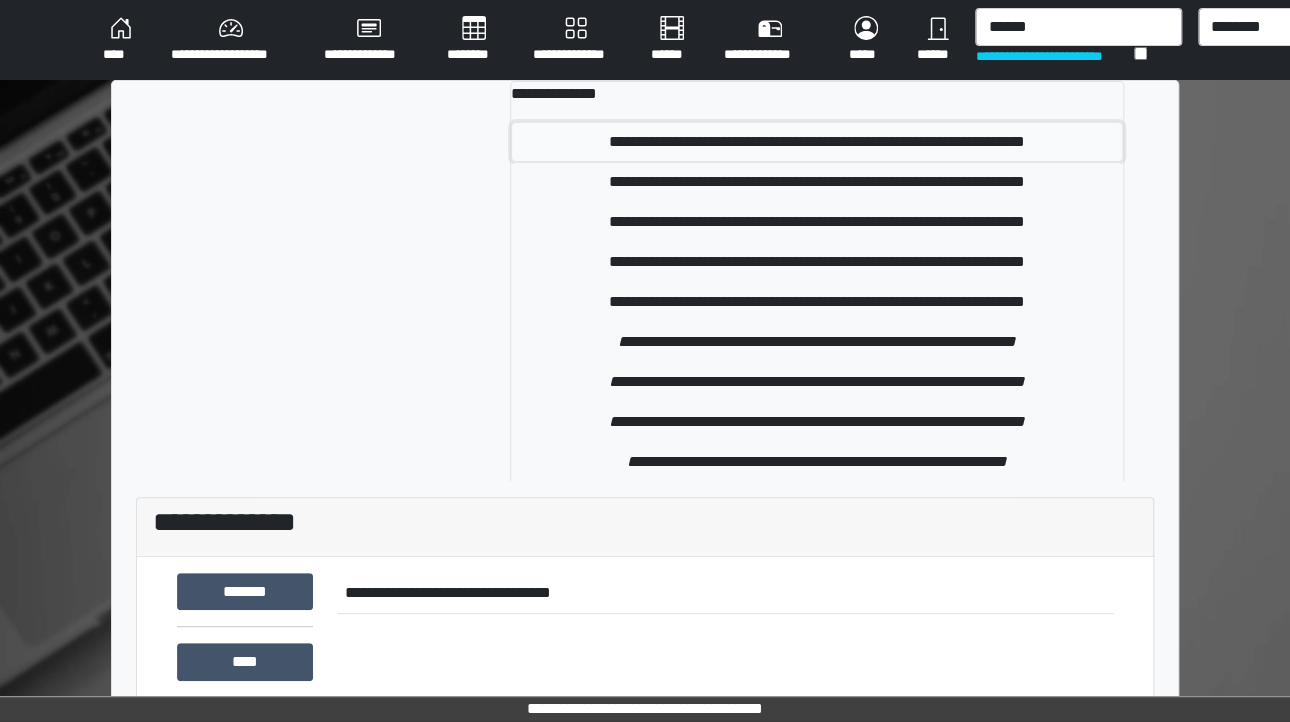 click on "**********" at bounding box center [817, 142] 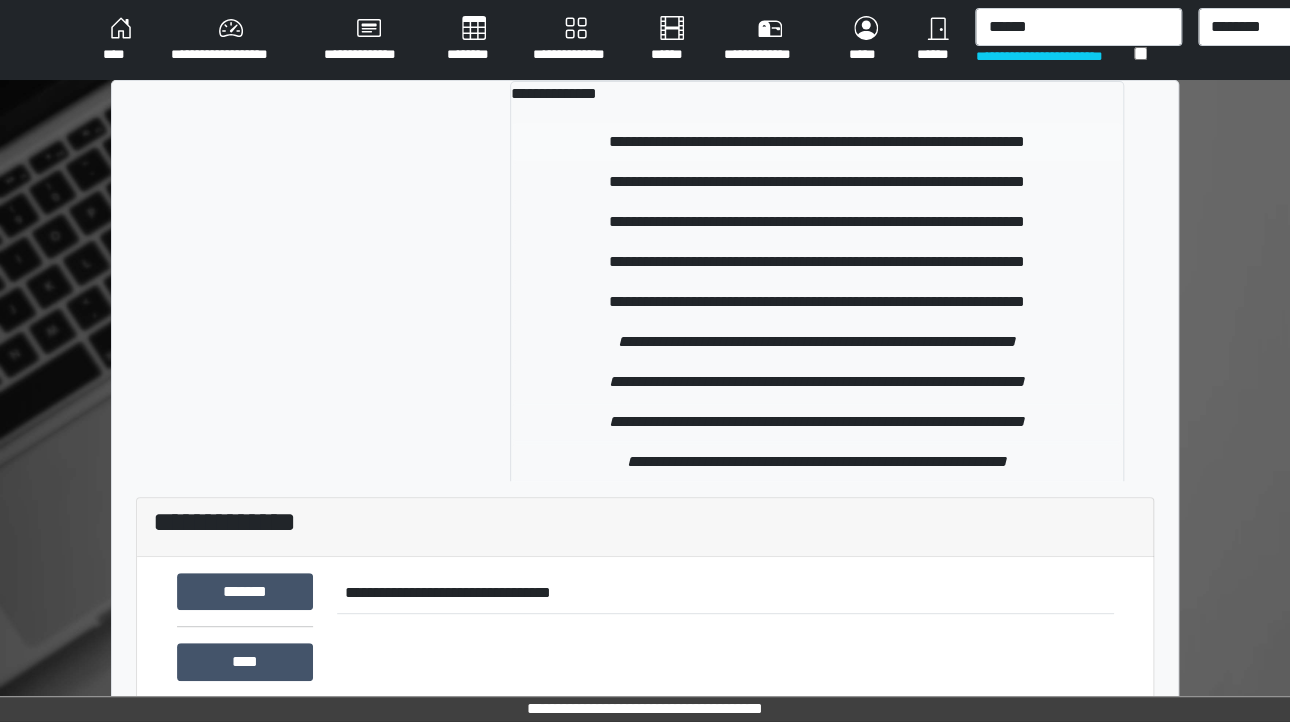 type 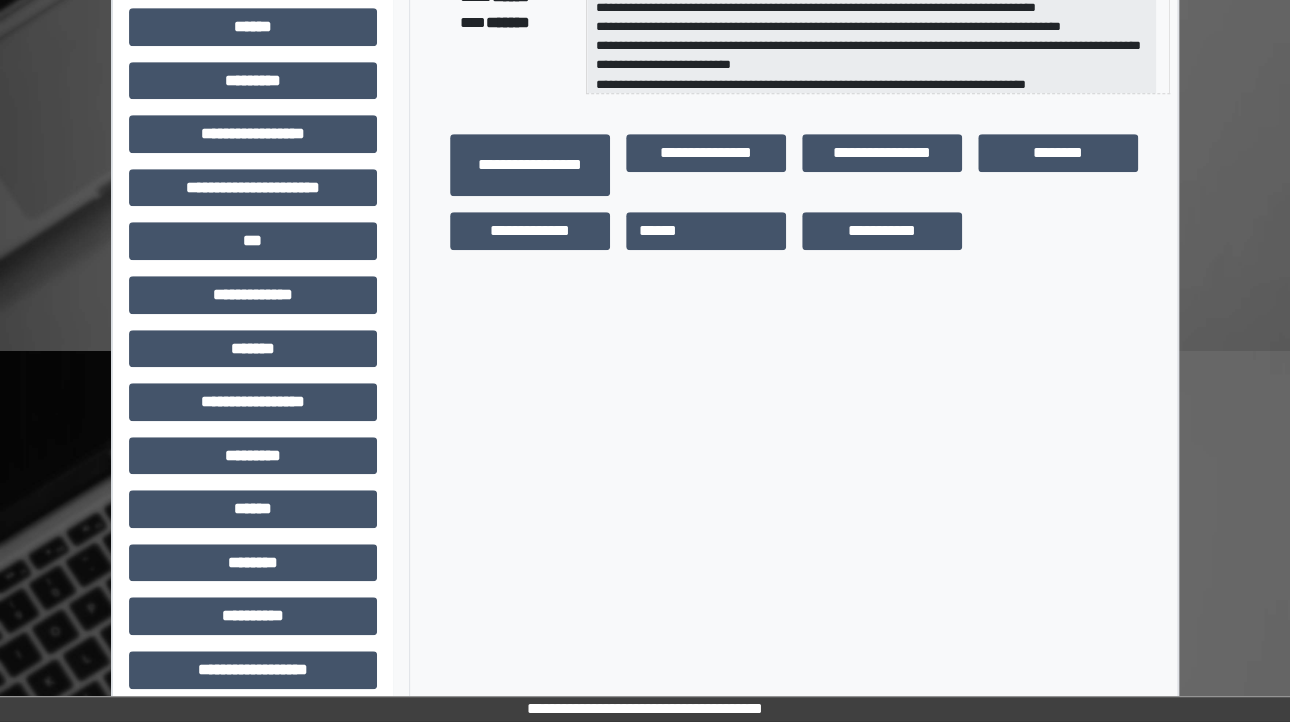 scroll, scrollTop: 444, scrollLeft: 0, axis: vertical 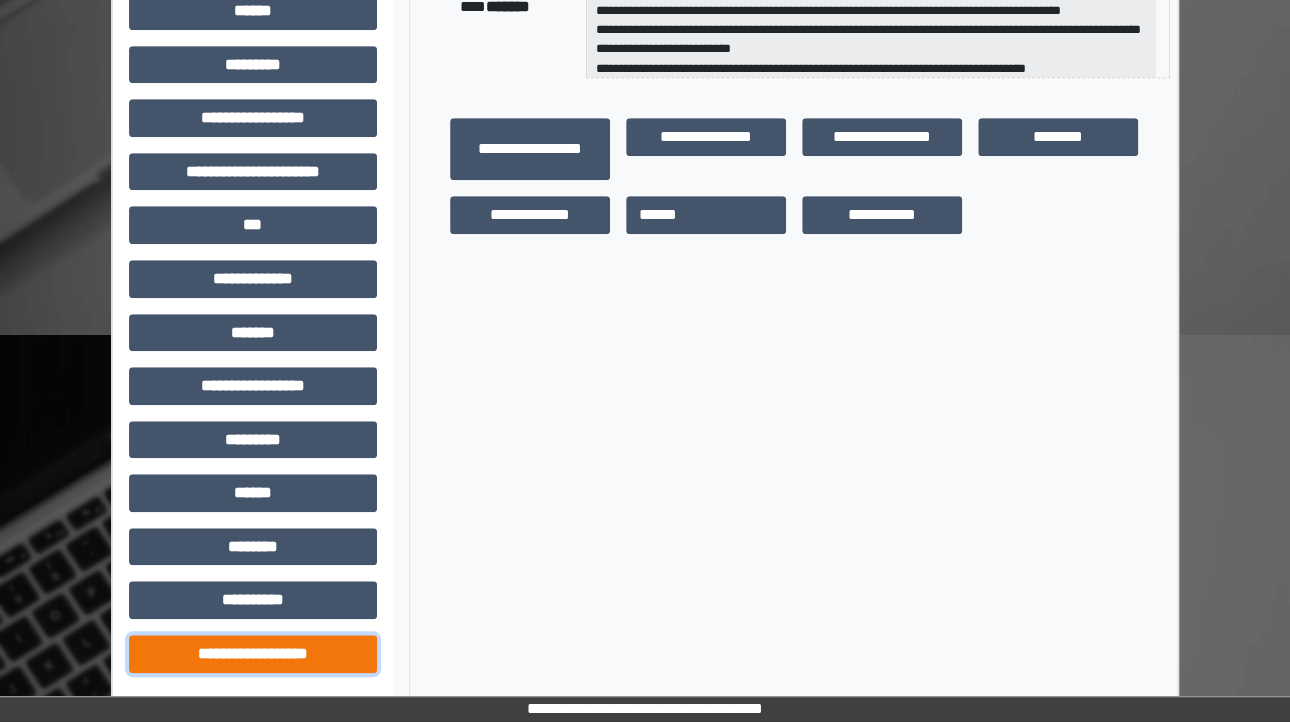 click on "**********" at bounding box center (253, 654) 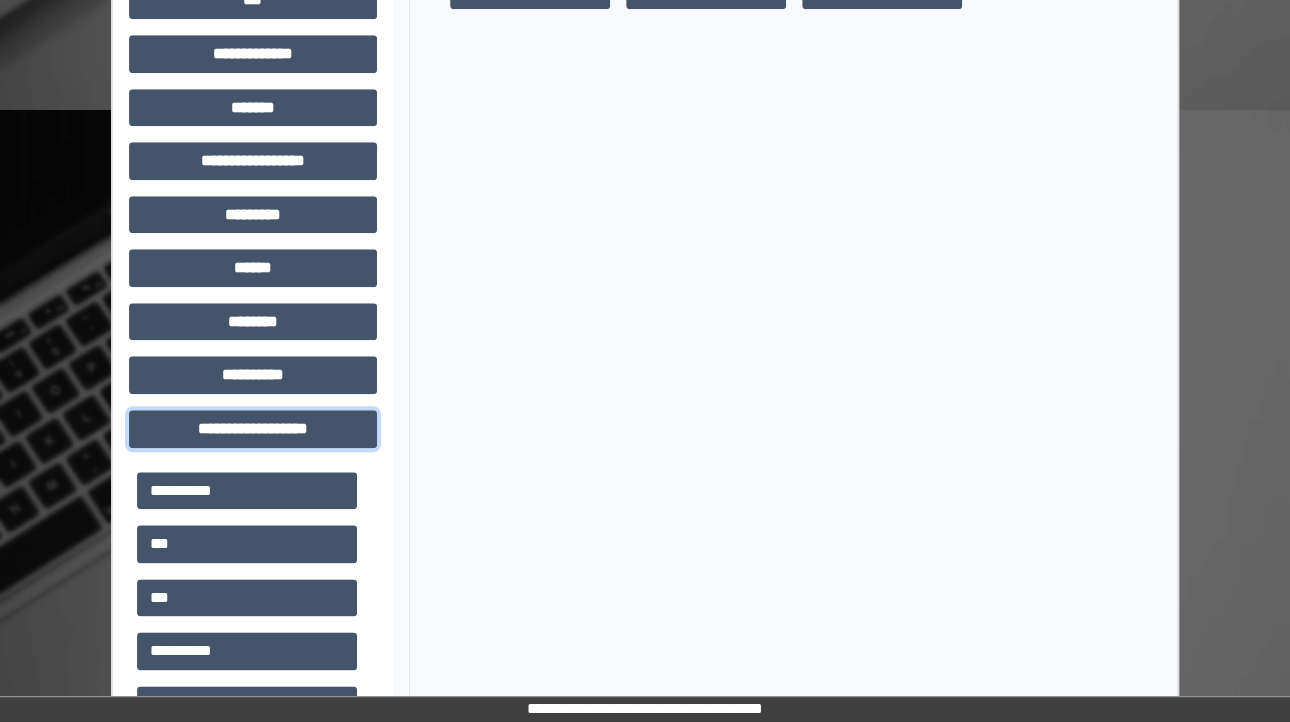 scroll, scrollTop: 736, scrollLeft: 0, axis: vertical 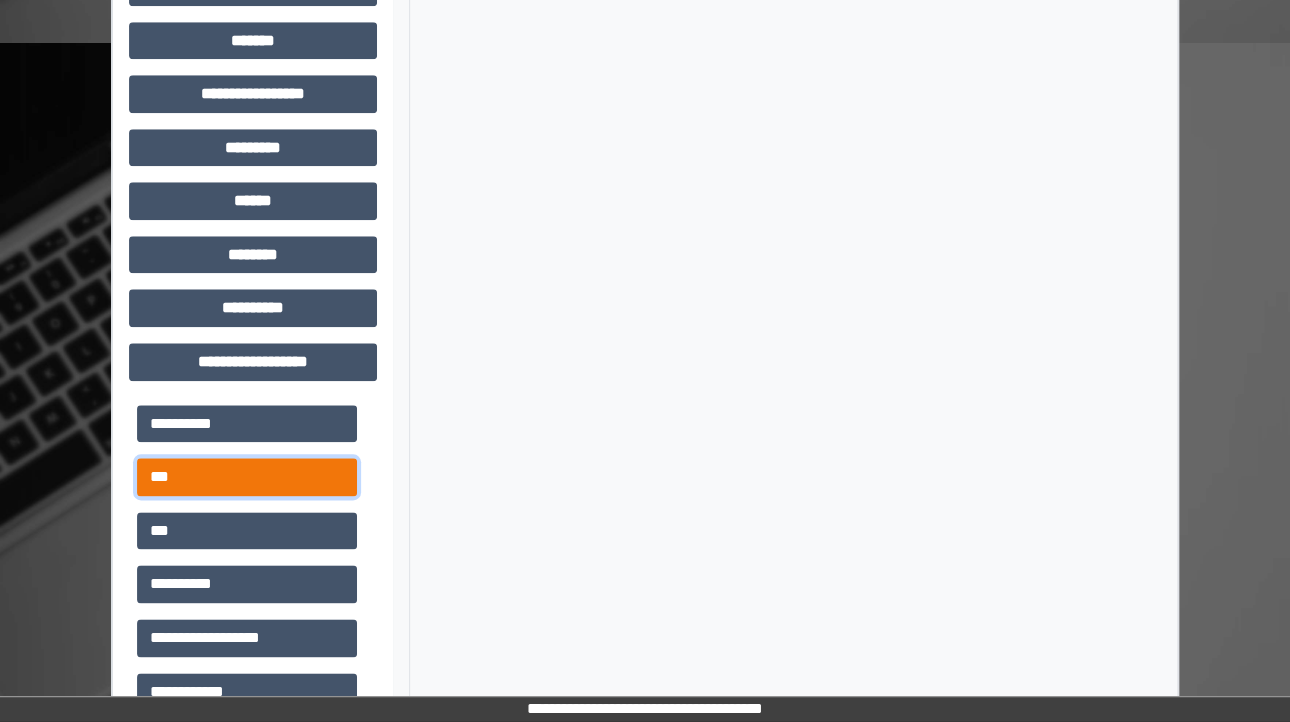 click on "***" at bounding box center (247, 477) 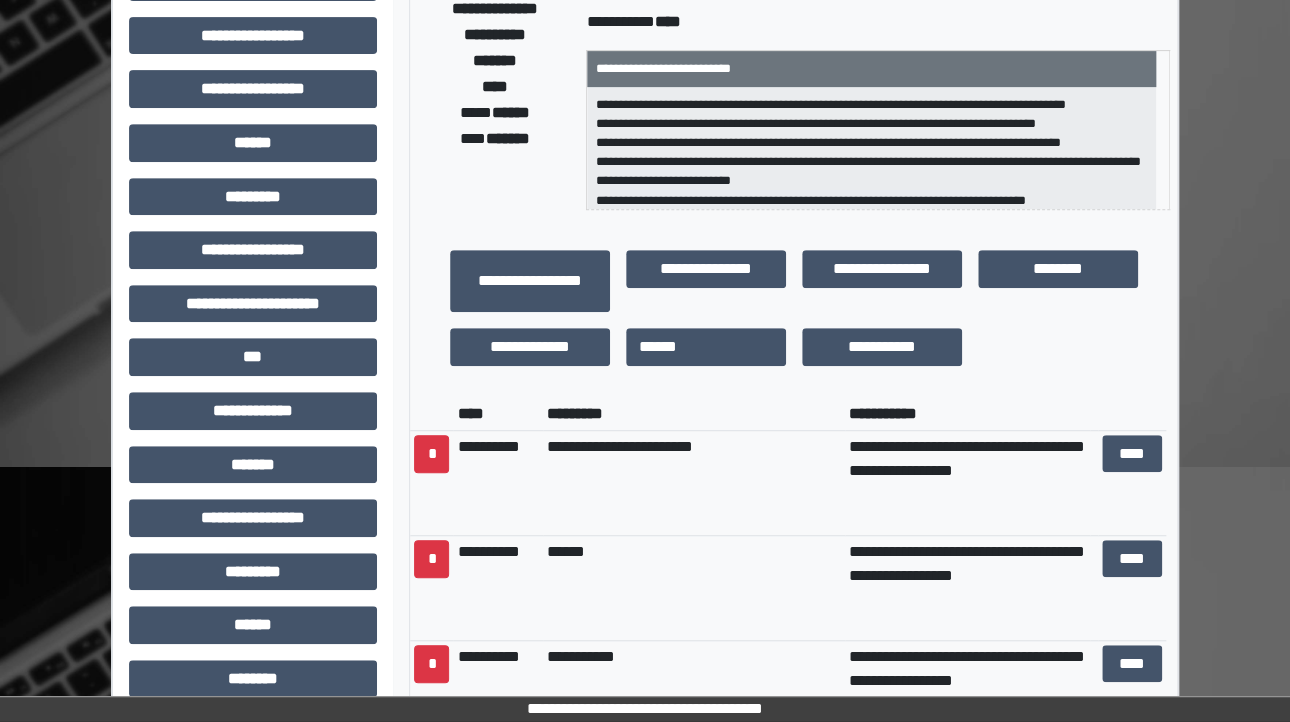 scroll, scrollTop: 296, scrollLeft: 0, axis: vertical 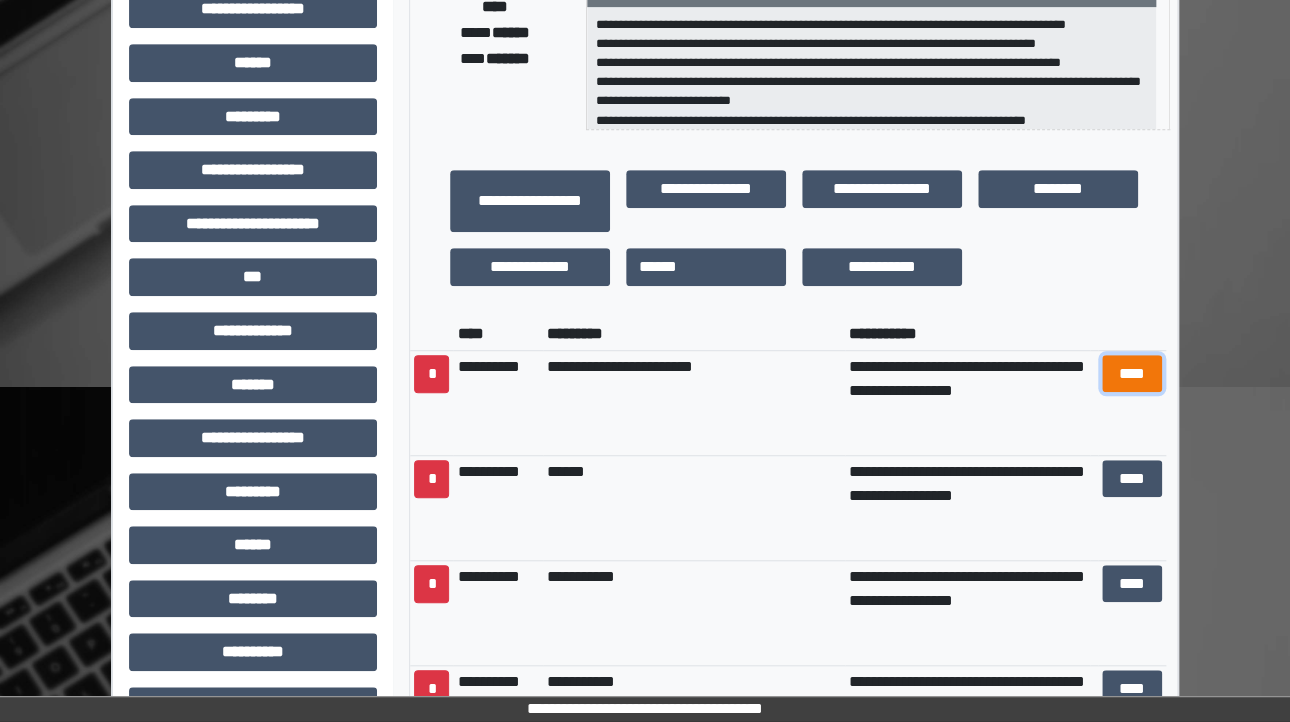 click on "****" at bounding box center [1131, 374] 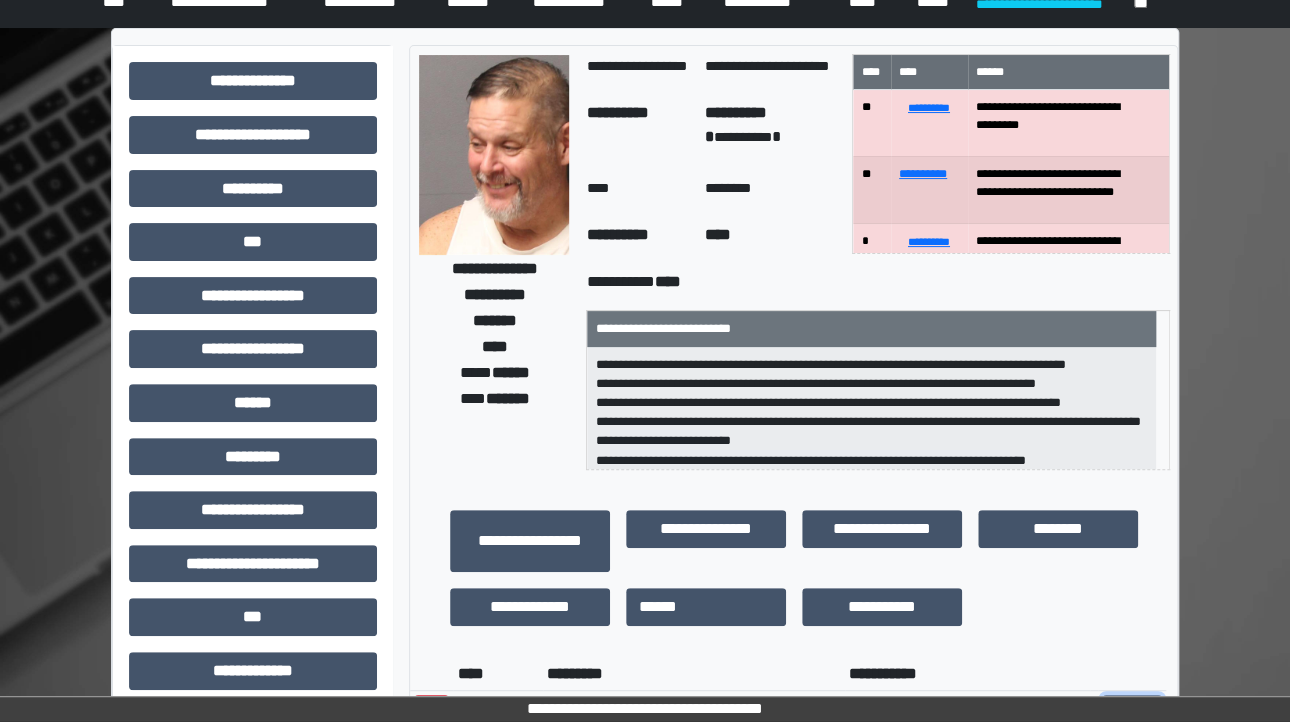 scroll, scrollTop: 44, scrollLeft: 0, axis: vertical 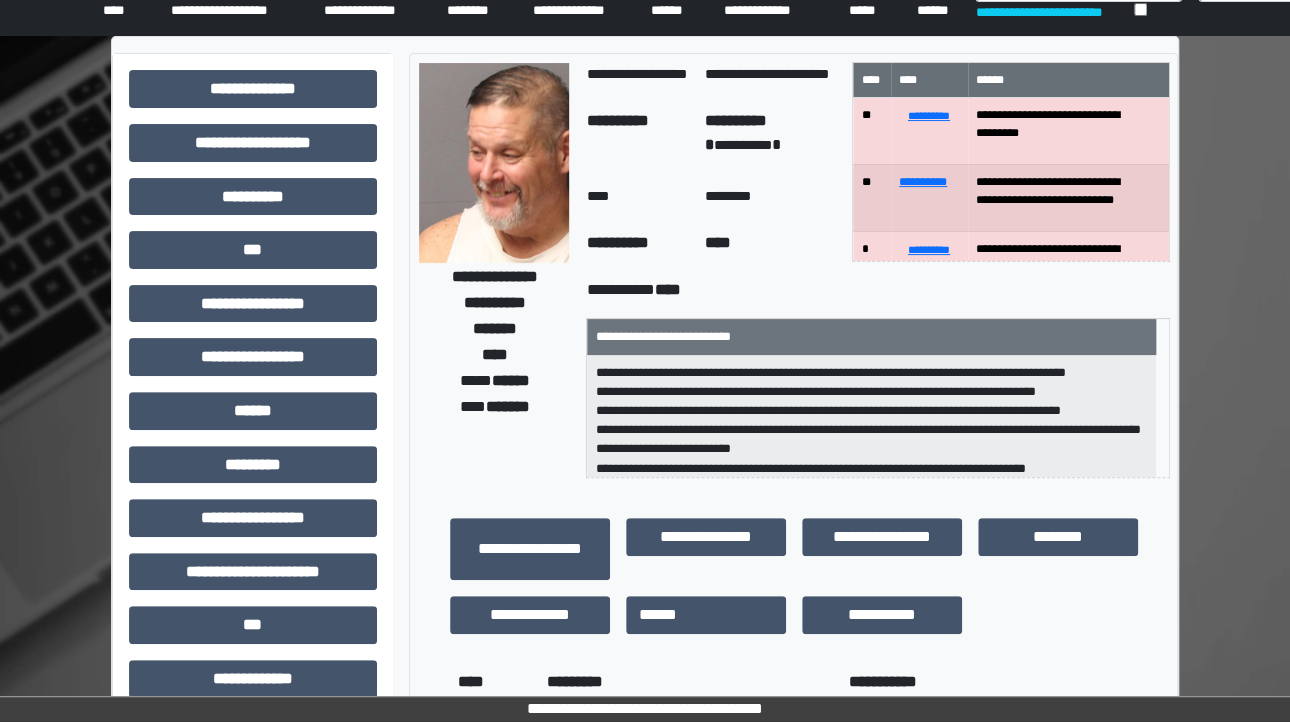 click at bounding box center [494, 163] 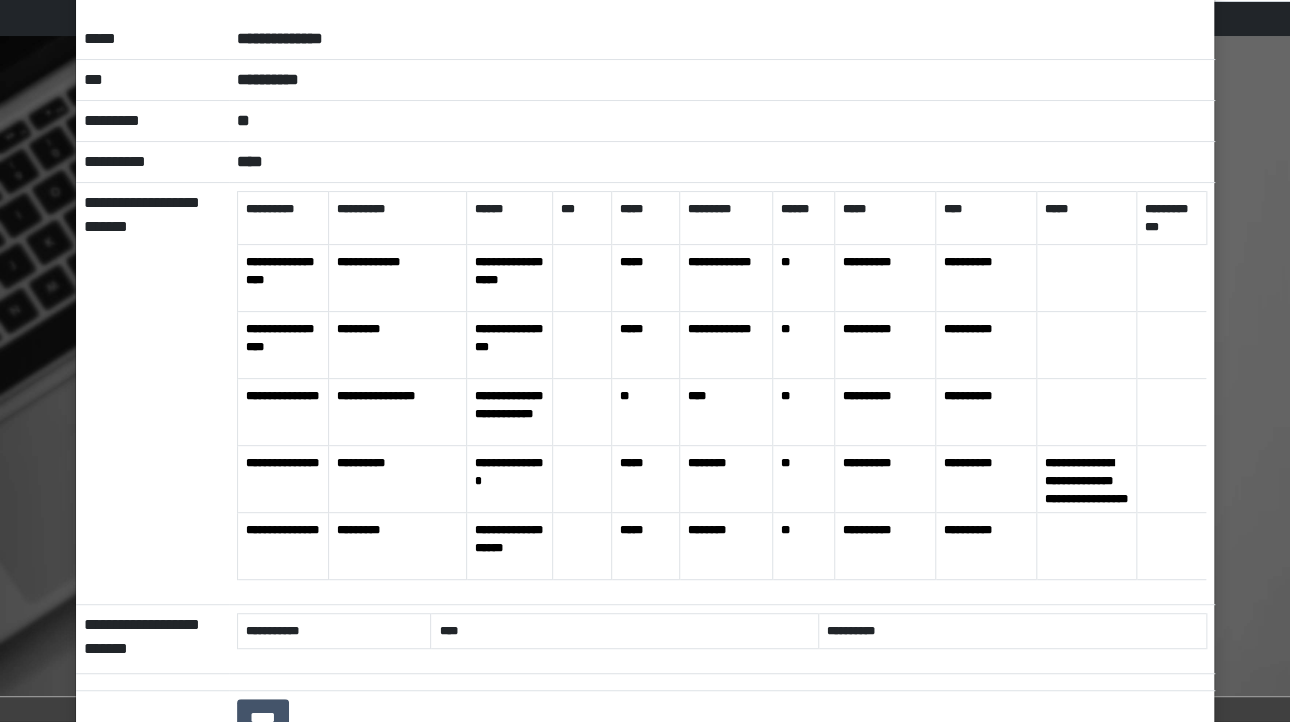 scroll, scrollTop: 186, scrollLeft: 0, axis: vertical 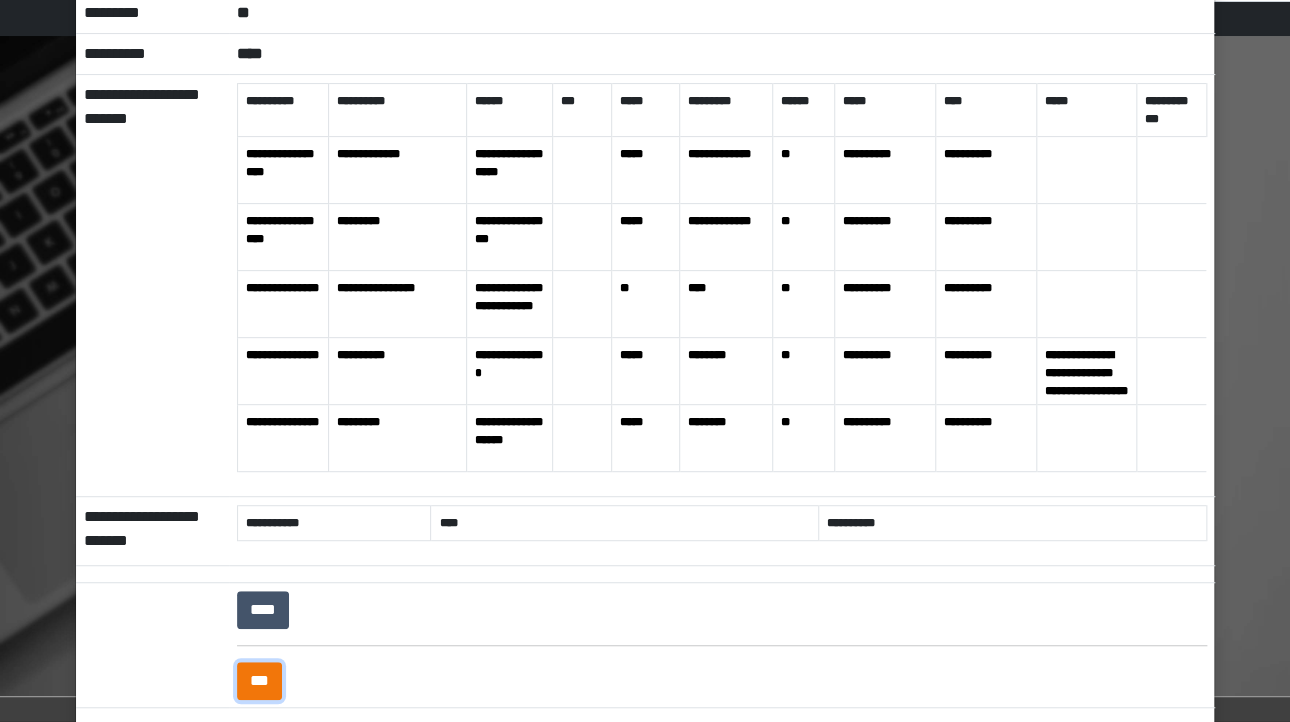 click on "***" at bounding box center [259, 681] 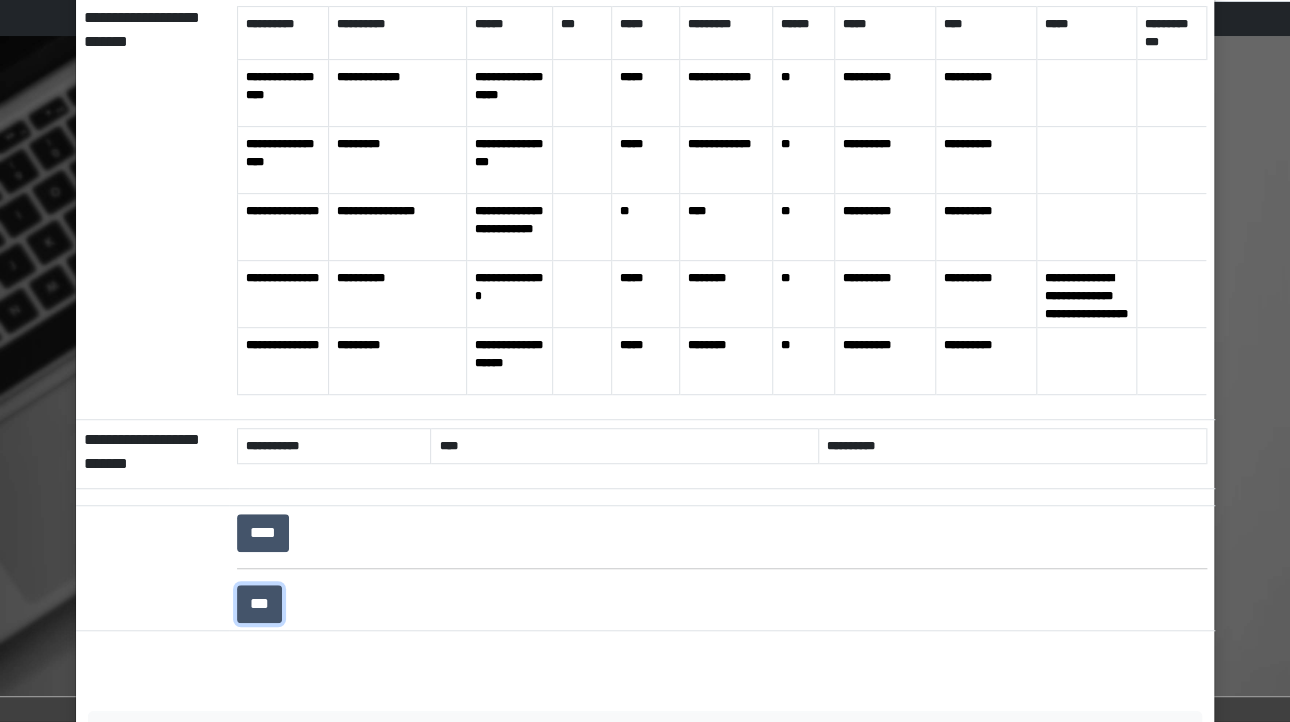 scroll, scrollTop: 293, scrollLeft: 0, axis: vertical 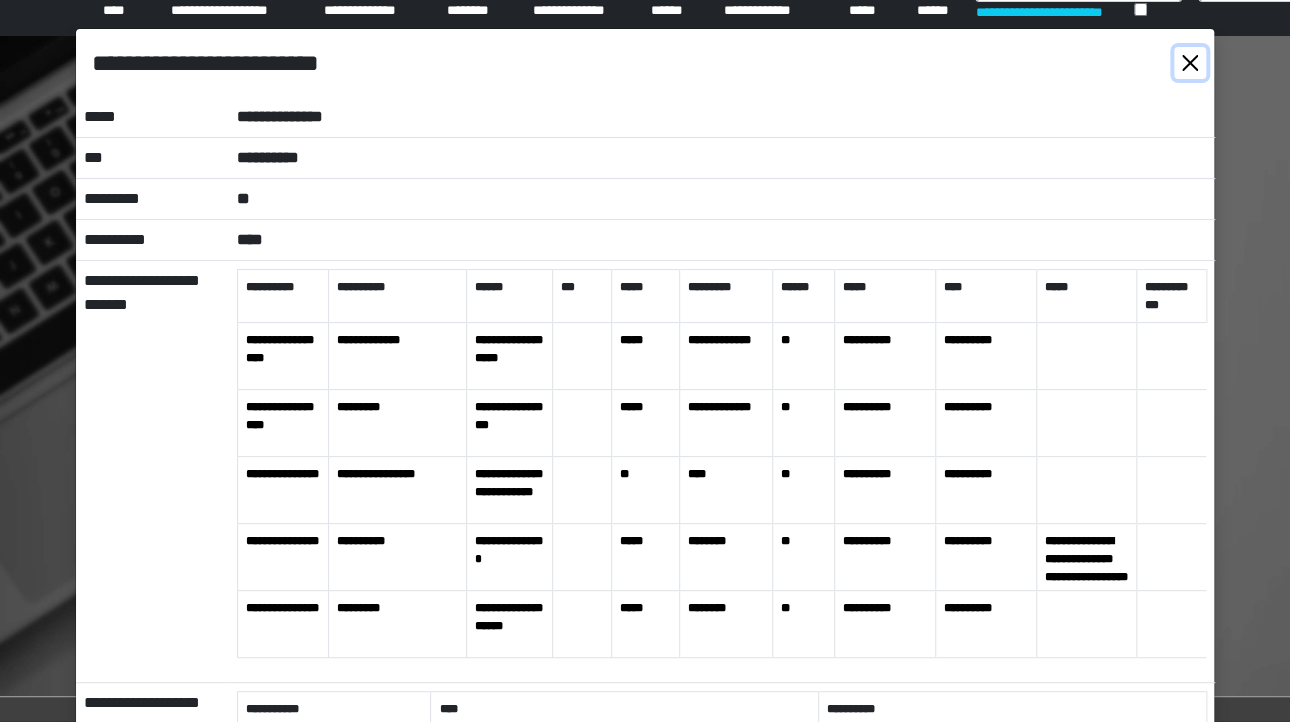 drag, startPoint x: 1192, startPoint y: 58, endPoint x: 1182, endPoint y: 60, distance: 10.198039 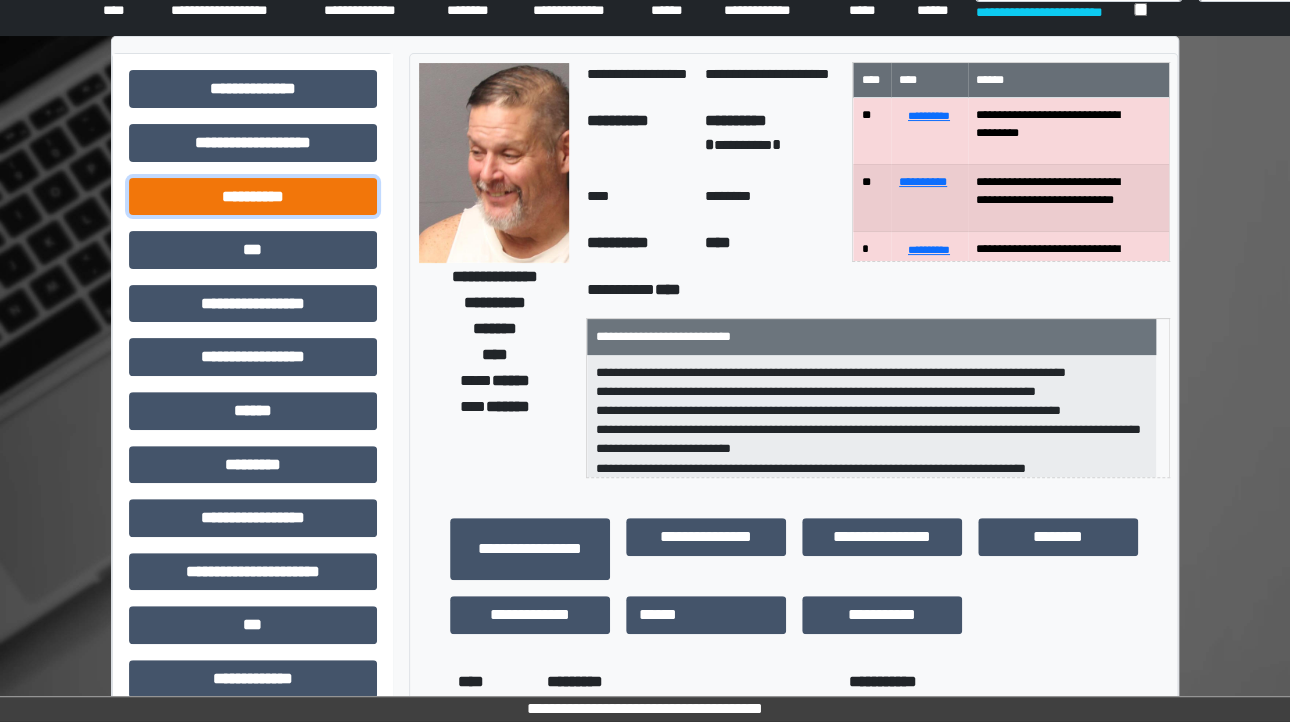 click on "**********" at bounding box center [253, 197] 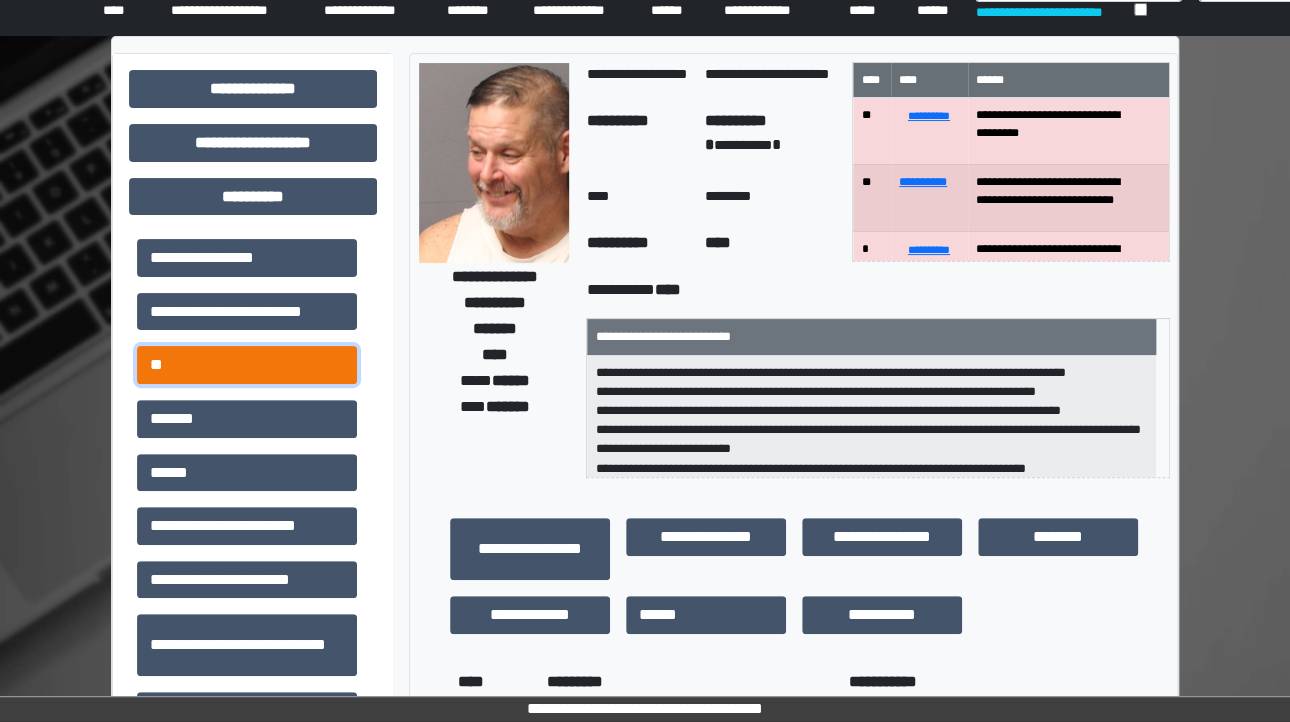 click on "**" at bounding box center (247, 365) 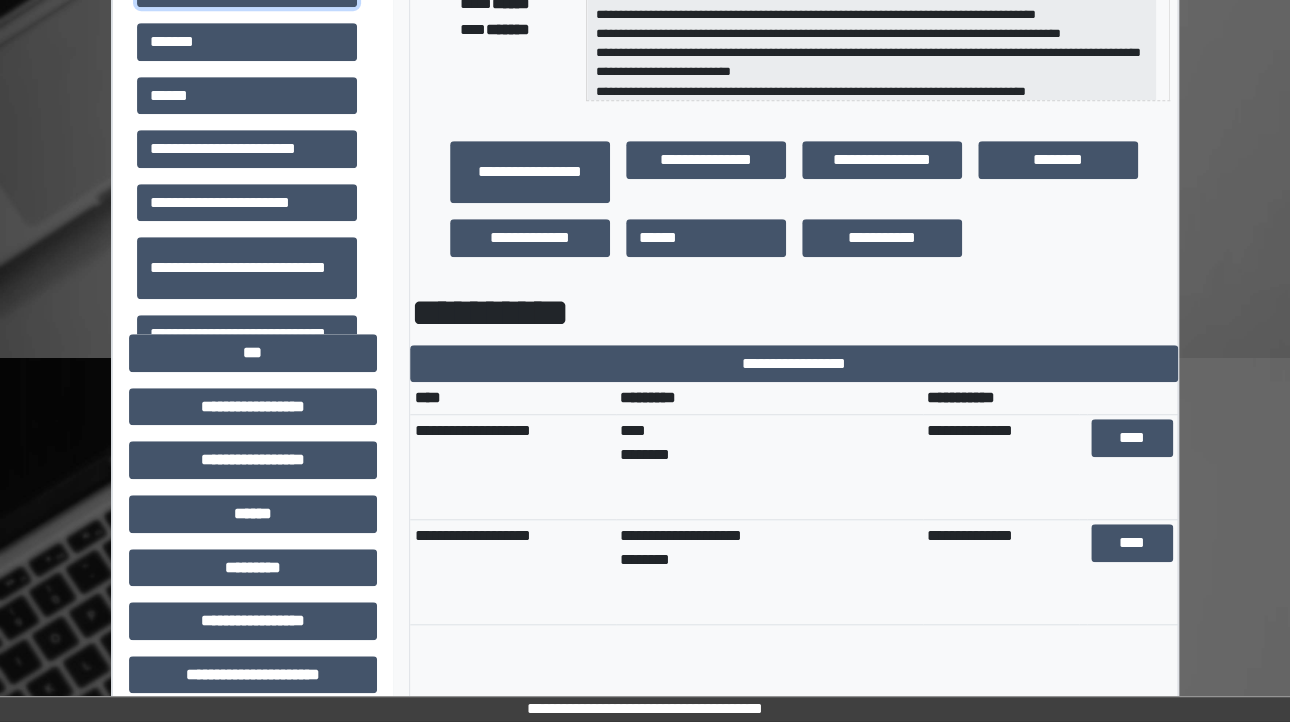 scroll, scrollTop: 426, scrollLeft: 0, axis: vertical 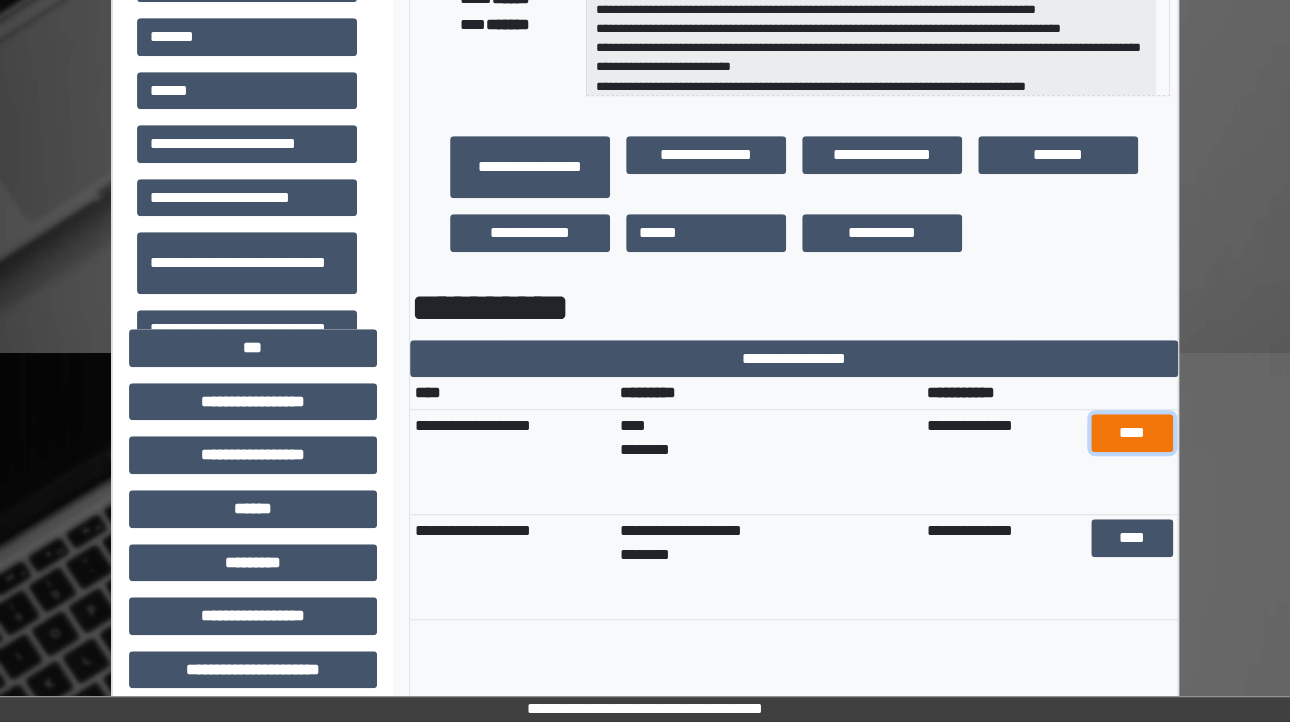 click on "****" at bounding box center (1132, 433) 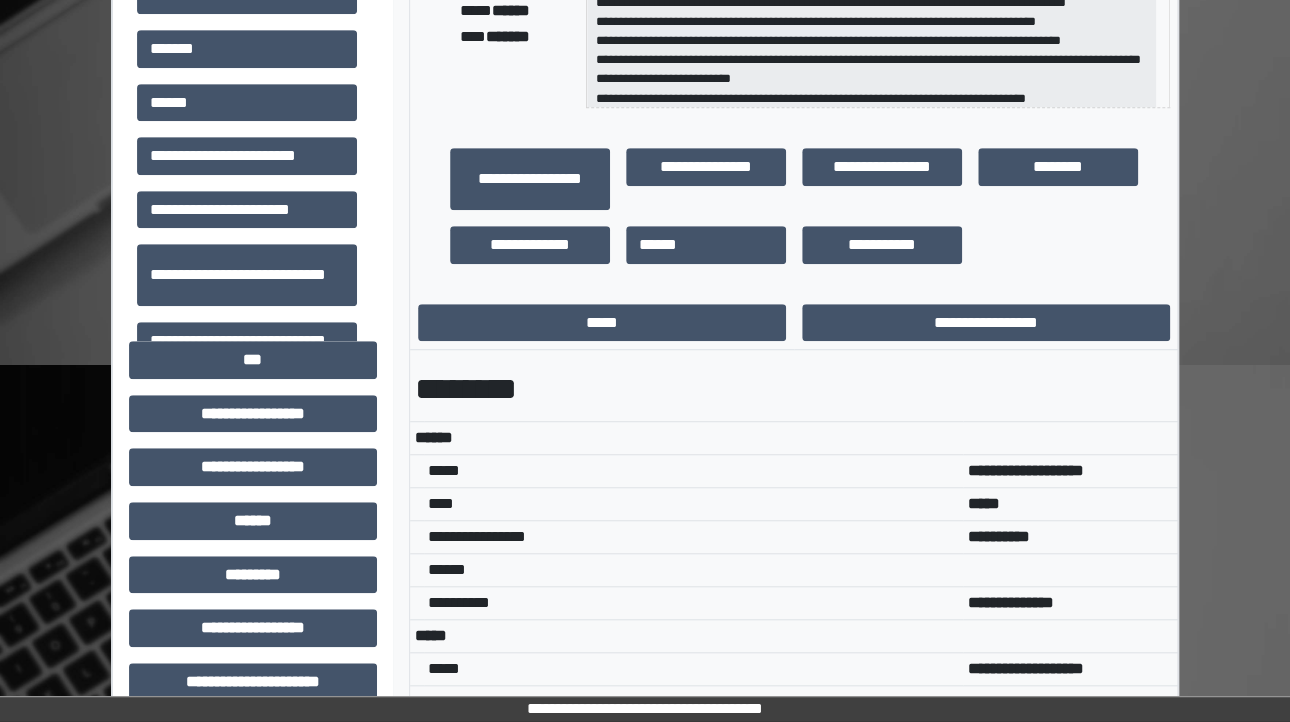 scroll, scrollTop: 404, scrollLeft: 0, axis: vertical 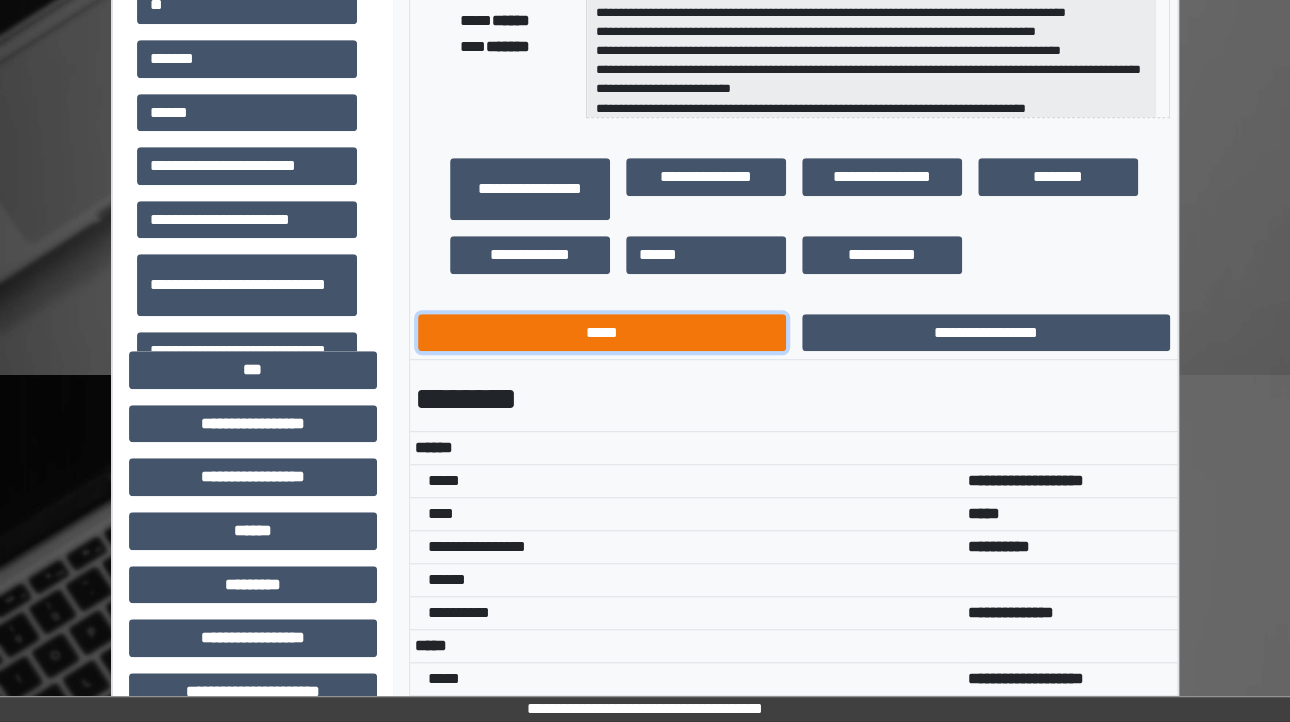 click on "*****" at bounding box center [602, 333] 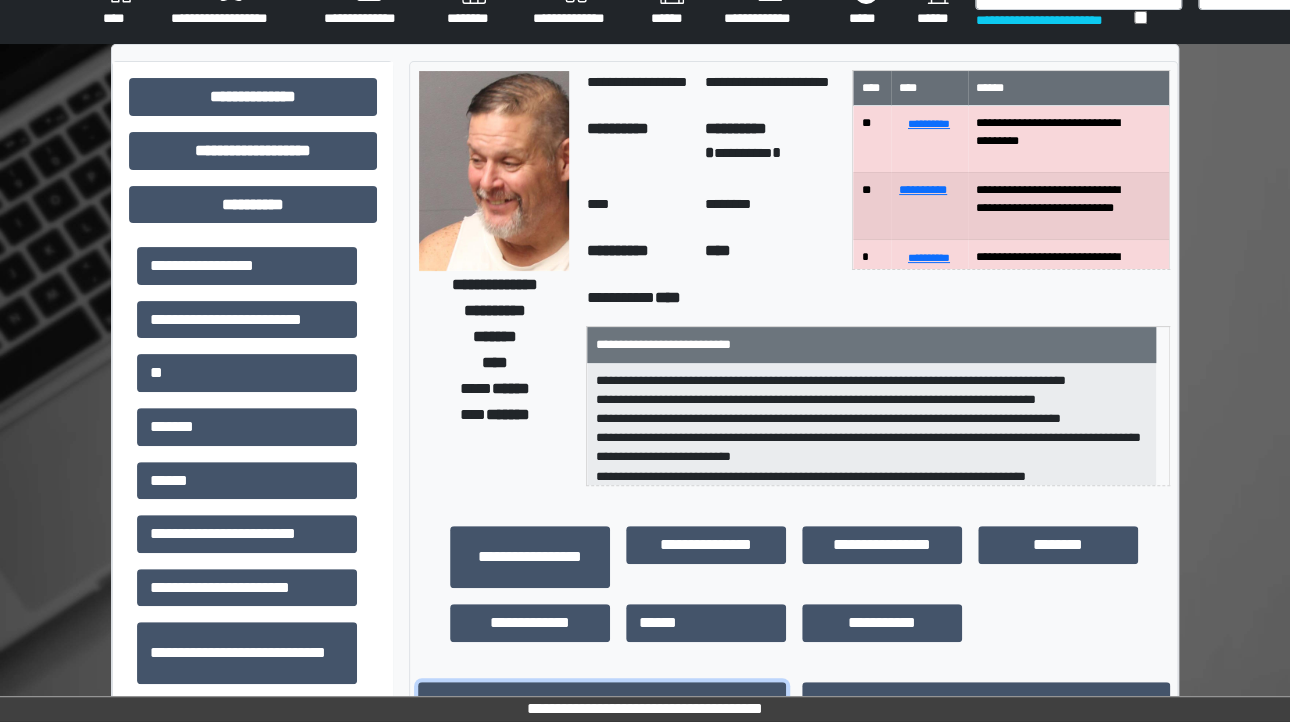 scroll, scrollTop: 0, scrollLeft: 0, axis: both 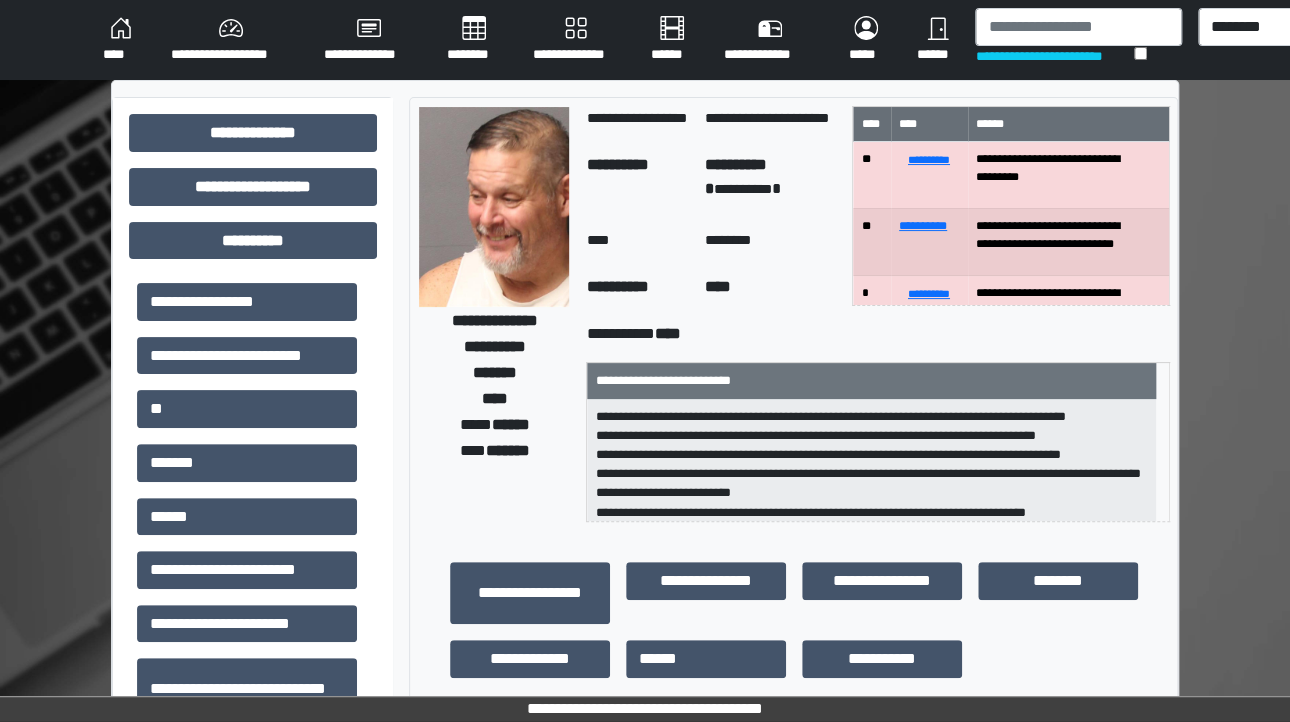 click on "**********" at bounding box center (231, 40) 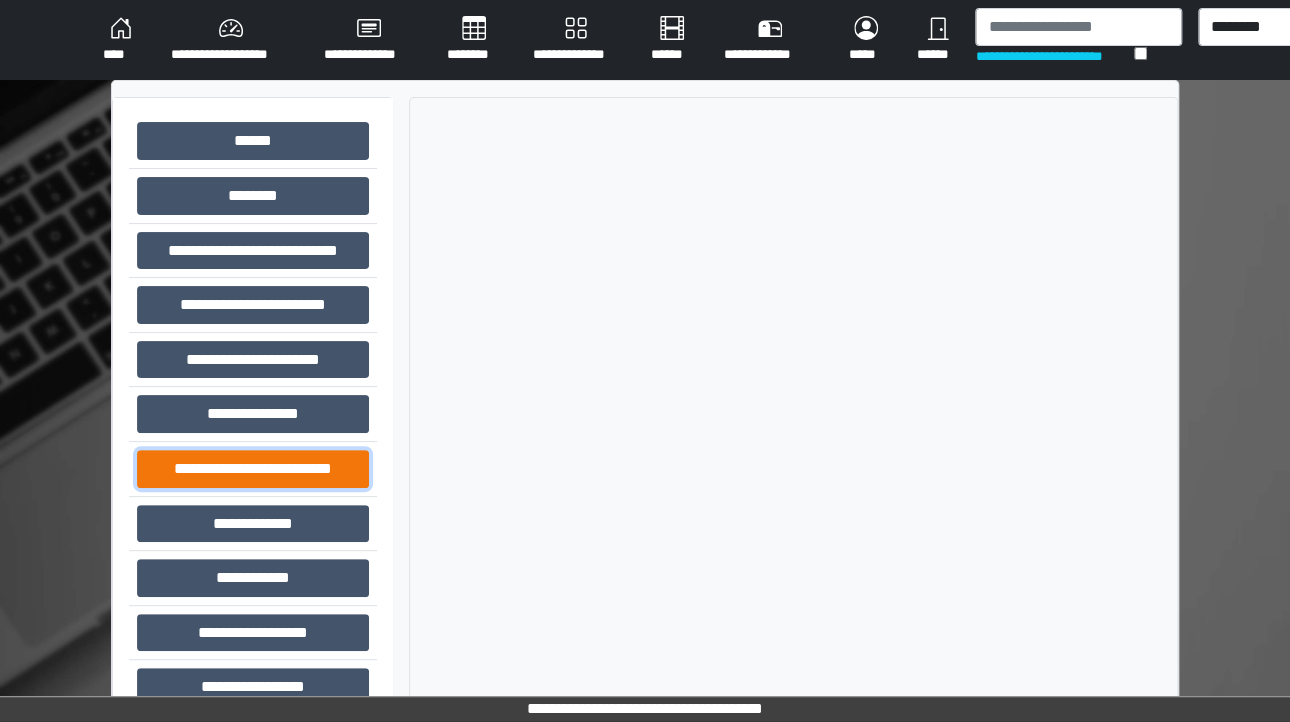 click on "**********" at bounding box center [253, 469] 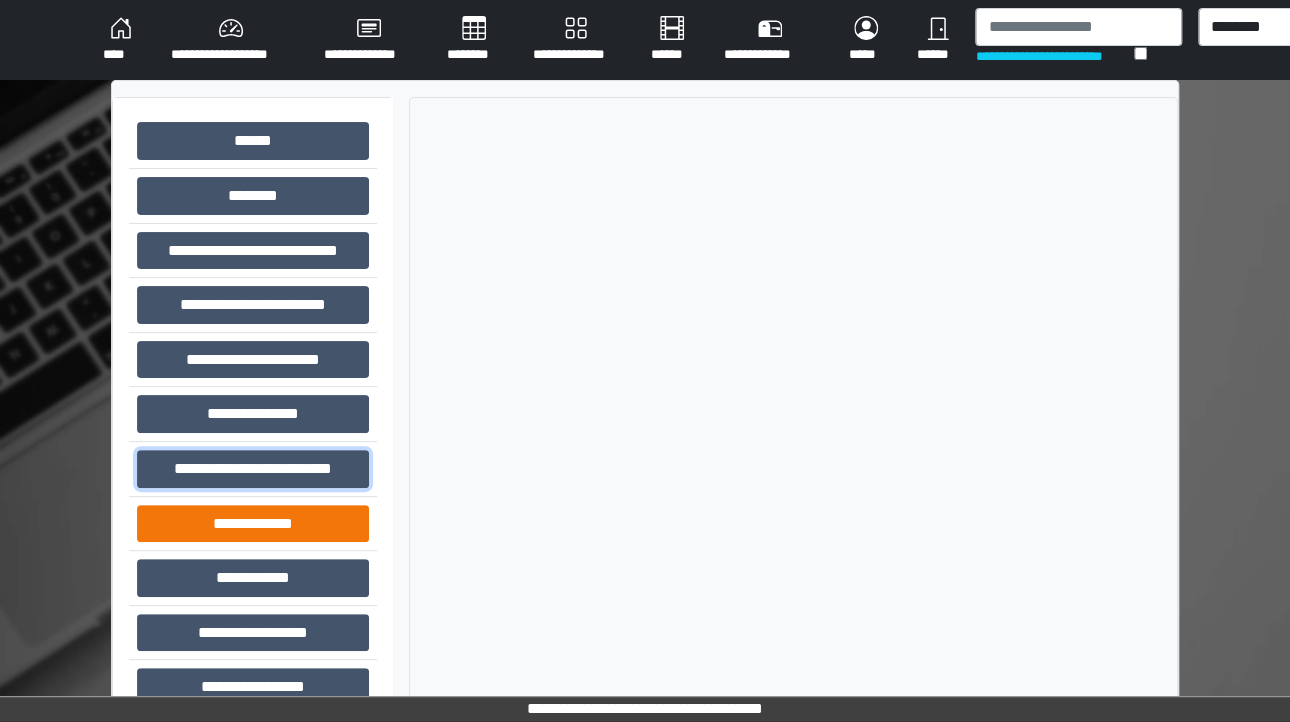 select 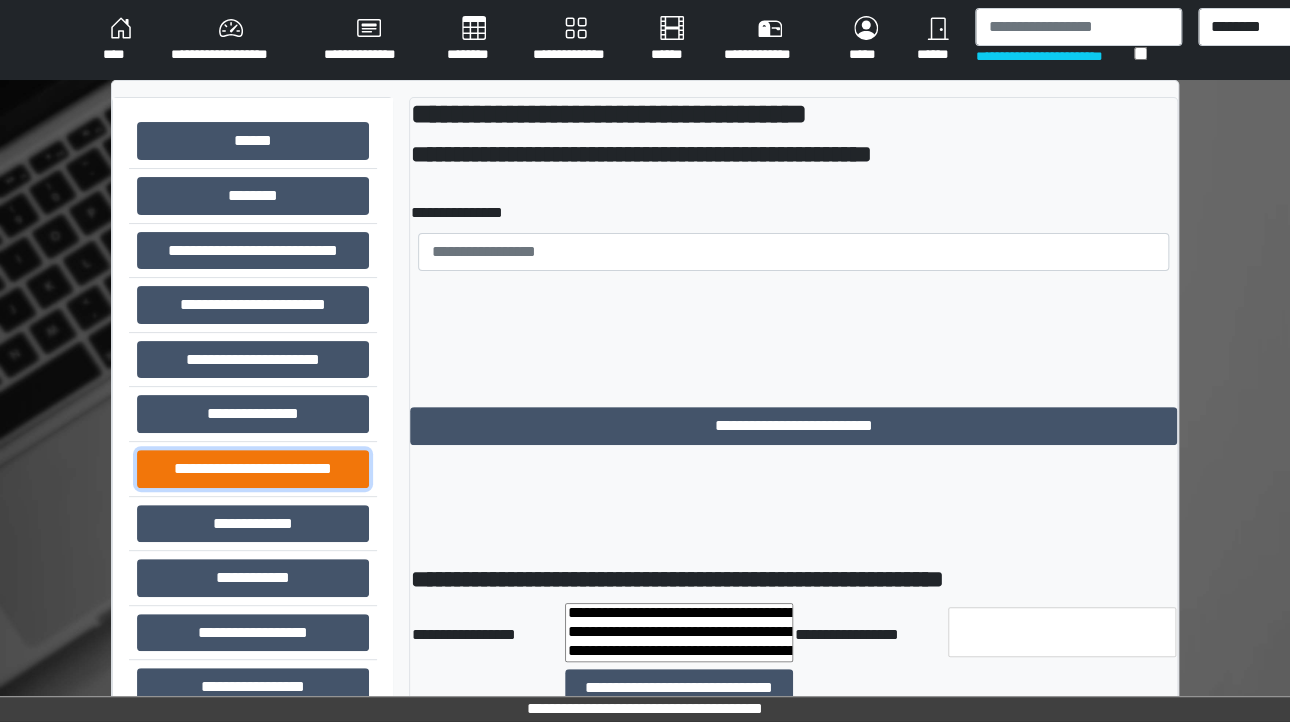 click on "**********" at bounding box center [253, 469] 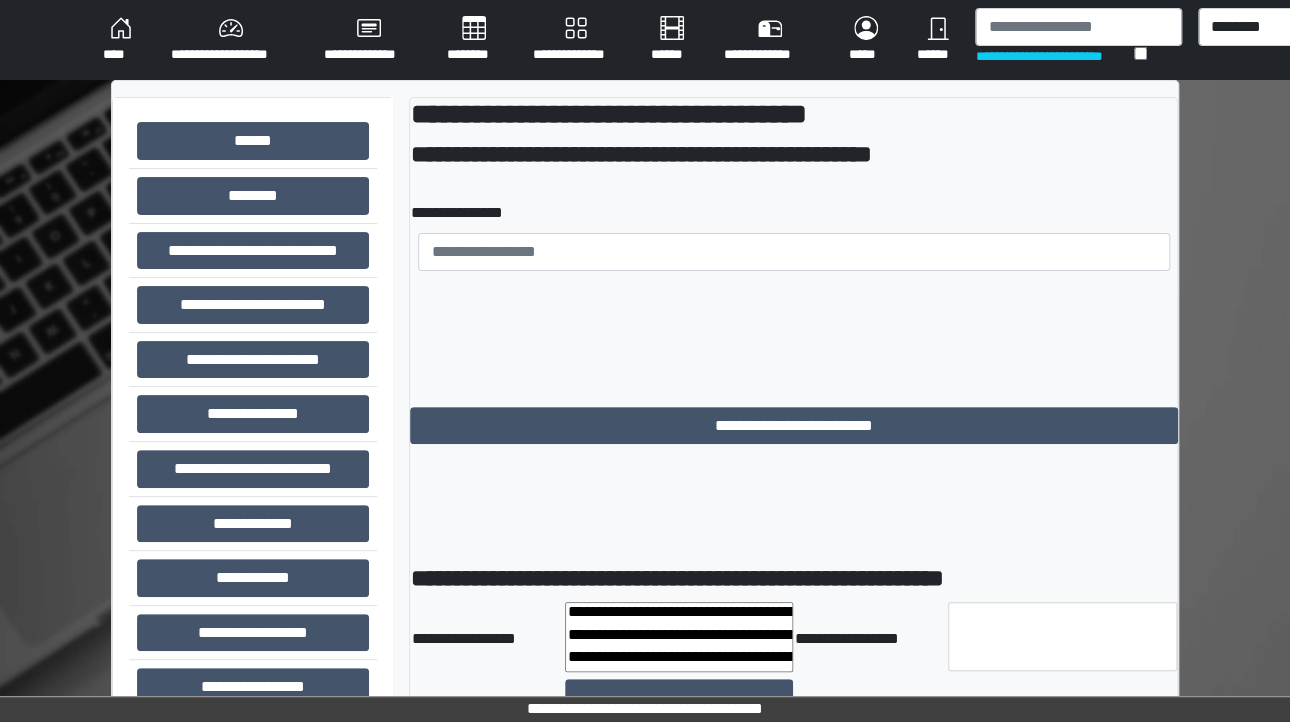 select 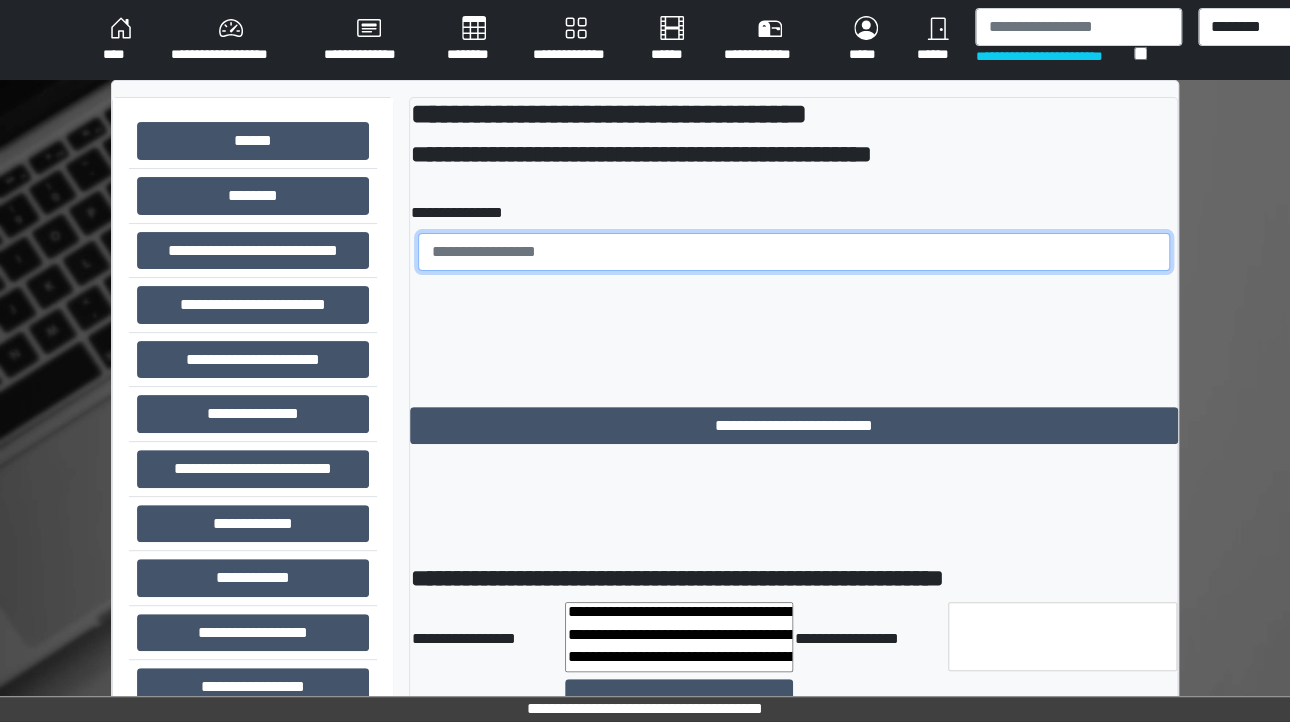 click at bounding box center (793, 252) 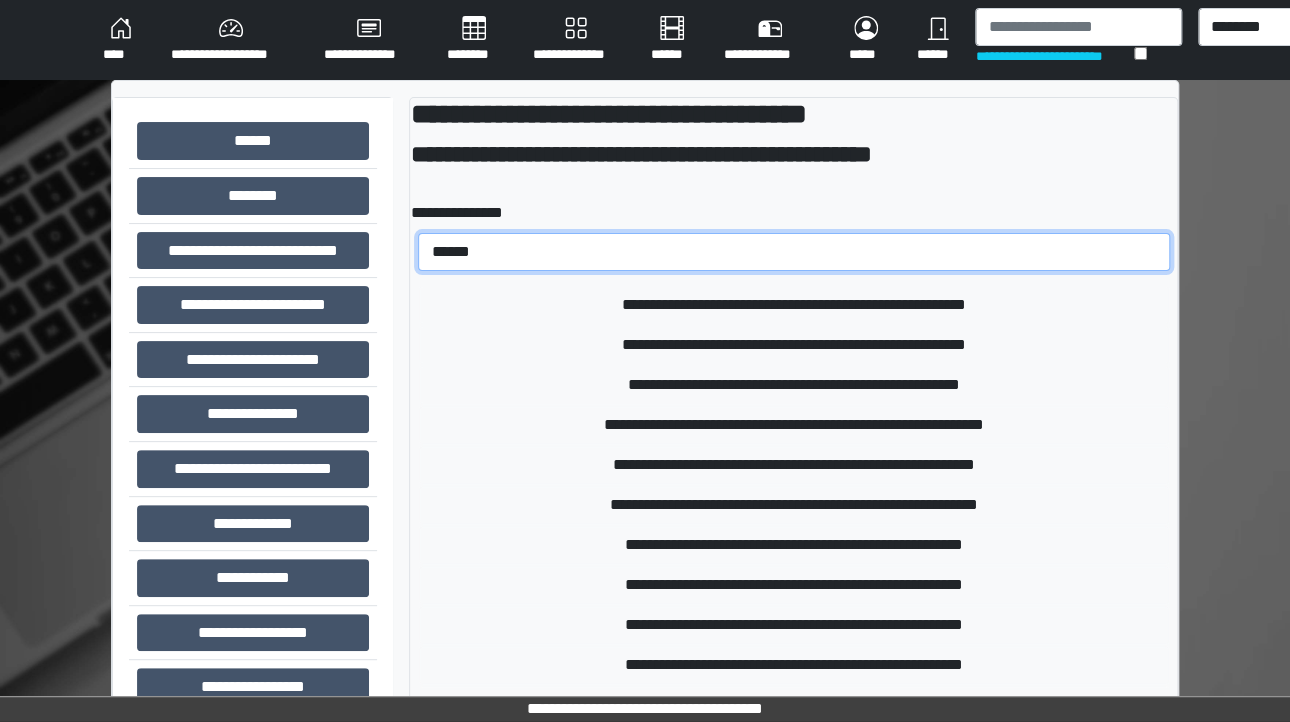 scroll, scrollTop: 696, scrollLeft: 0, axis: vertical 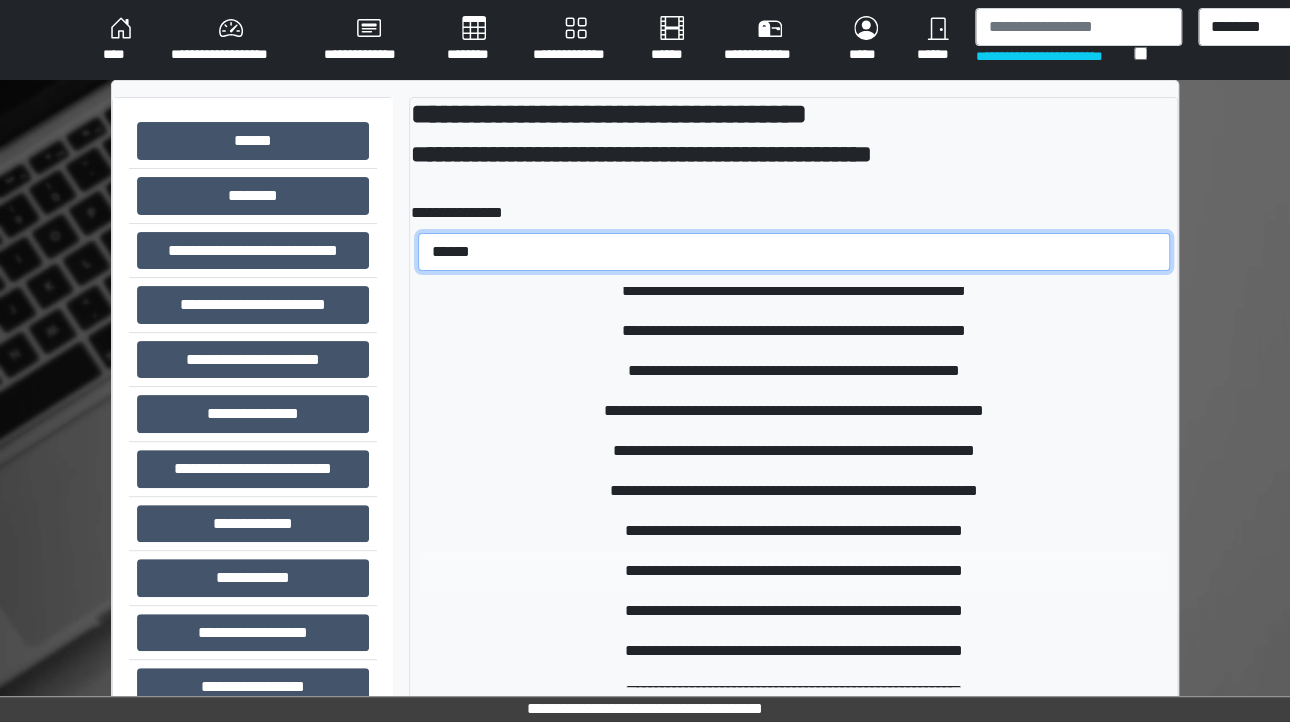 type on "******" 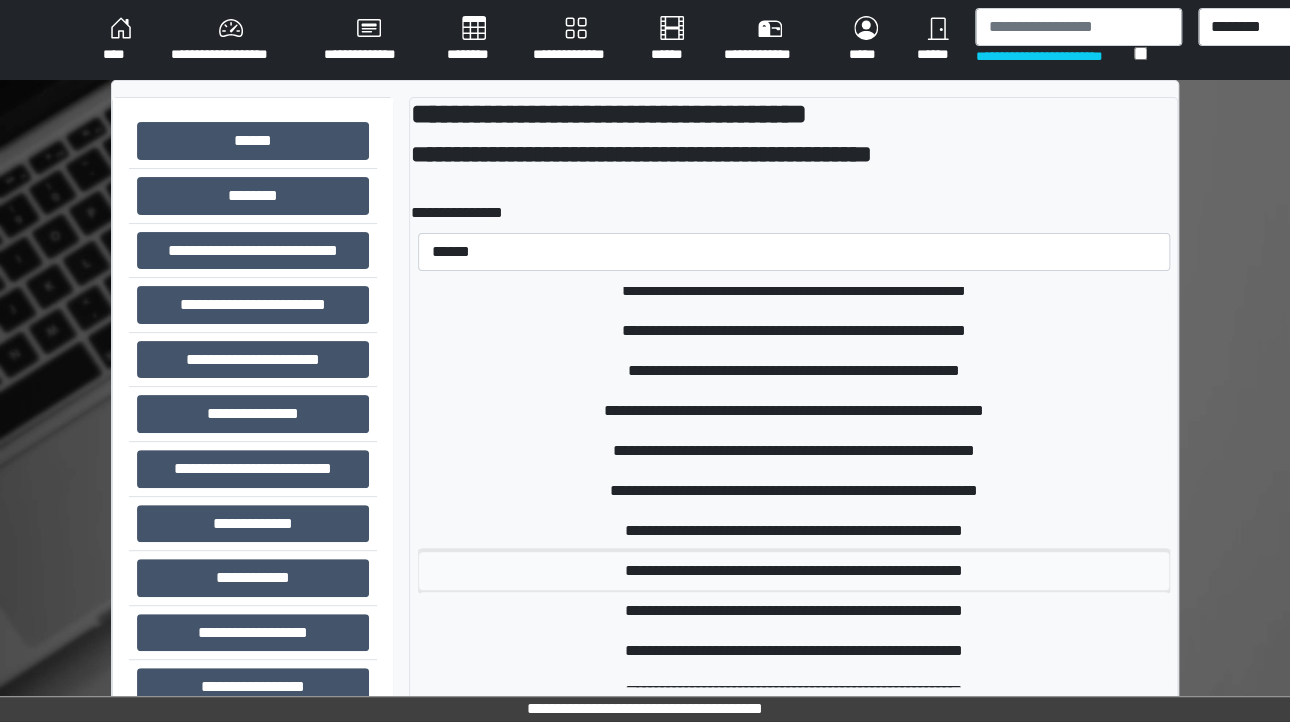 click on "**********" at bounding box center (793, 571) 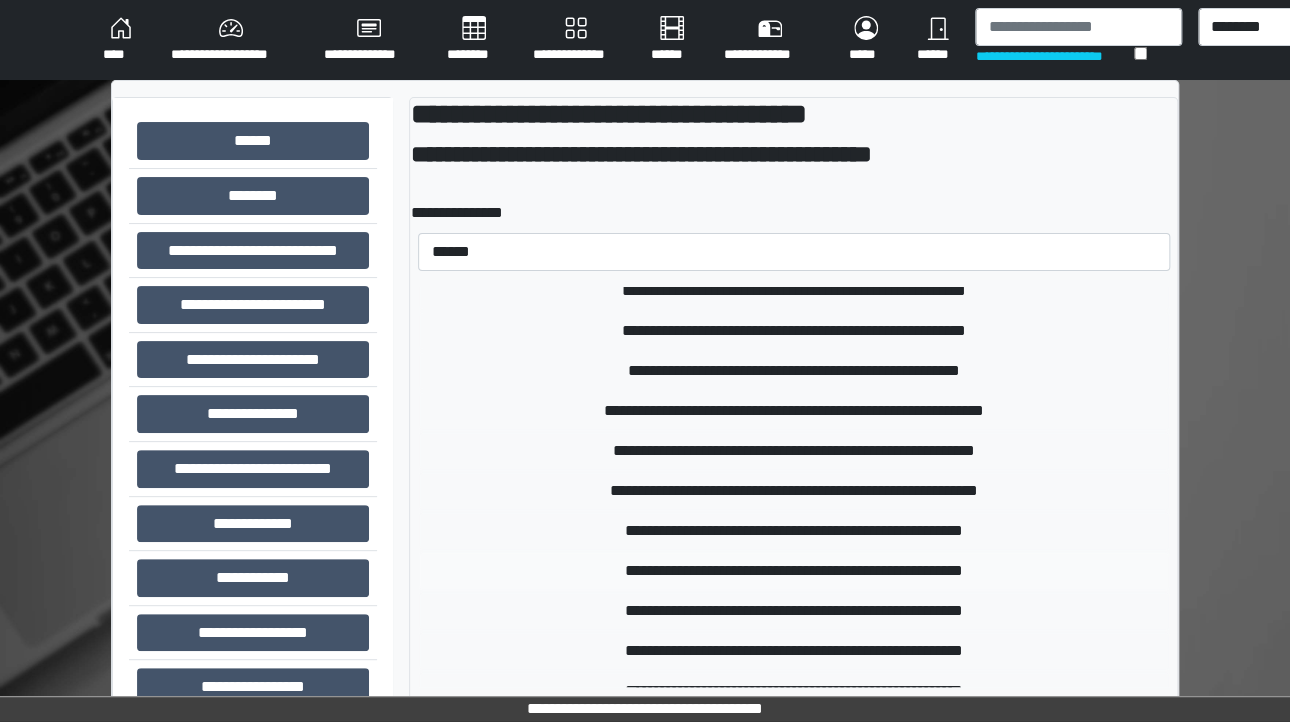 type 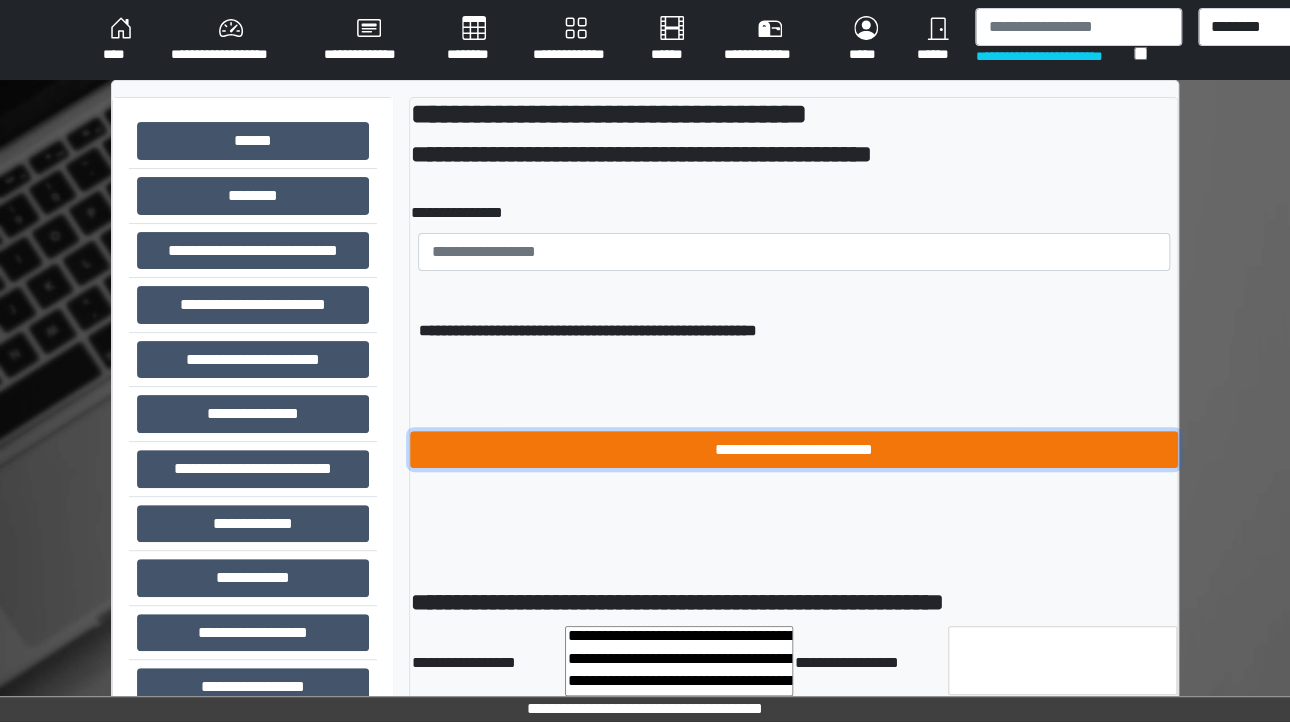 click on "**********" at bounding box center [793, 450] 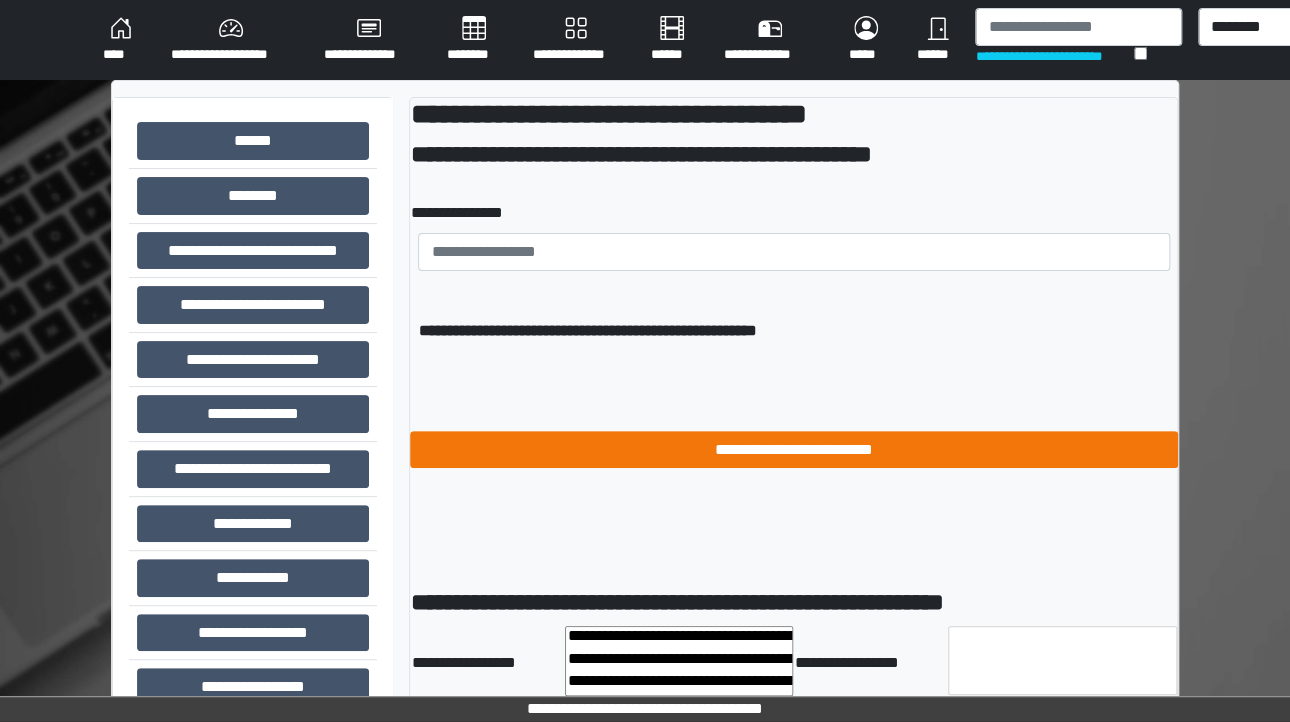 select 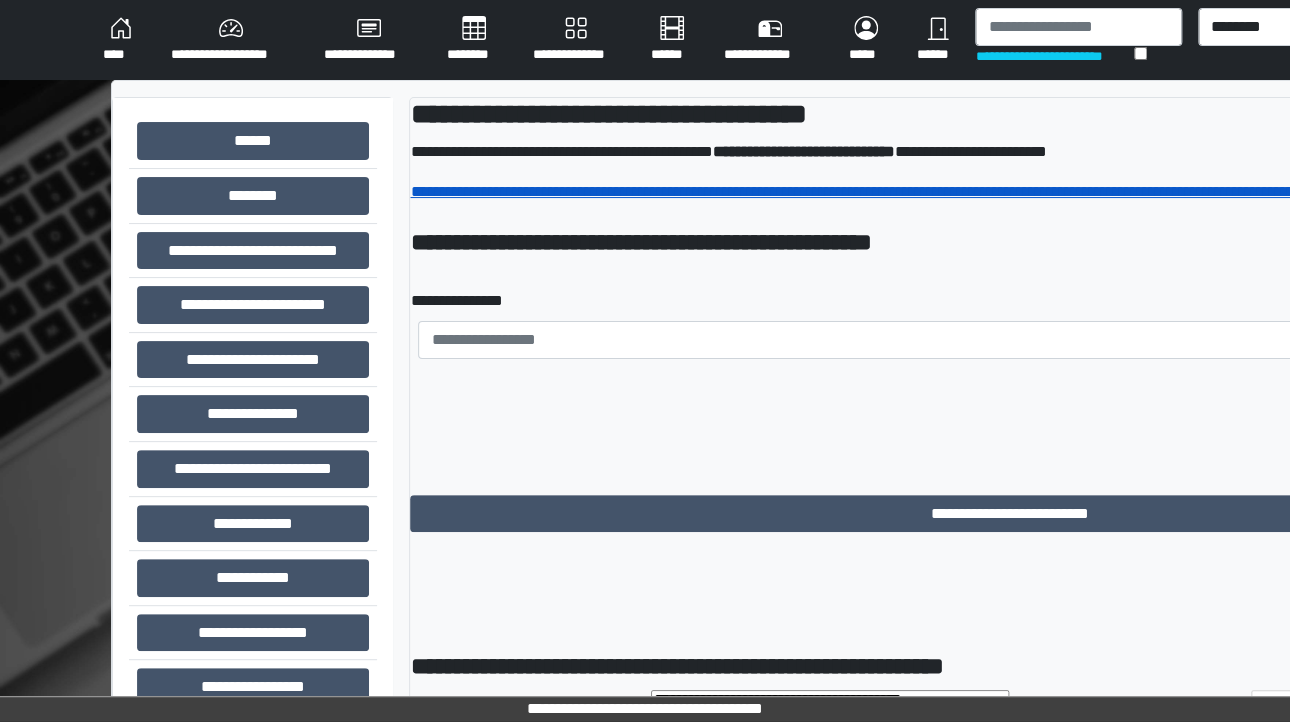 click on "**********" at bounding box center (921, 191) 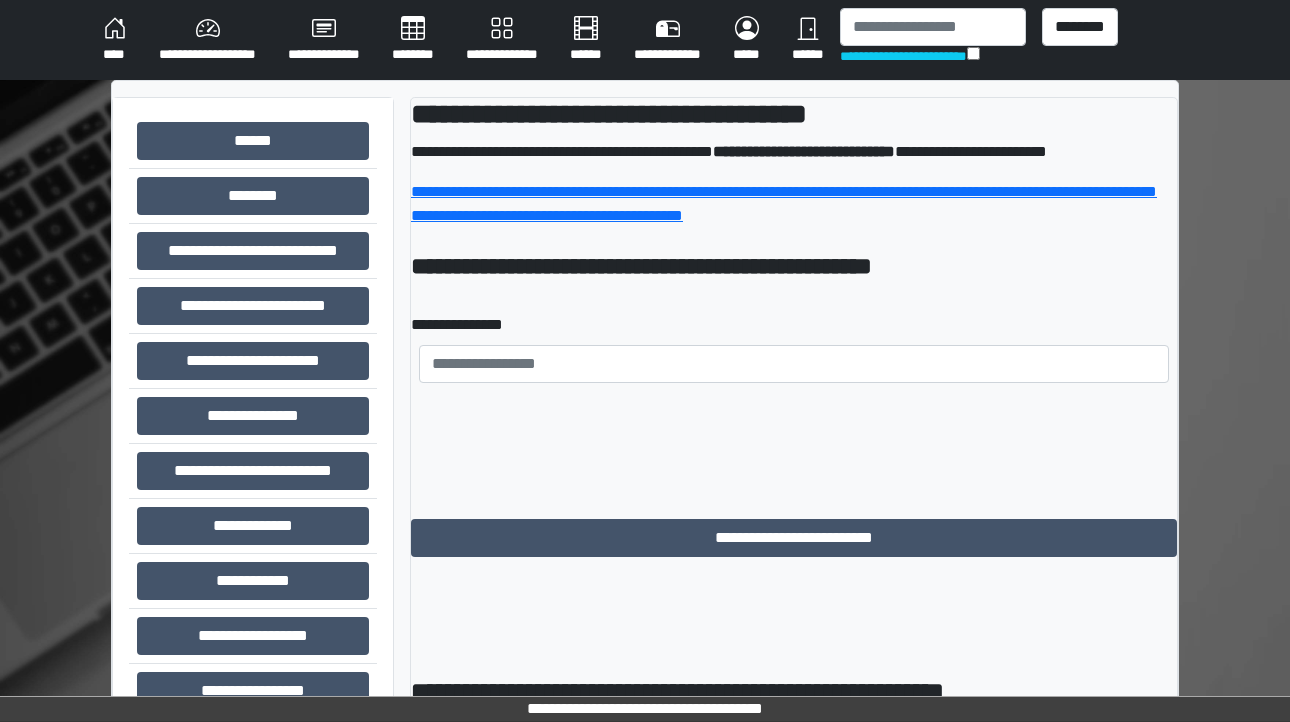 select 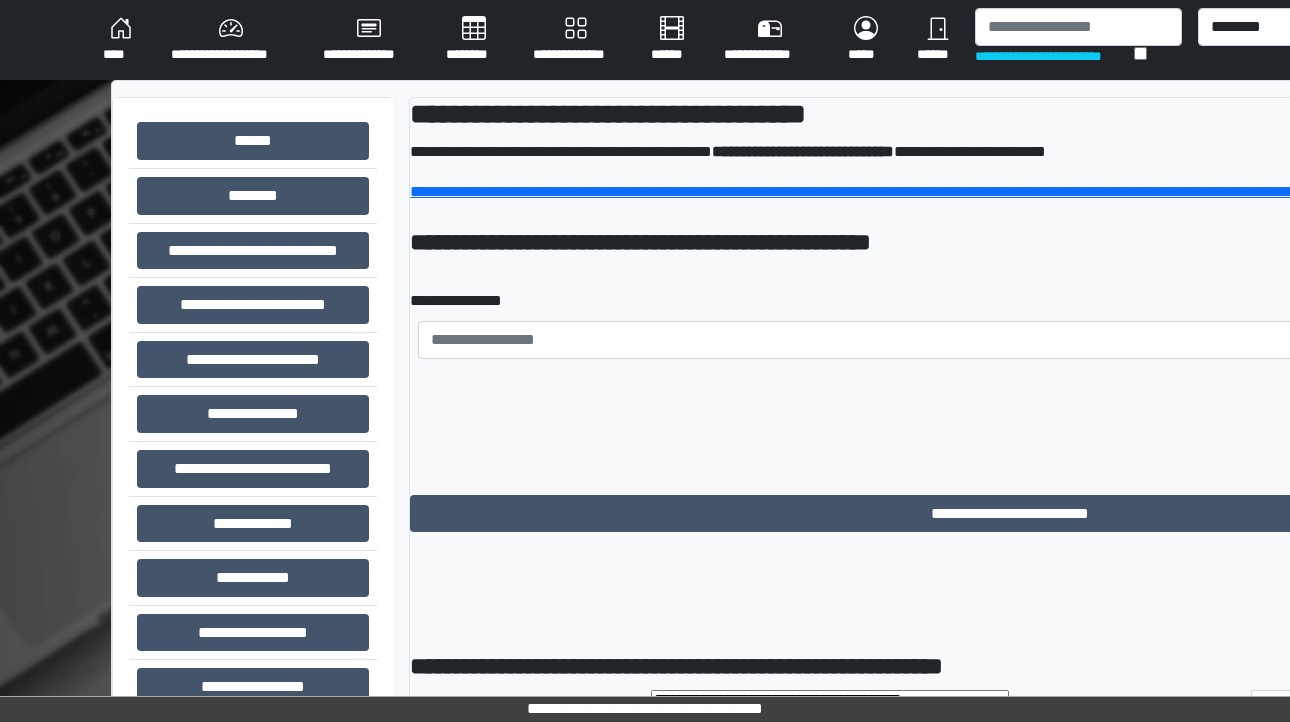 scroll, scrollTop: 0, scrollLeft: 0, axis: both 